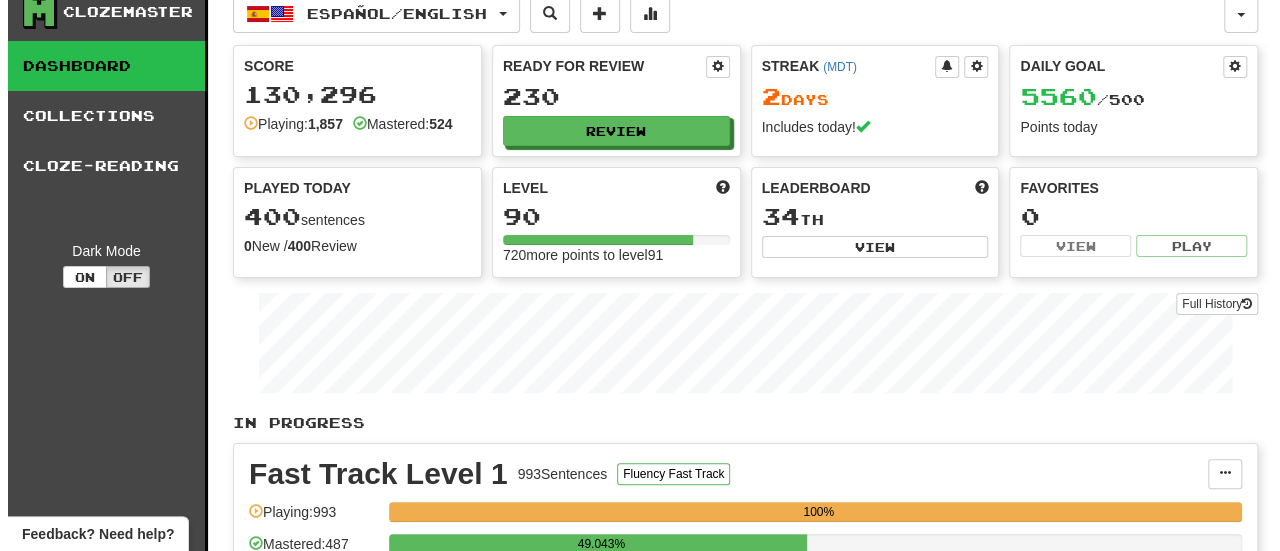 scroll, scrollTop: 0, scrollLeft: 0, axis: both 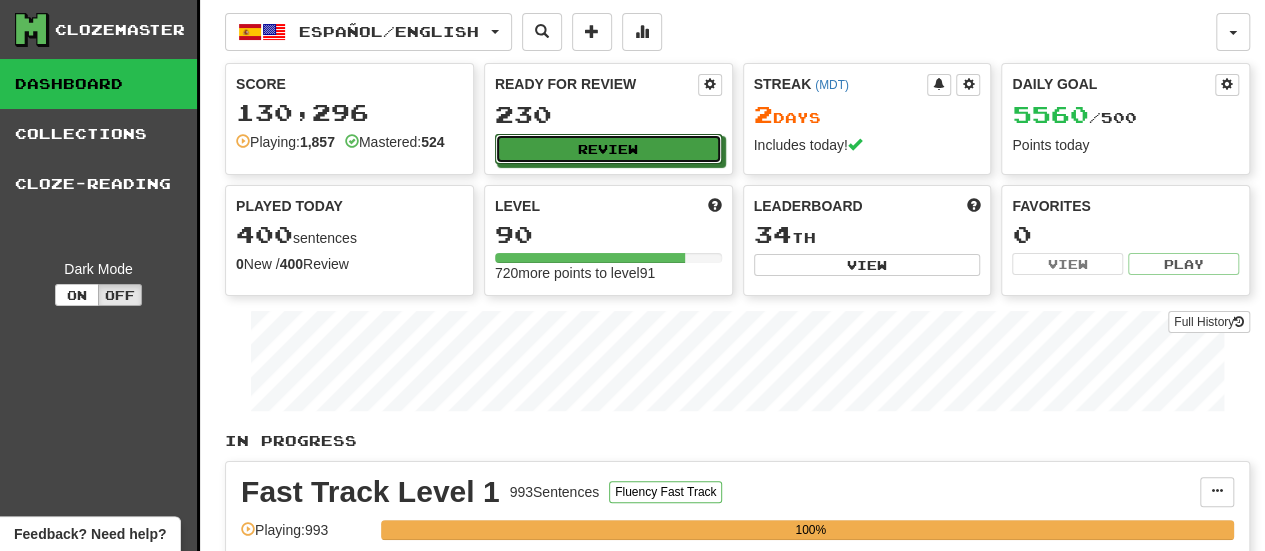 click on "Review" at bounding box center [608, 149] 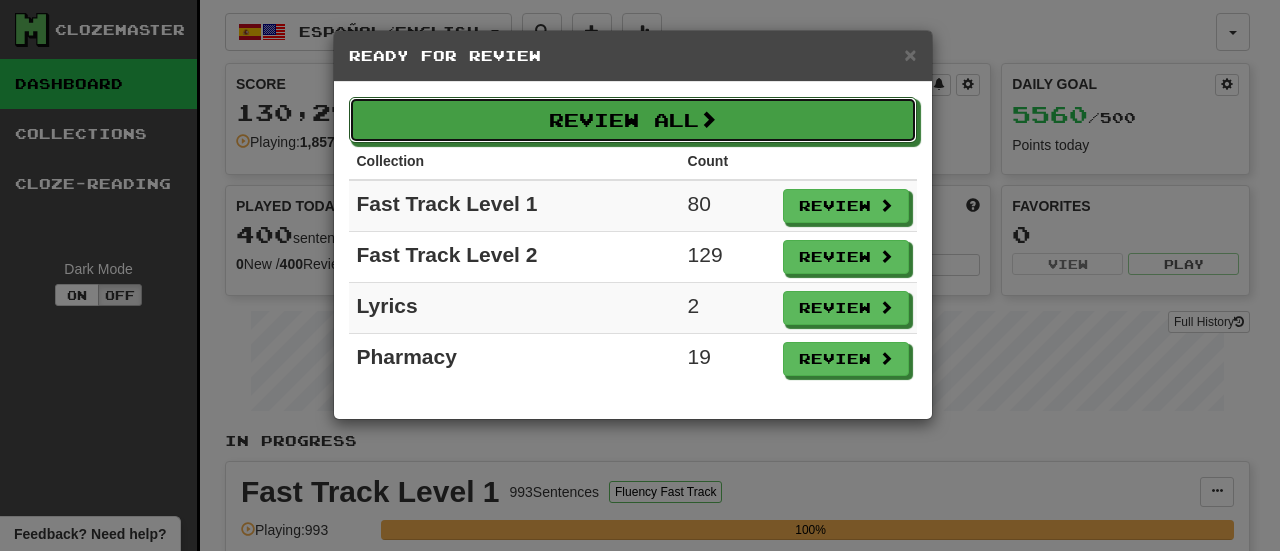 click on "Review All" at bounding box center (633, 120) 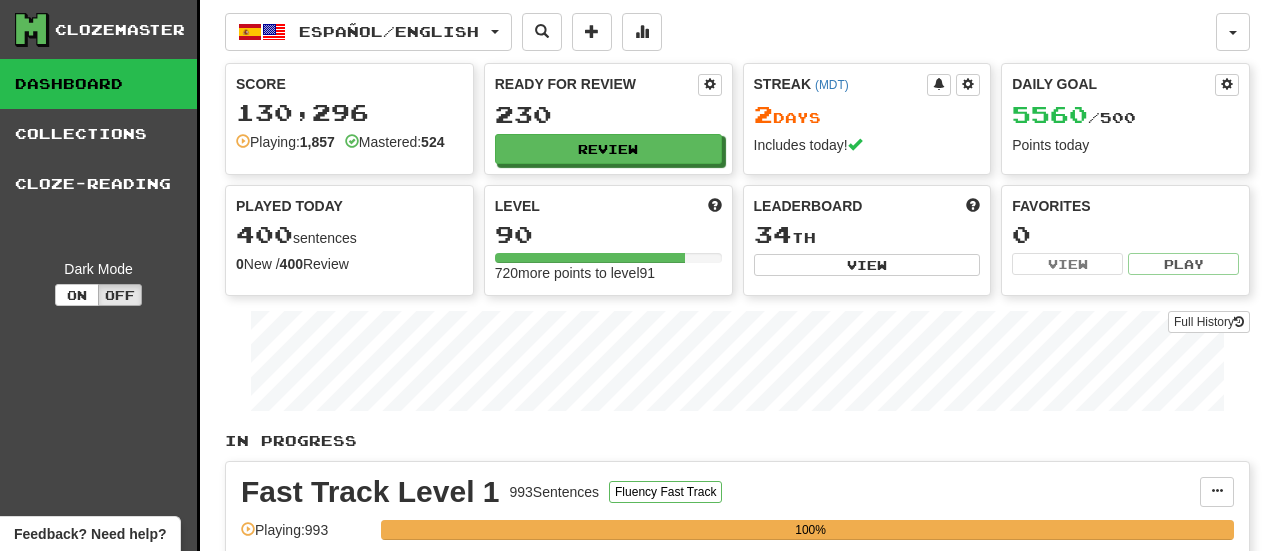 select on "********" 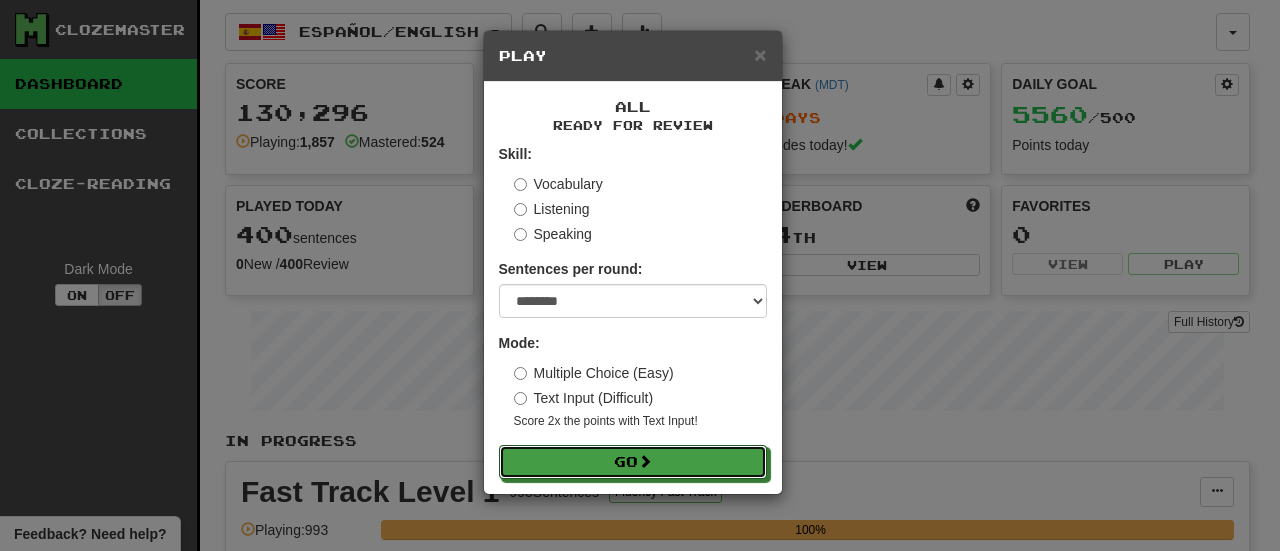 click on "Go" at bounding box center (633, 462) 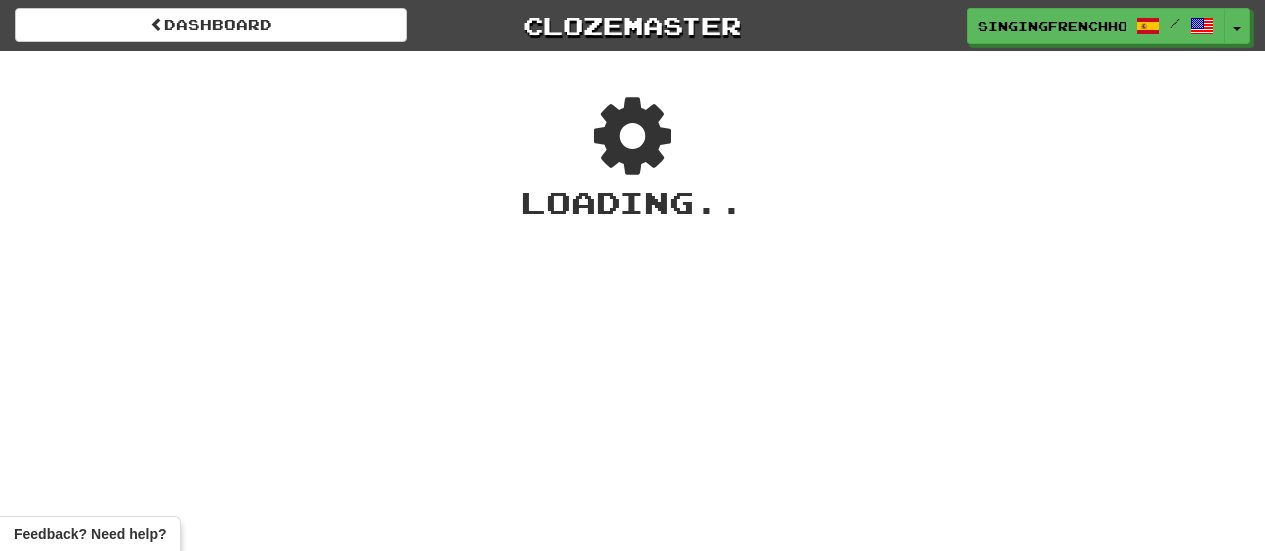 scroll, scrollTop: 0, scrollLeft: 0, axis: both 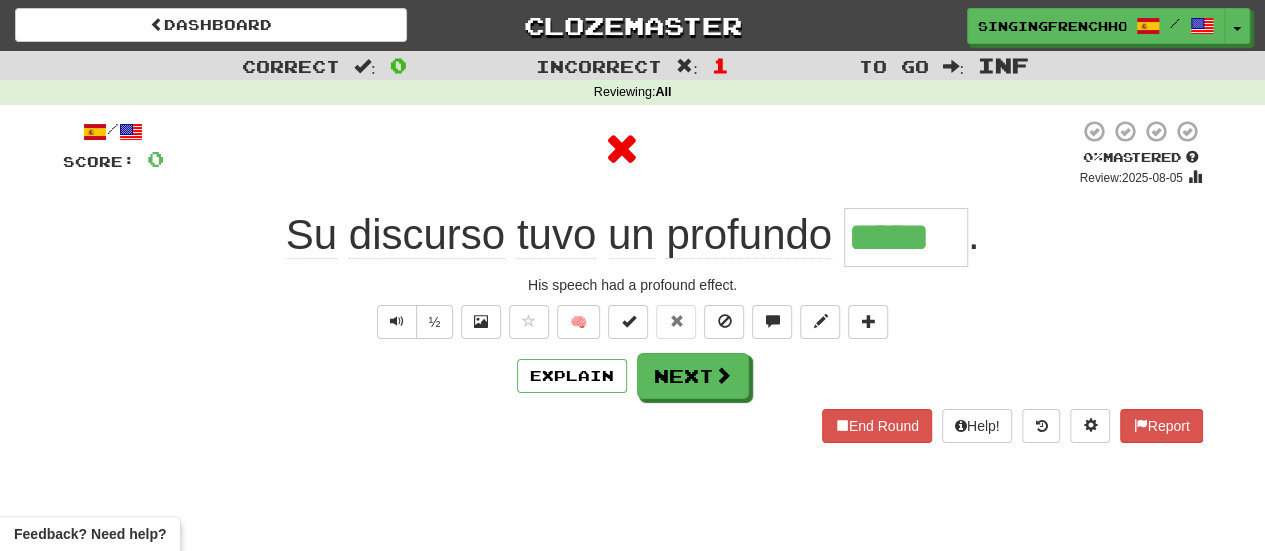 type on "******" 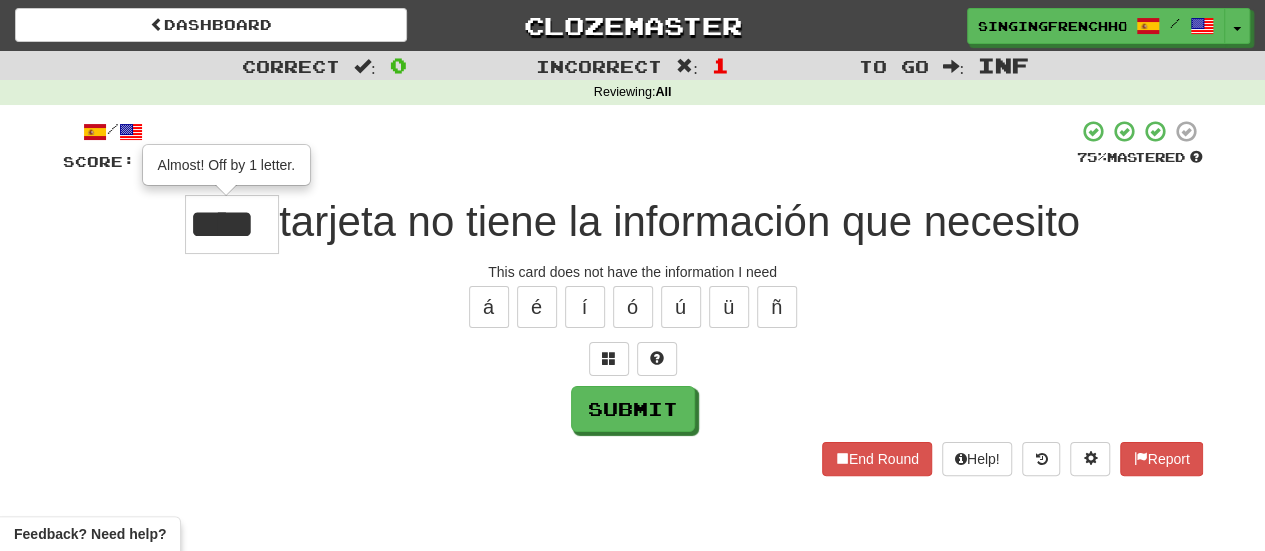 type on "****" 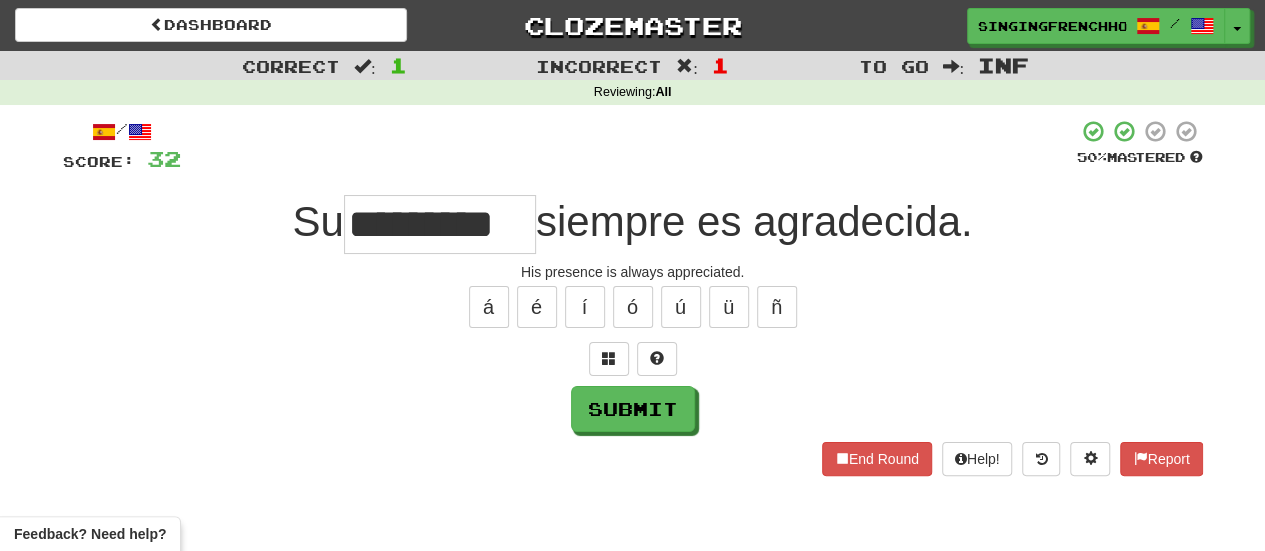 type on "*********" 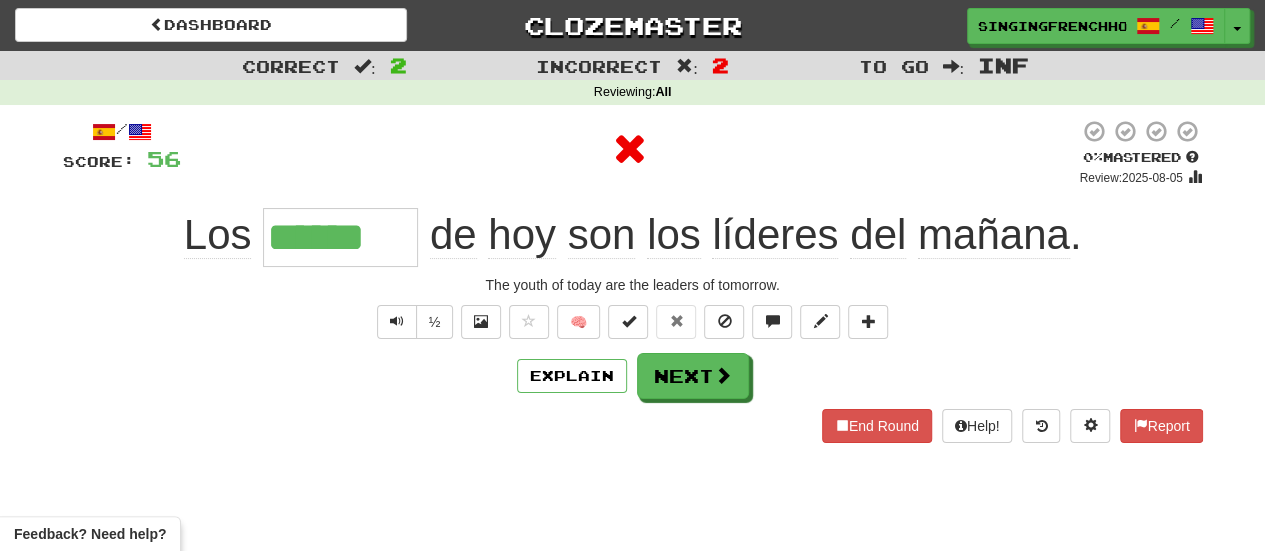 type on "*******" 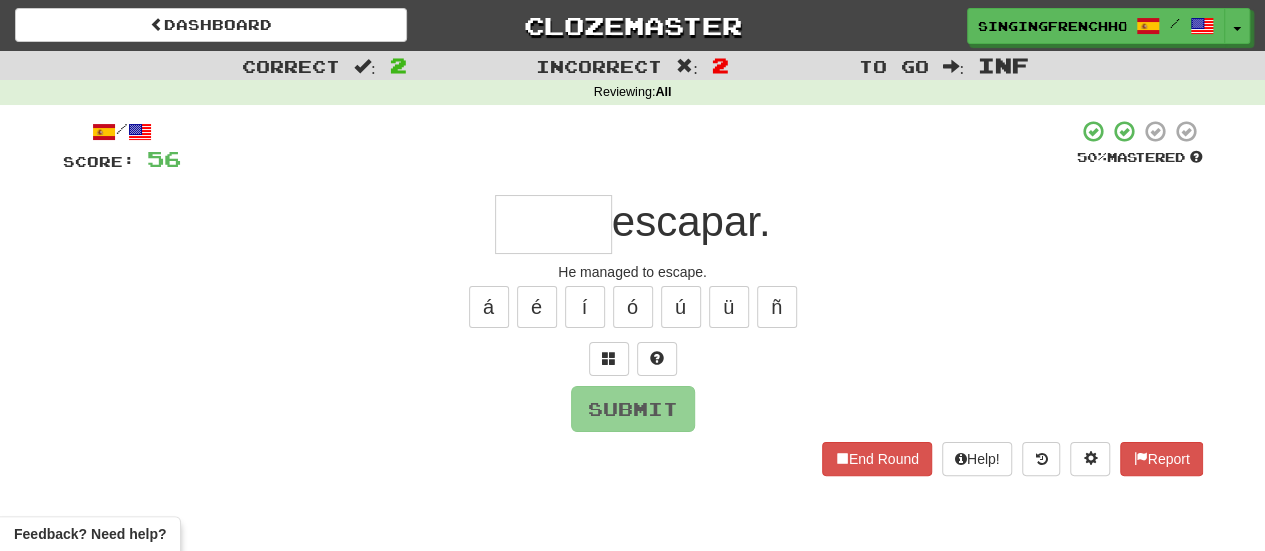 type on "*****" 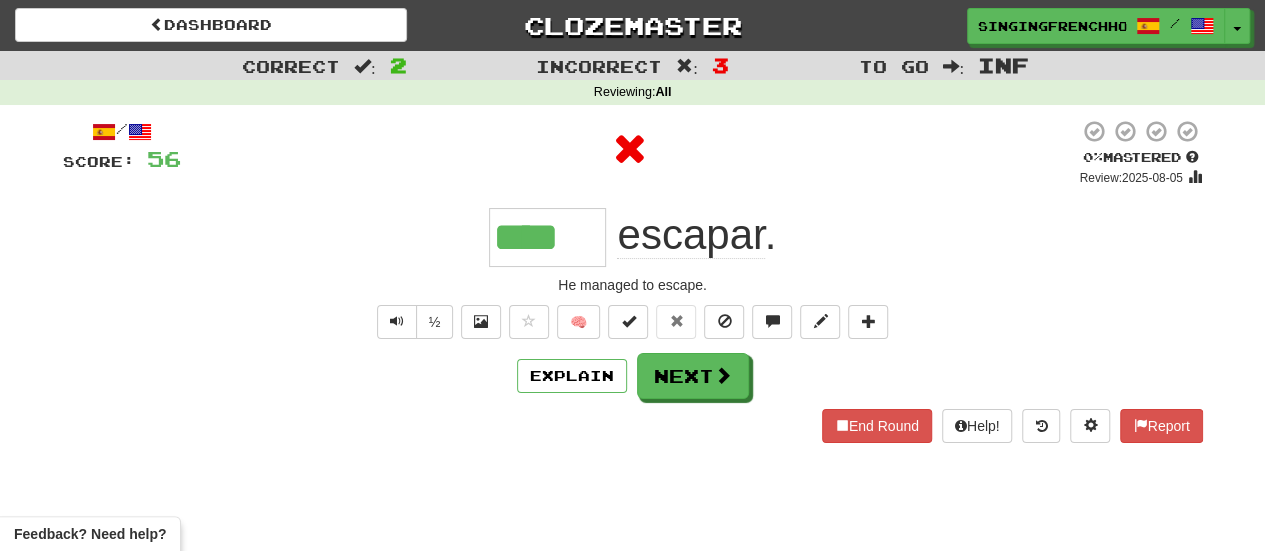 type on "*****" 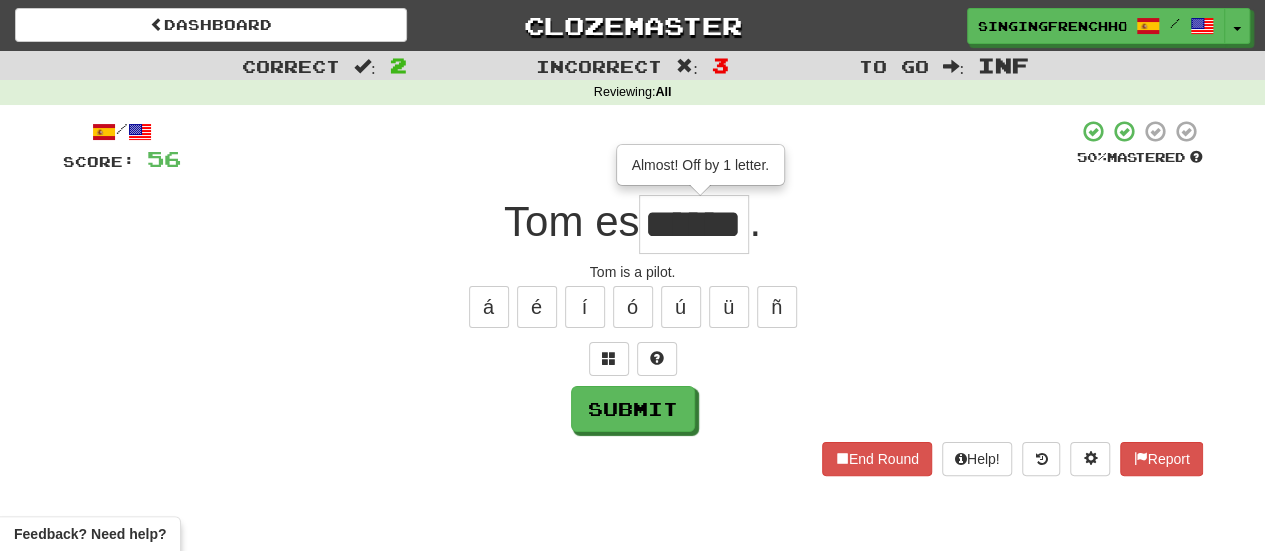 type on "******" 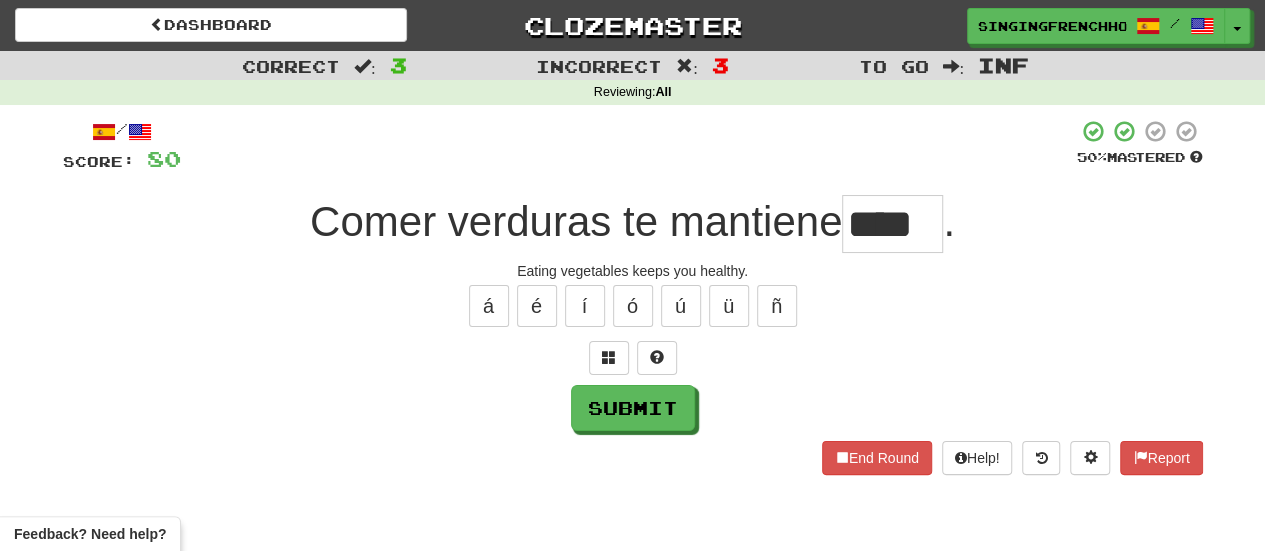 scroll, scrollTop: 0, scrollLeft: 0, axis: both 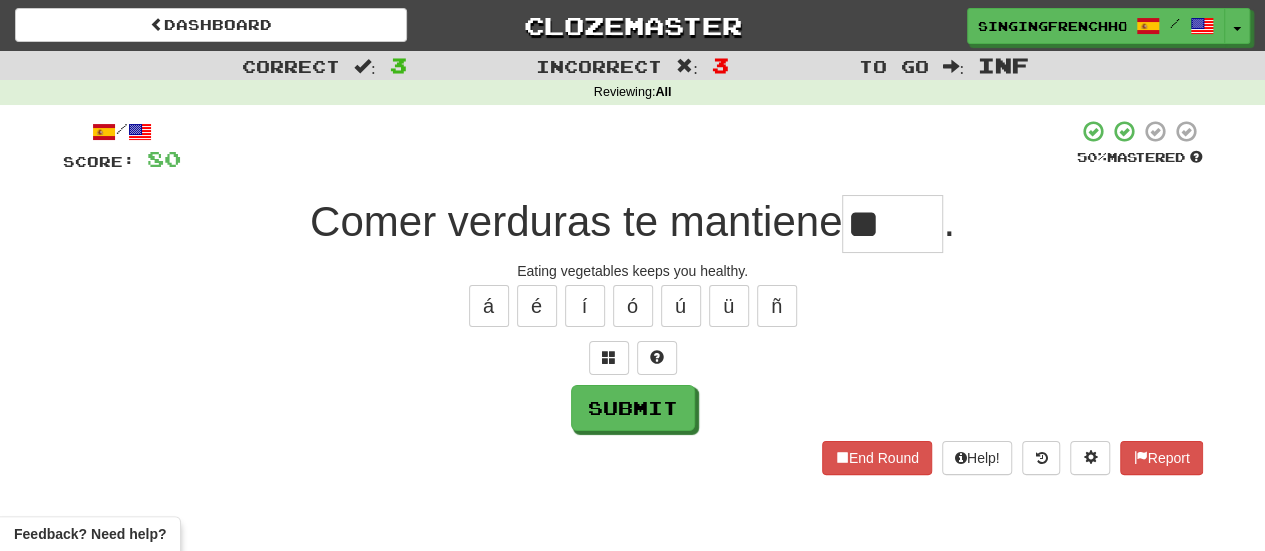 type on "*" 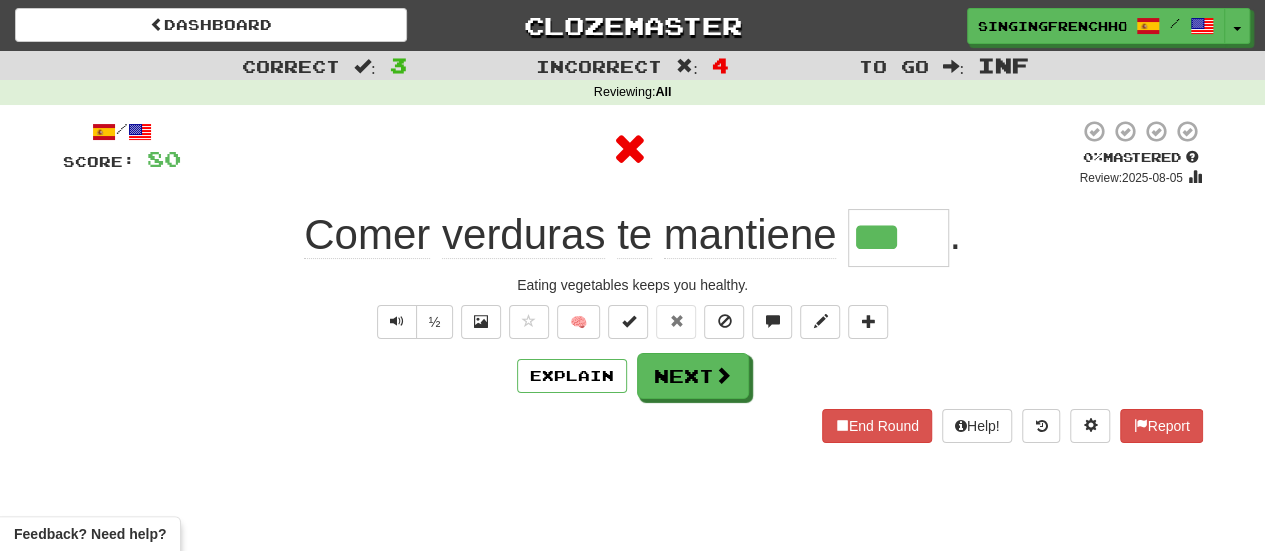 type on "****" 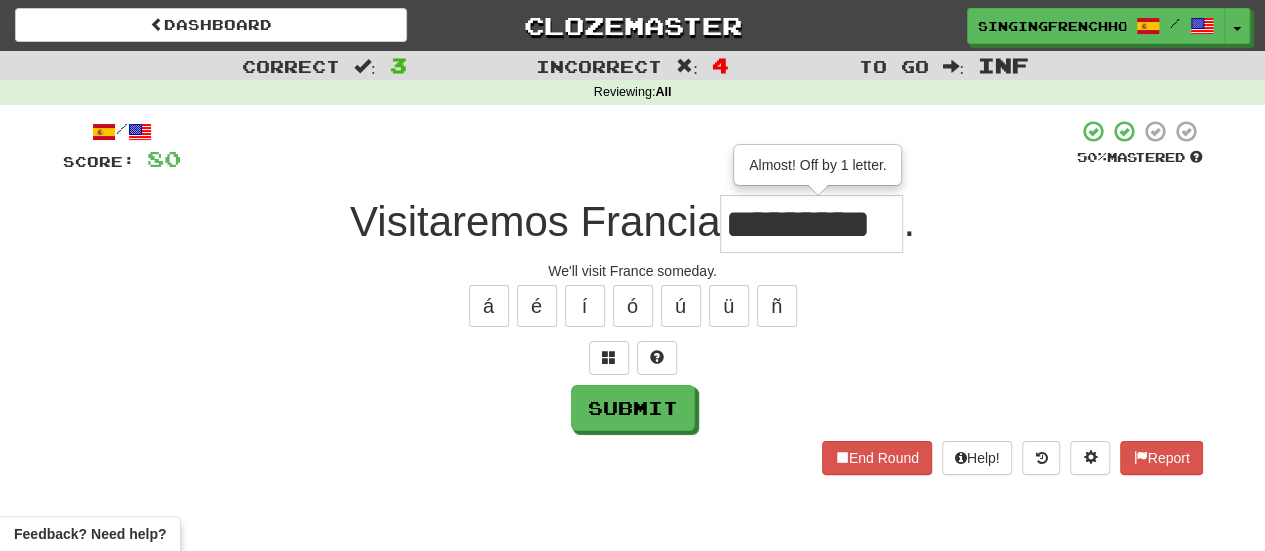 type on "*********" 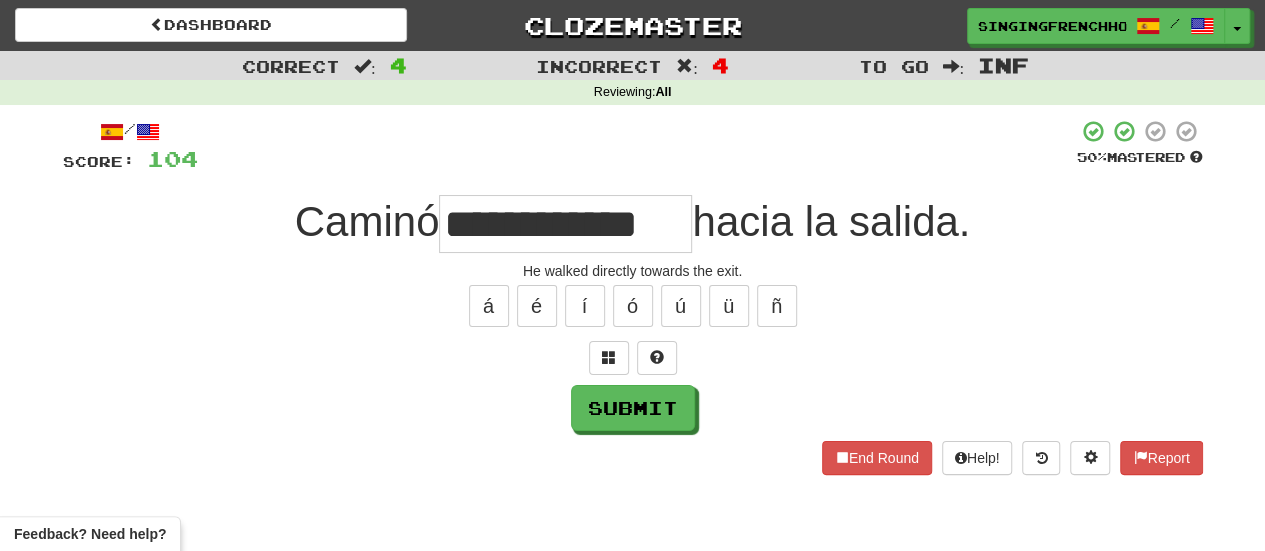 type on "**********" 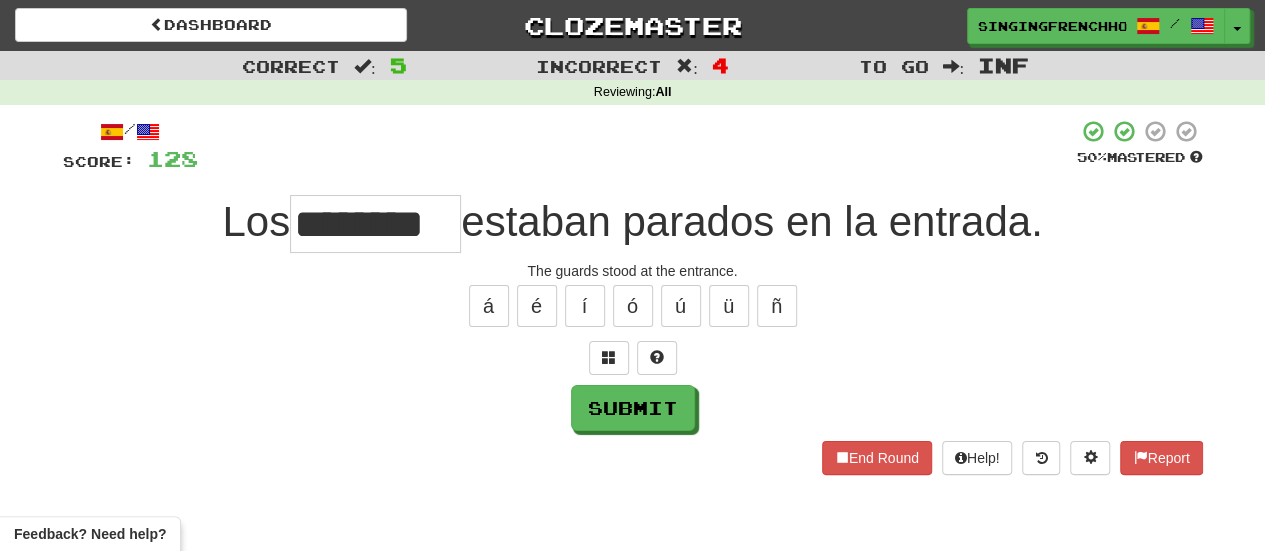 type on "********" 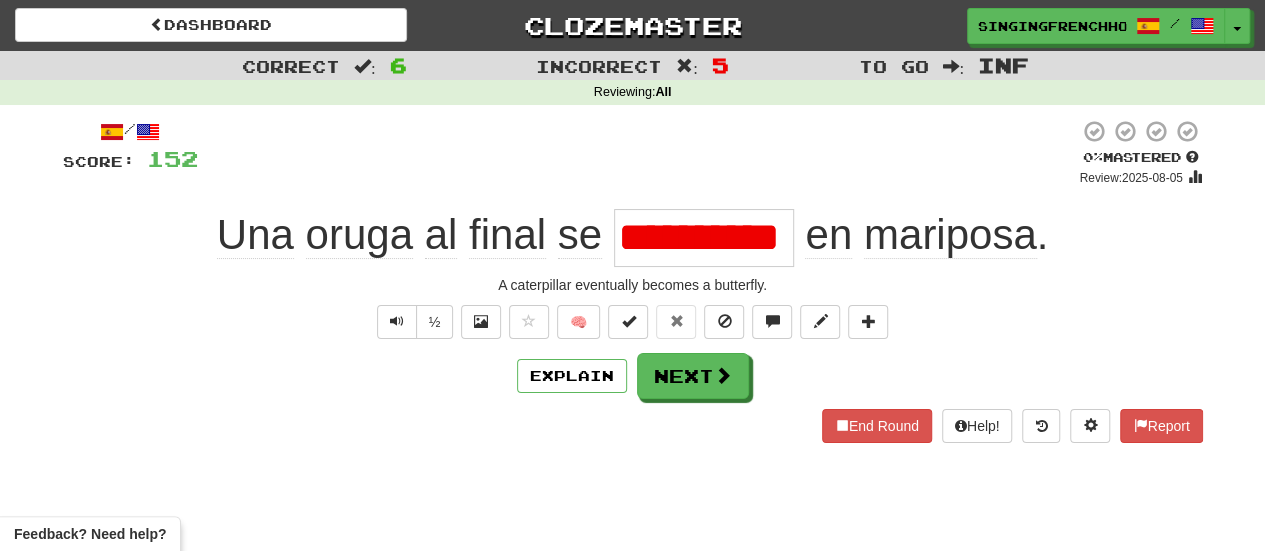 scroll, scrollTop: 0, scrollLeft: 18, axis: horizontal 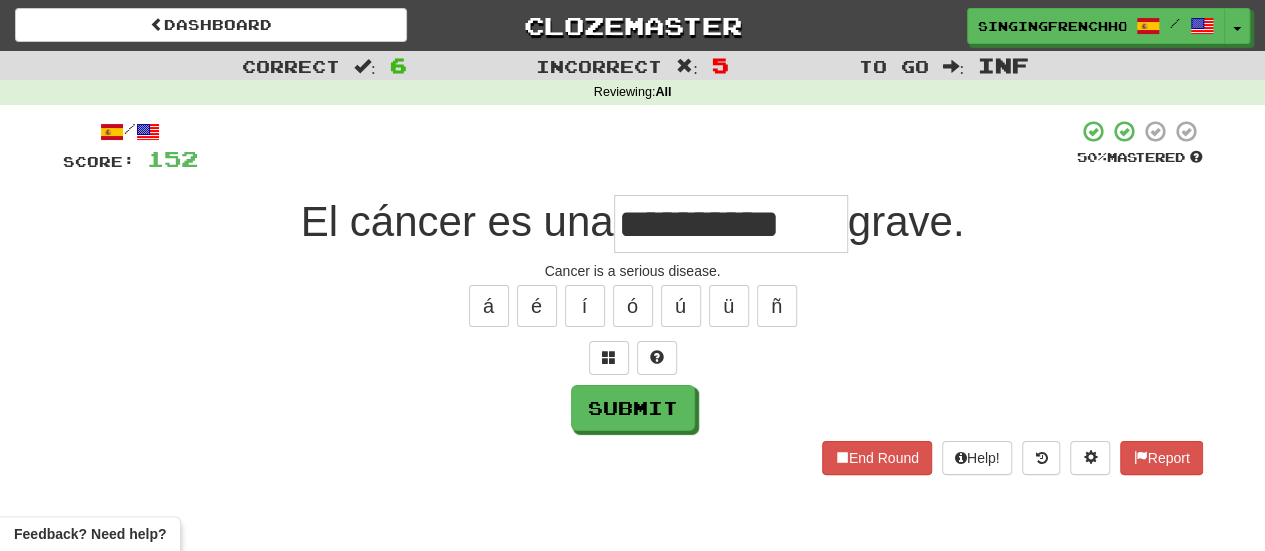 type on "**********" 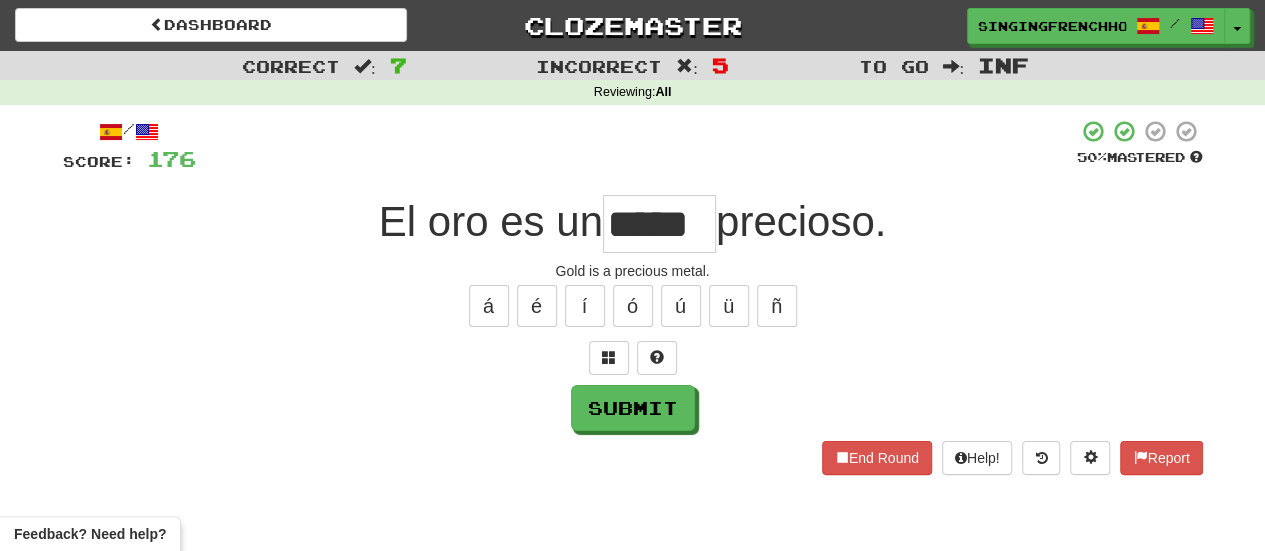 type on "*****" 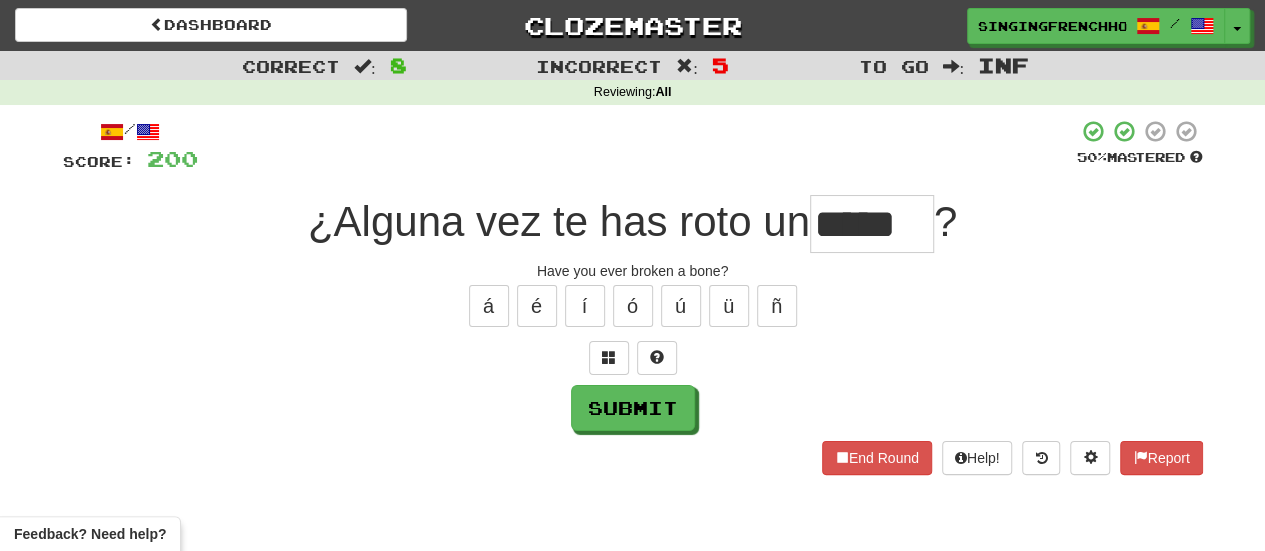 type on "*****" 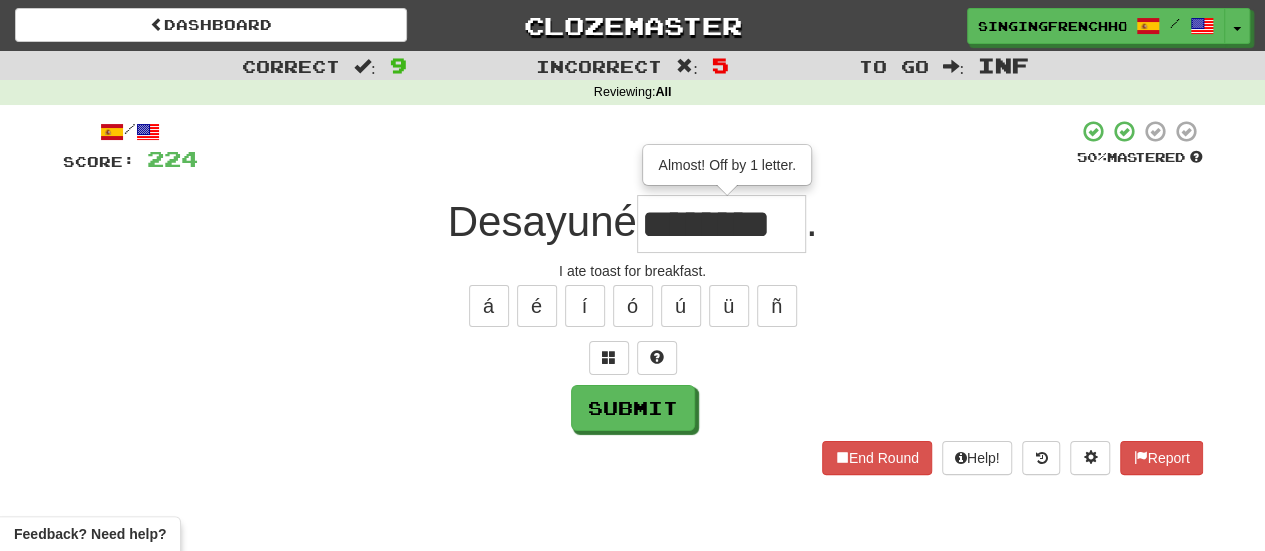 type on "********" 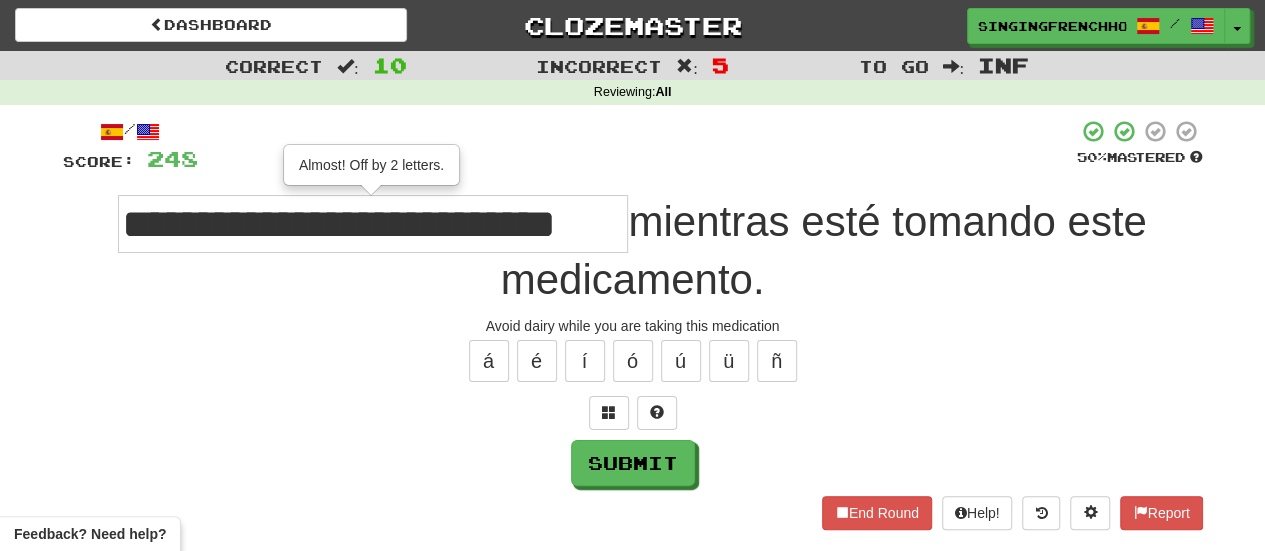 click on "**********" at bounding box center [373, 224] 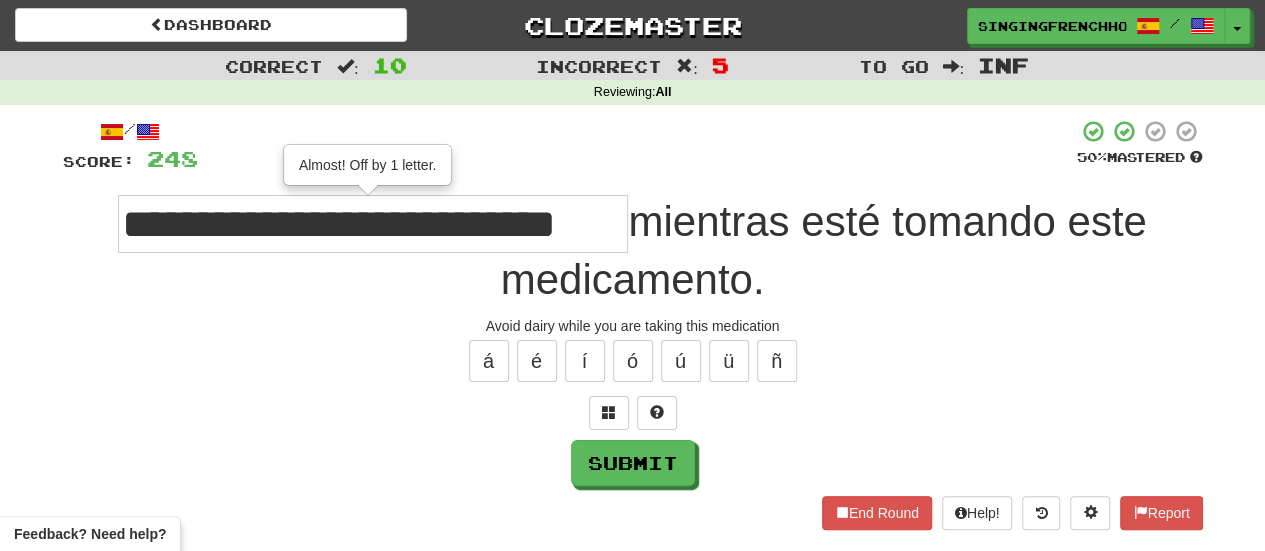 click on "**********" at bounding box center [373, 224] 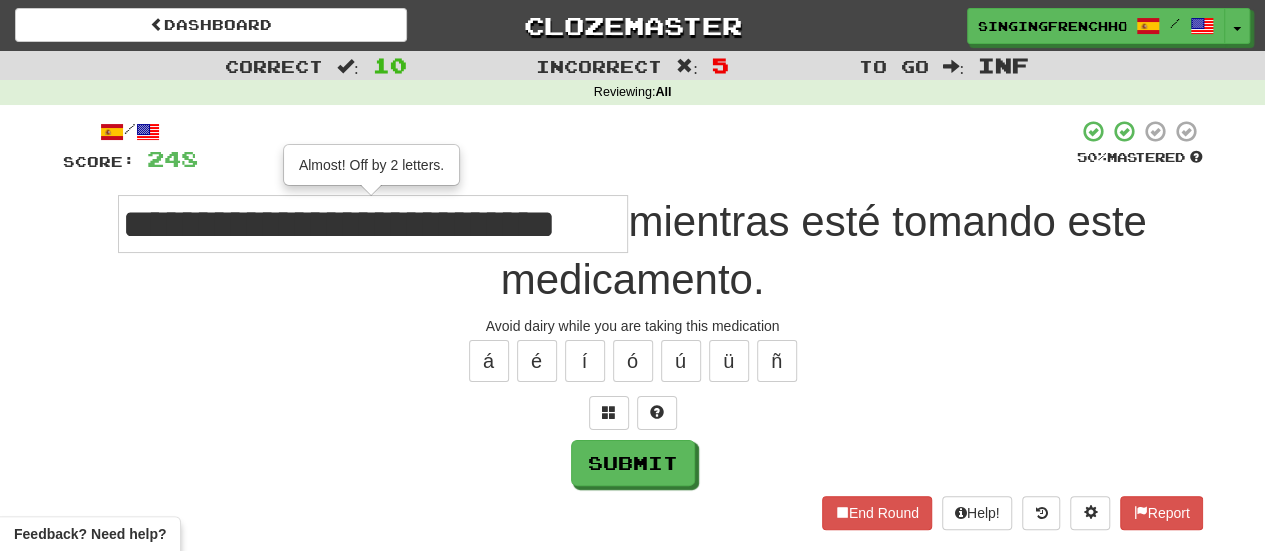 click on "**********" at bounding box center (373, 224) 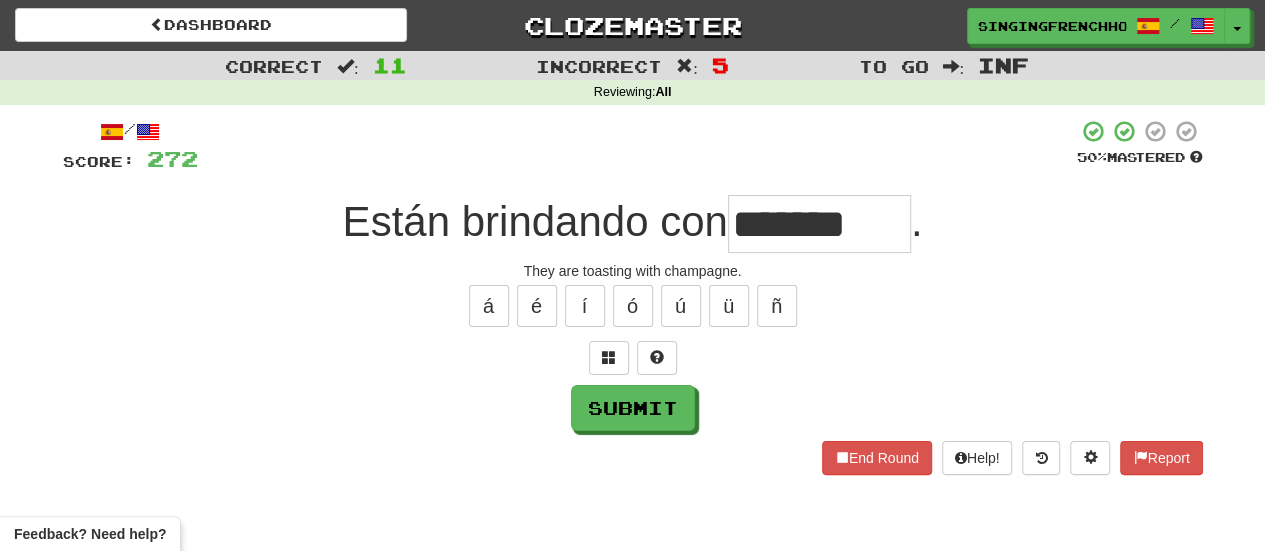 scroll, scrollTop: 0, scrollLeft: 0, axis: both 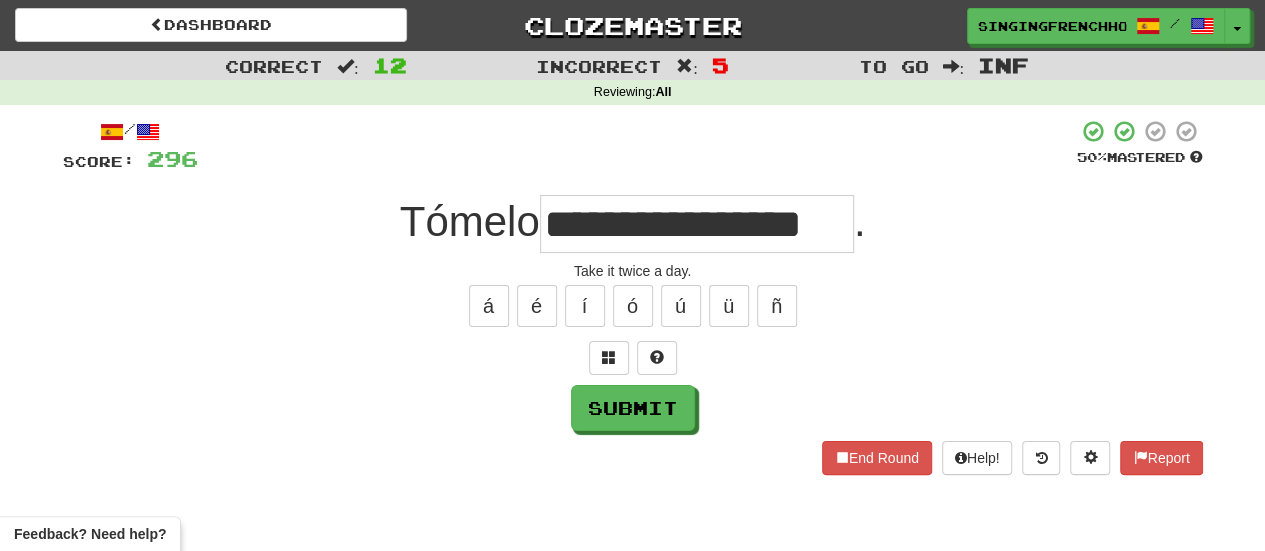type on "**********" 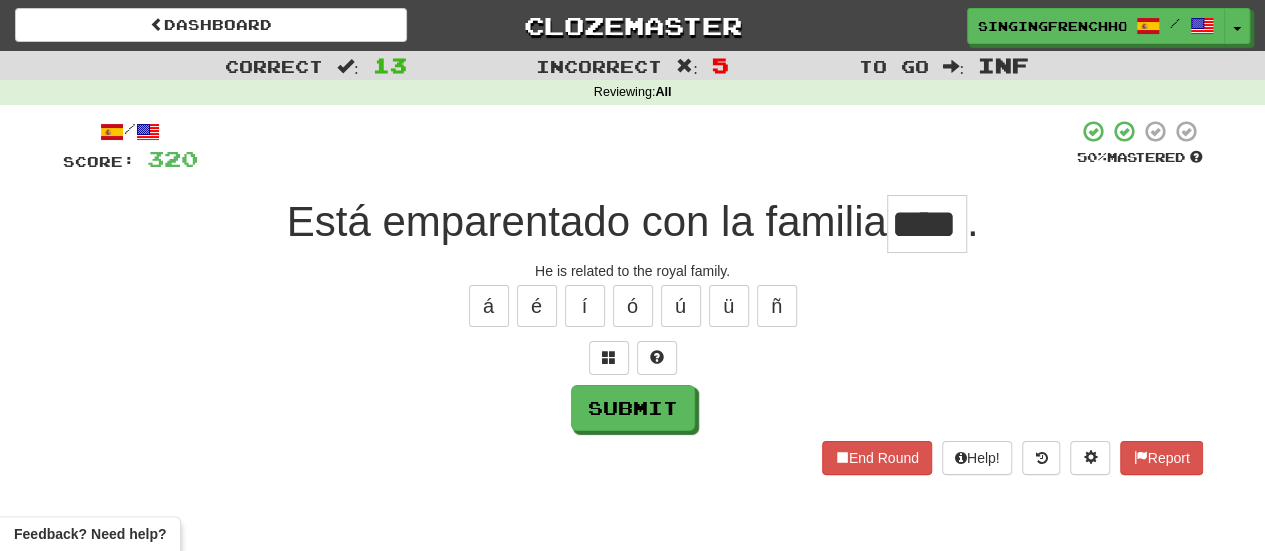 type on "****" 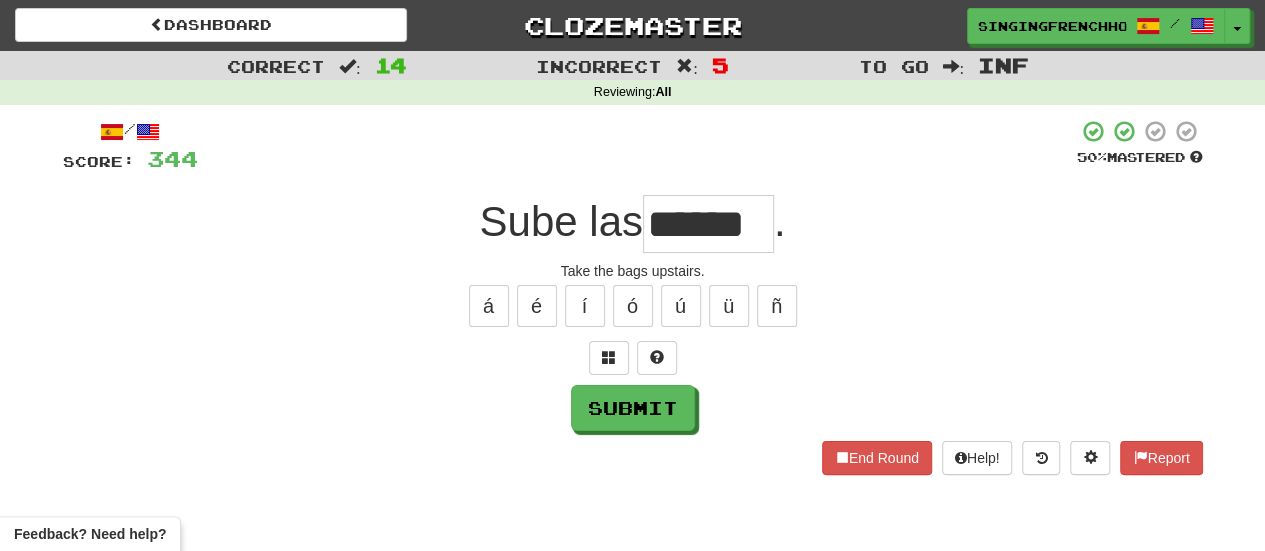 type on "******" 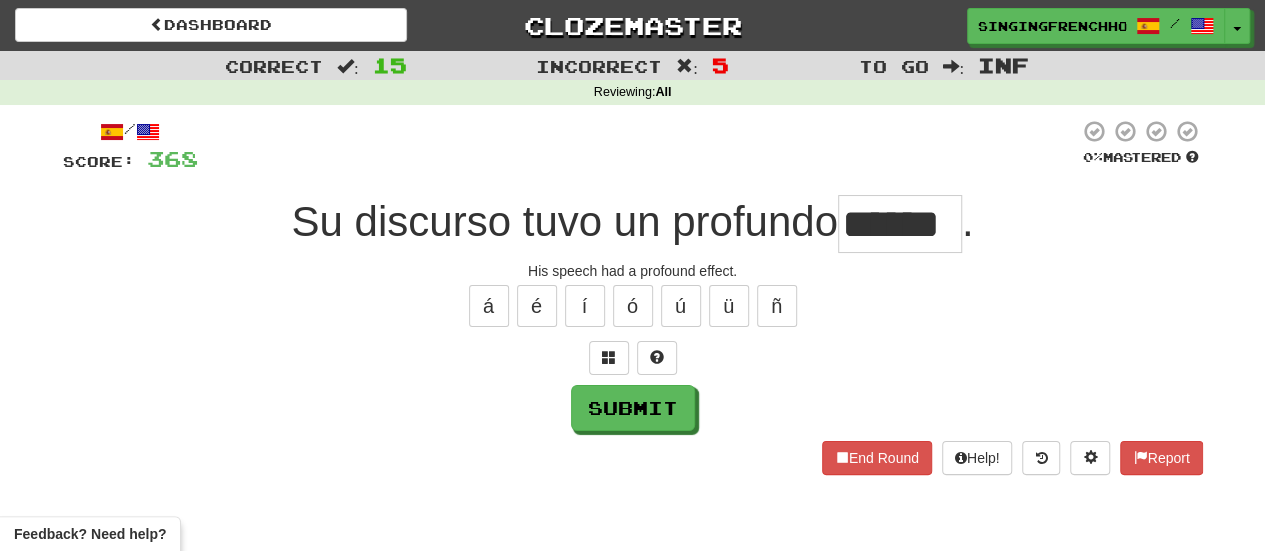 type on "******" 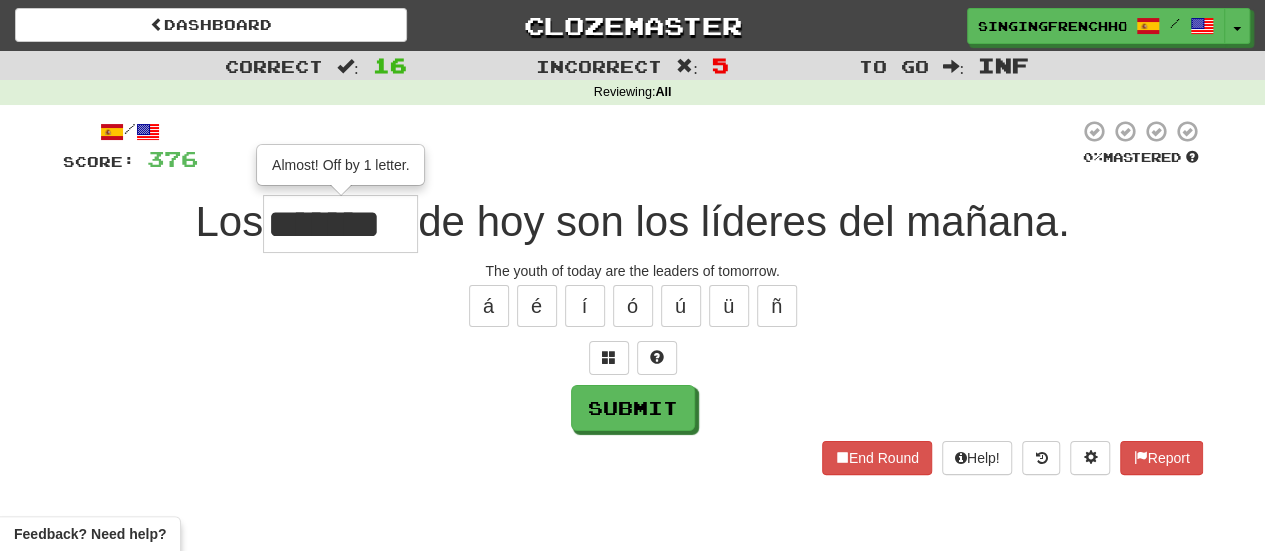 type on "*******" 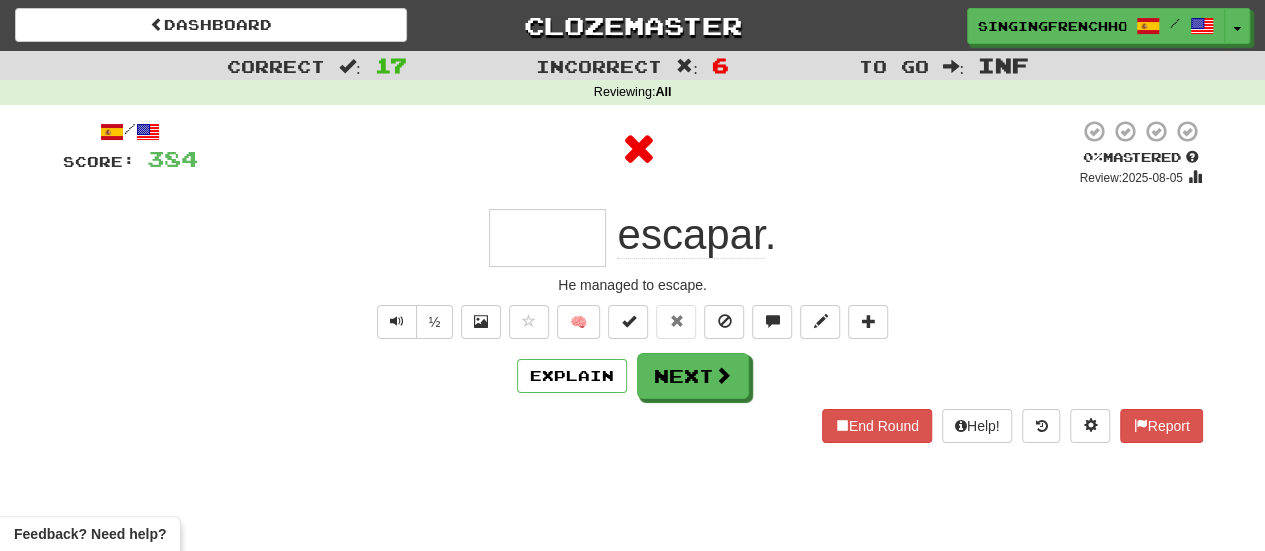 type on "*****" 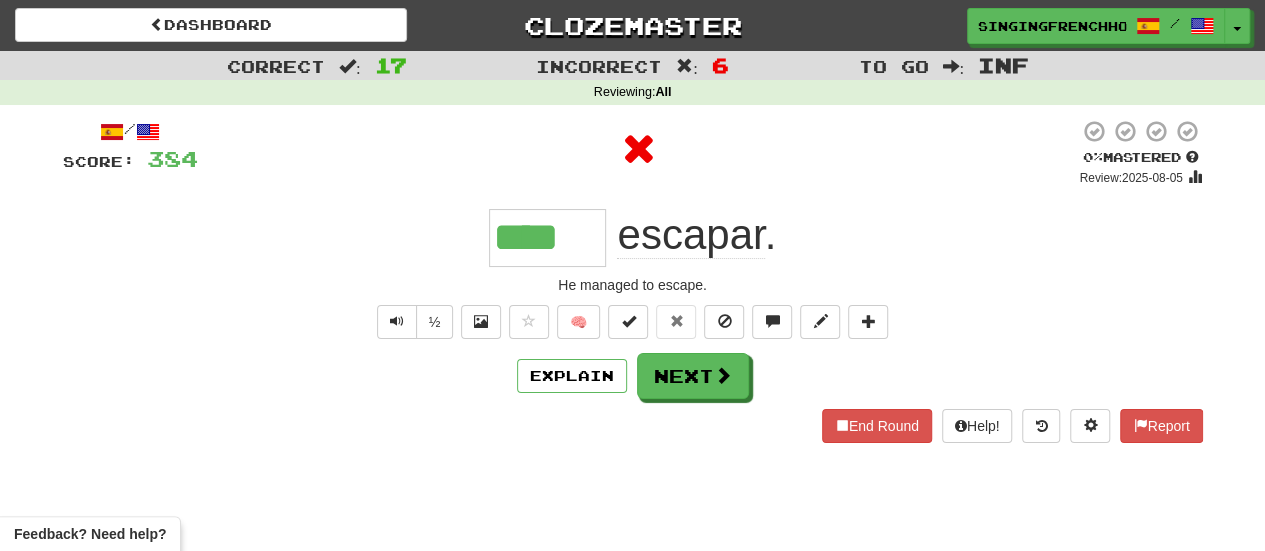 type on "*****" 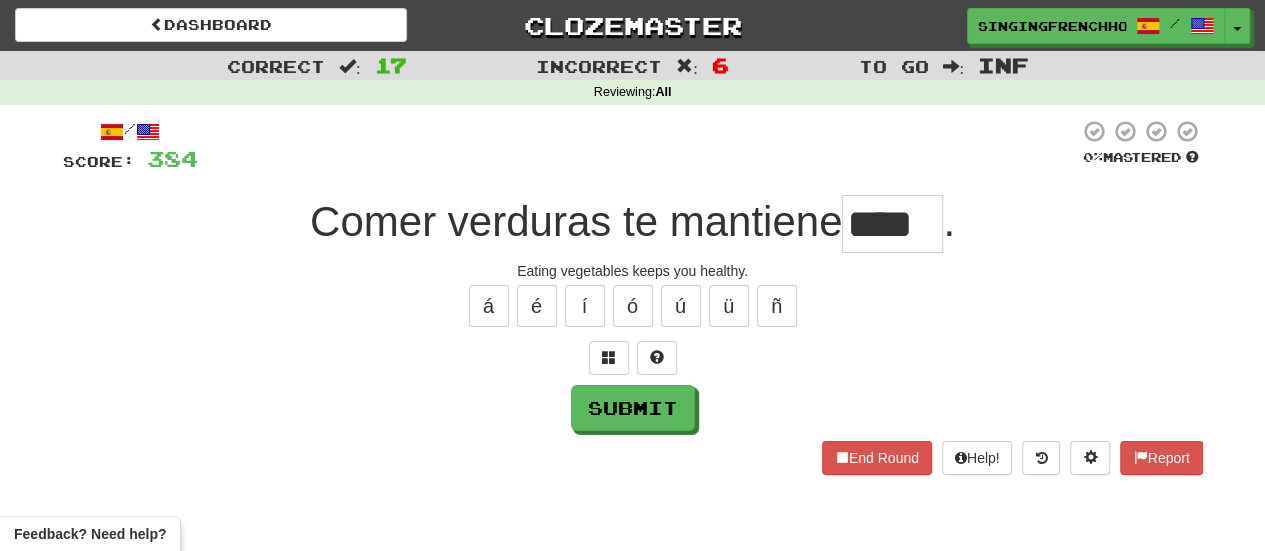 type on "****" 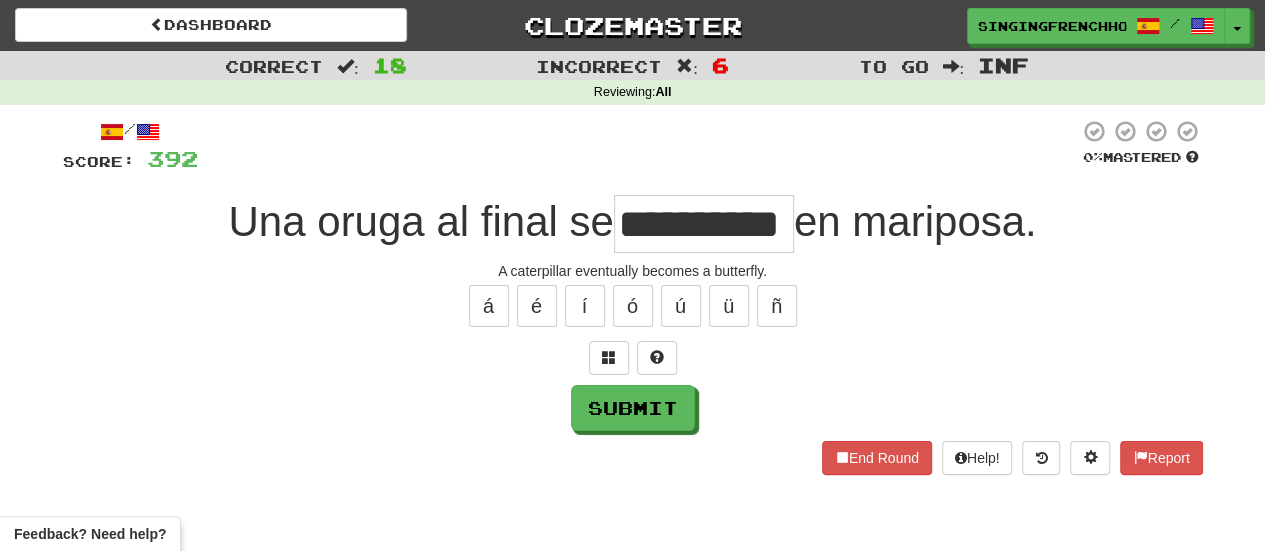 scroll, scrollTop: 0, scrollLeft: 0, axis: both 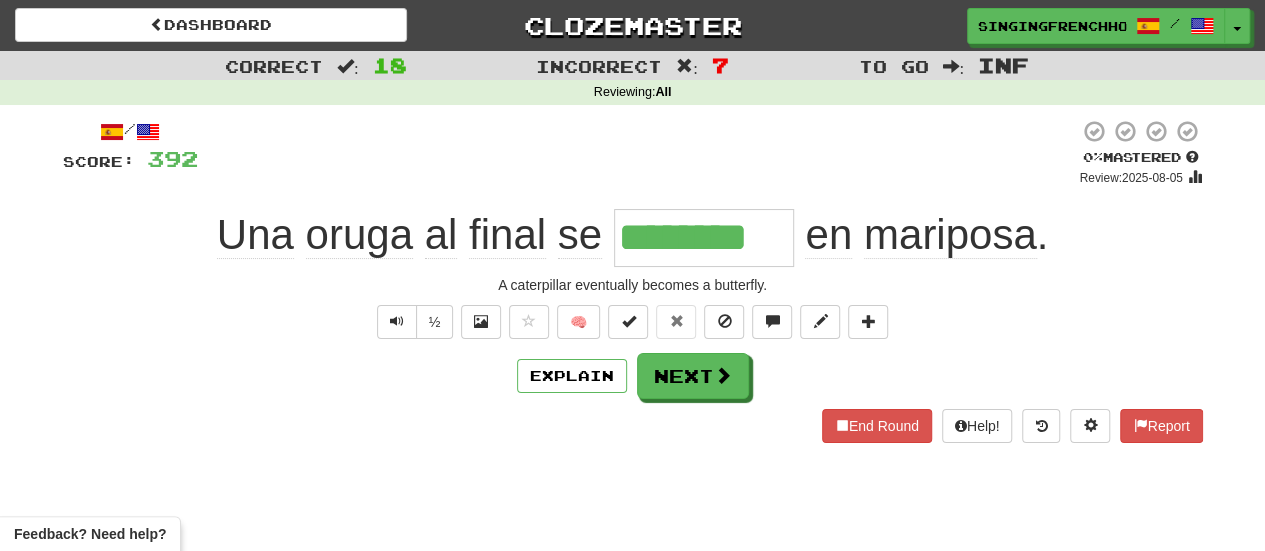 type on "*********" 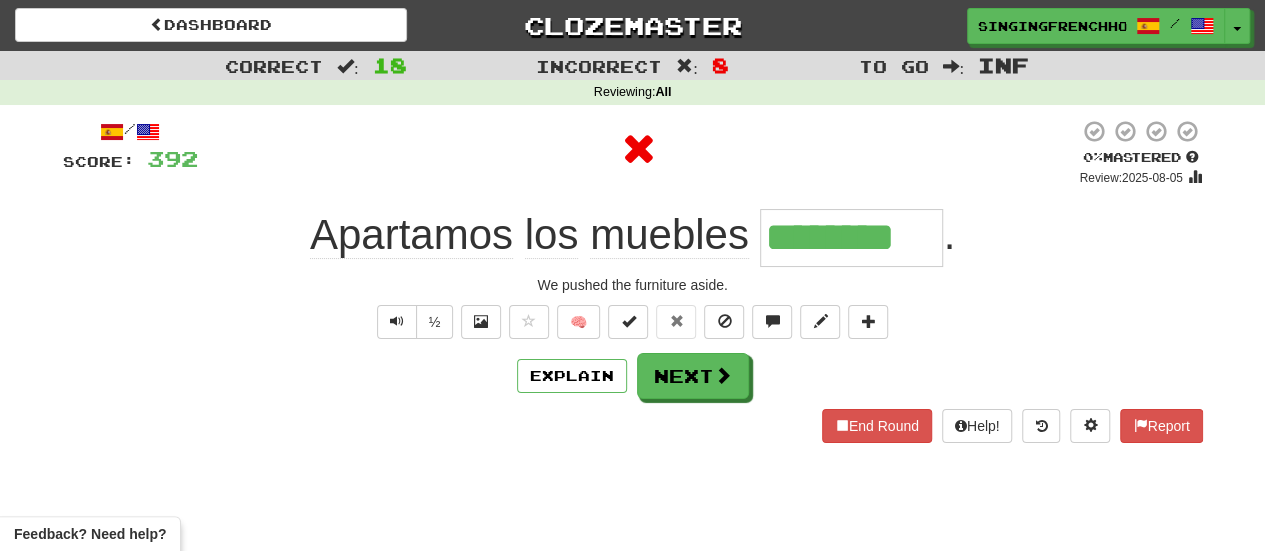 type on "*********" 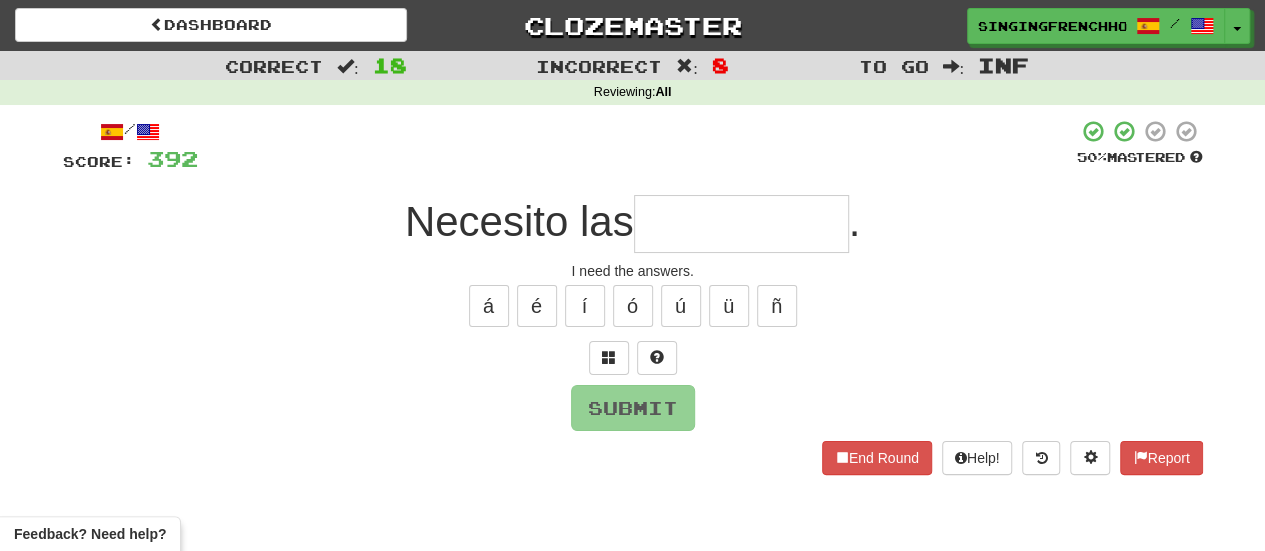 type on "*" 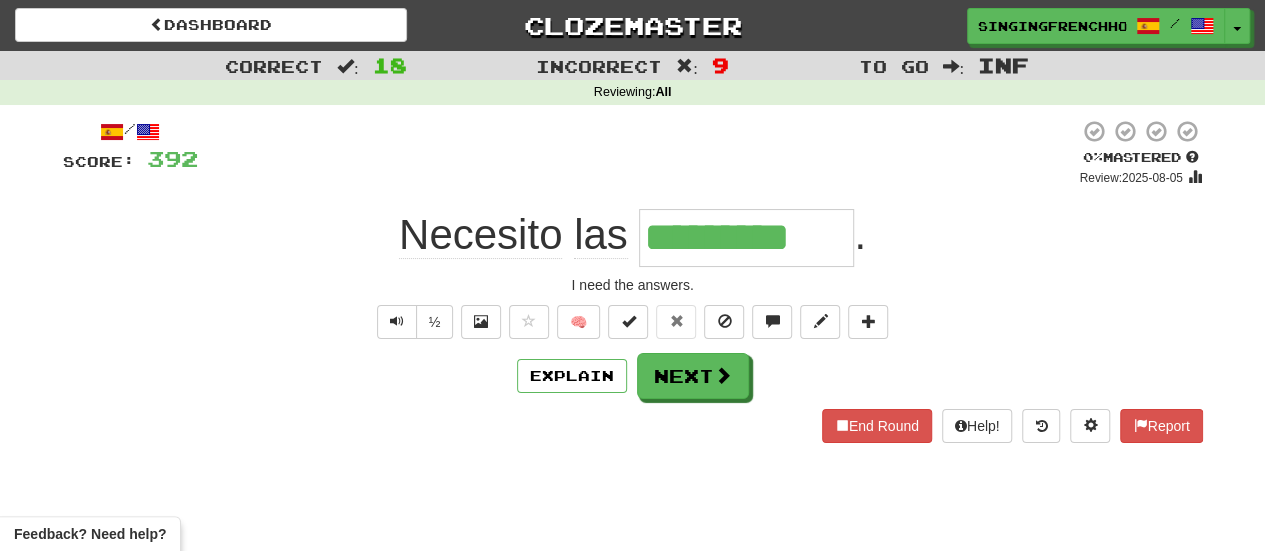 type on "**********" 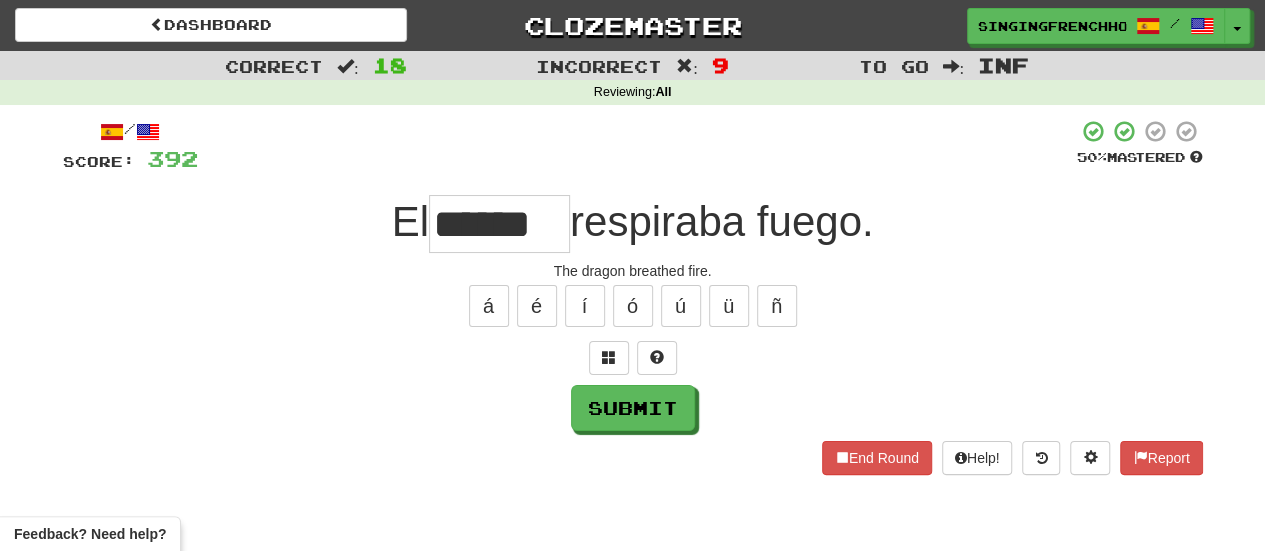 type on "******" 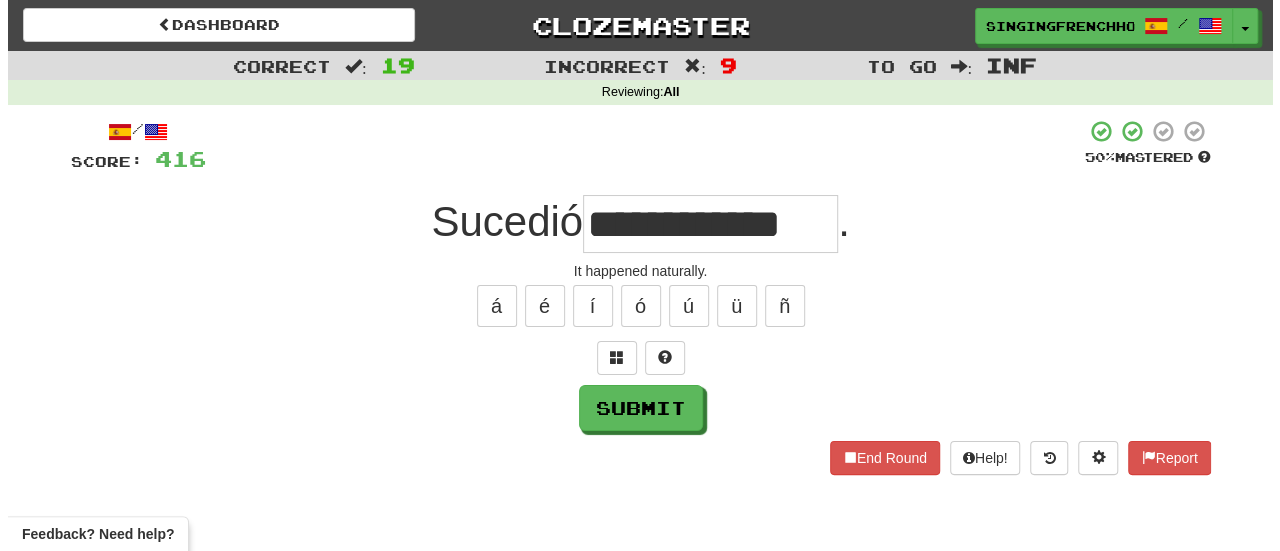 scroll, scrollTop: 0, scrollLeft: 0, axis: both 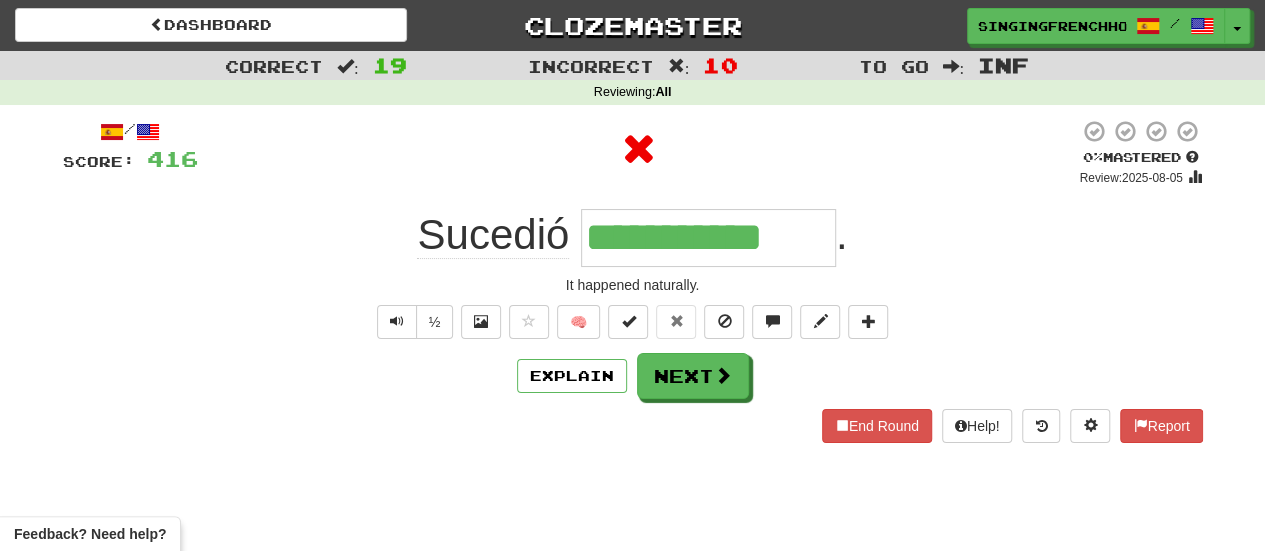 type on "**********" 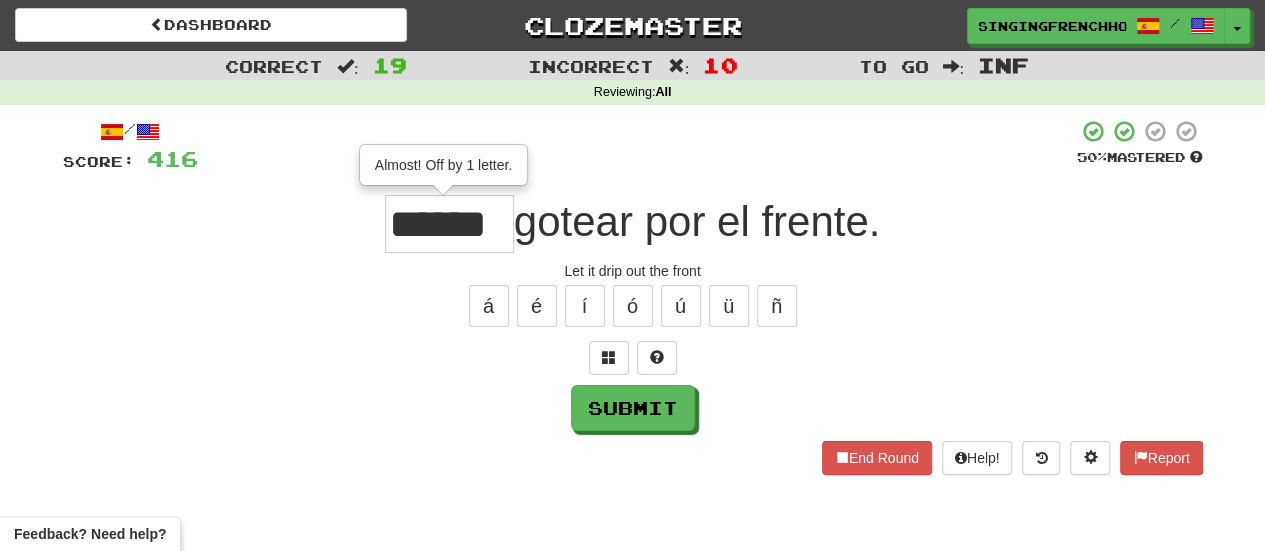 type on "******" 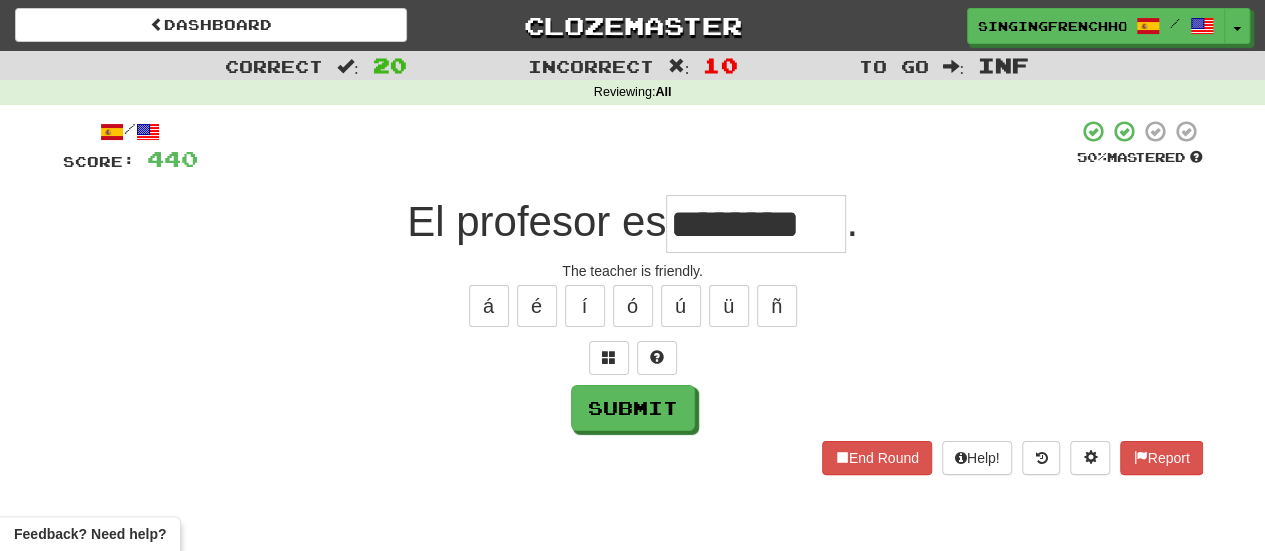 type on "********" 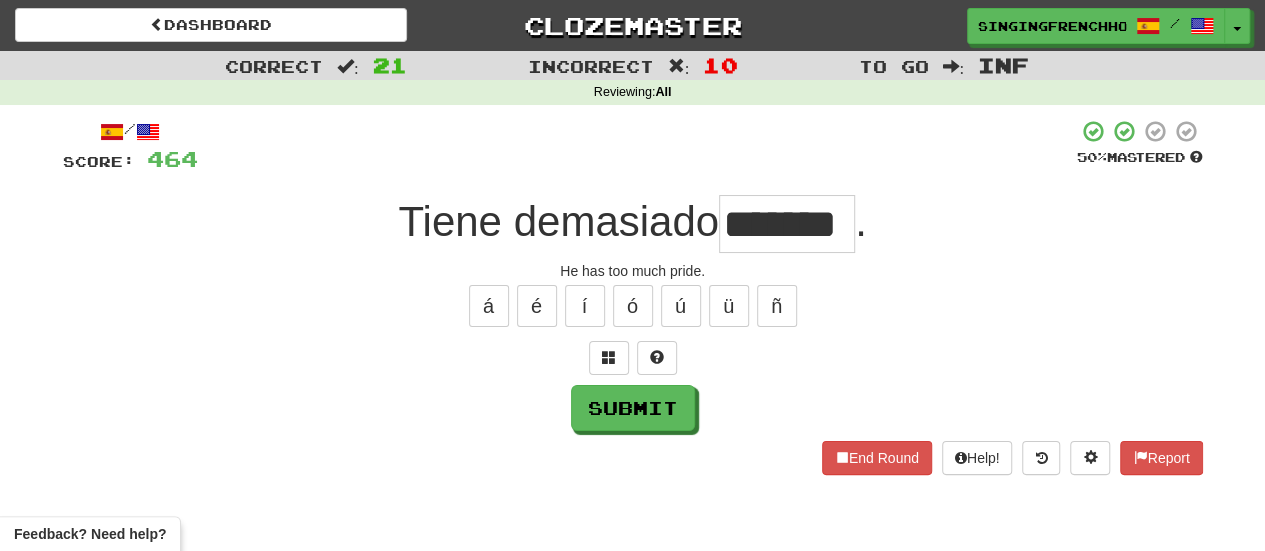 type on "*******" 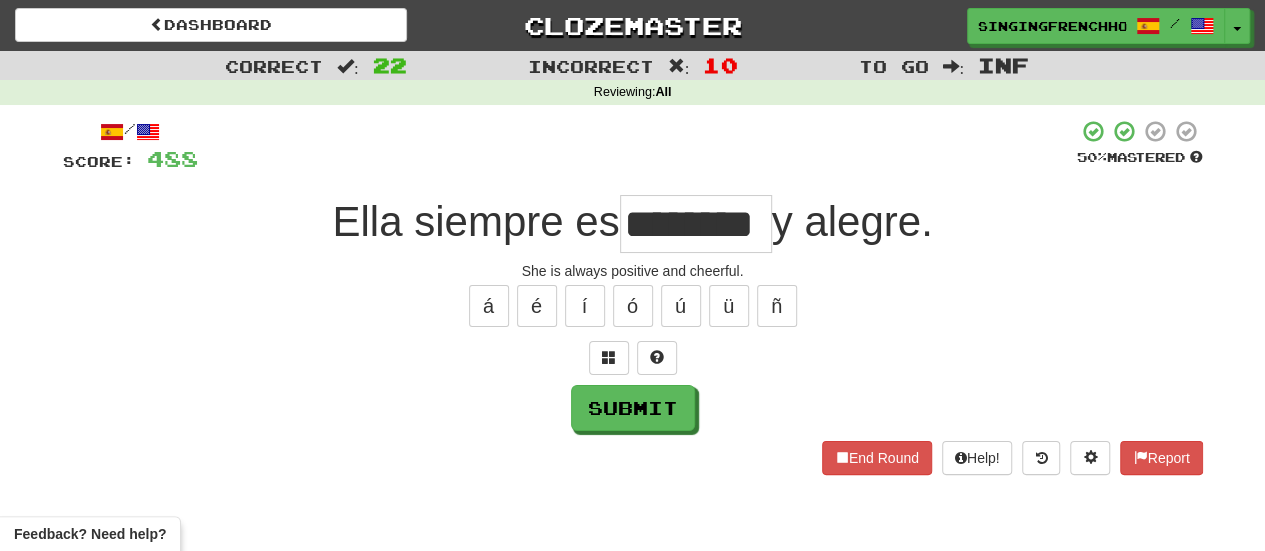 type on "********" 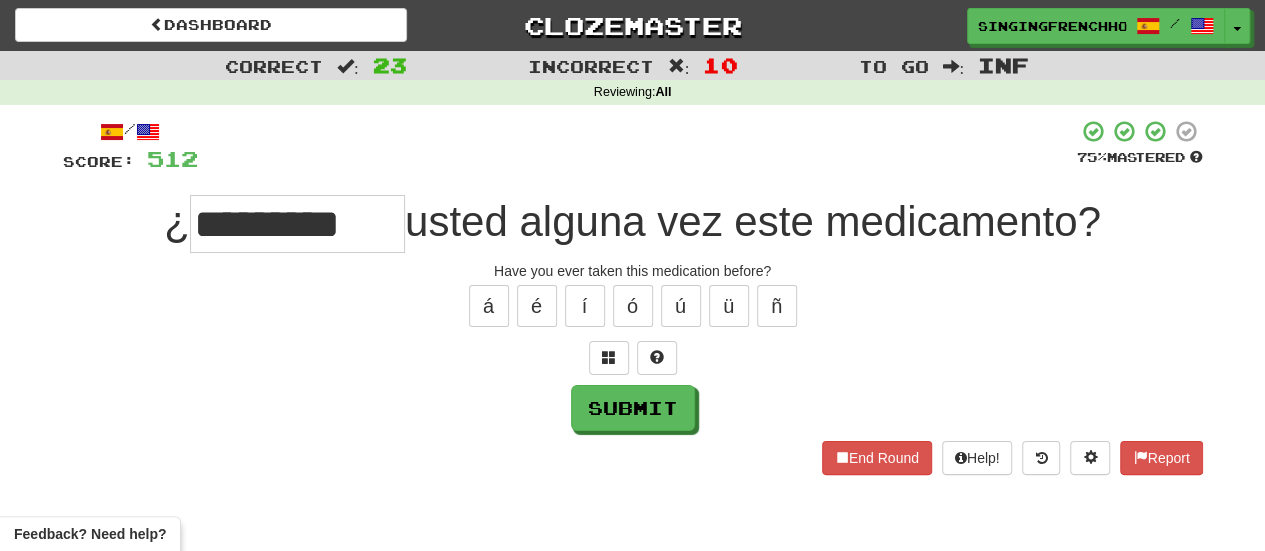 type on "*********" 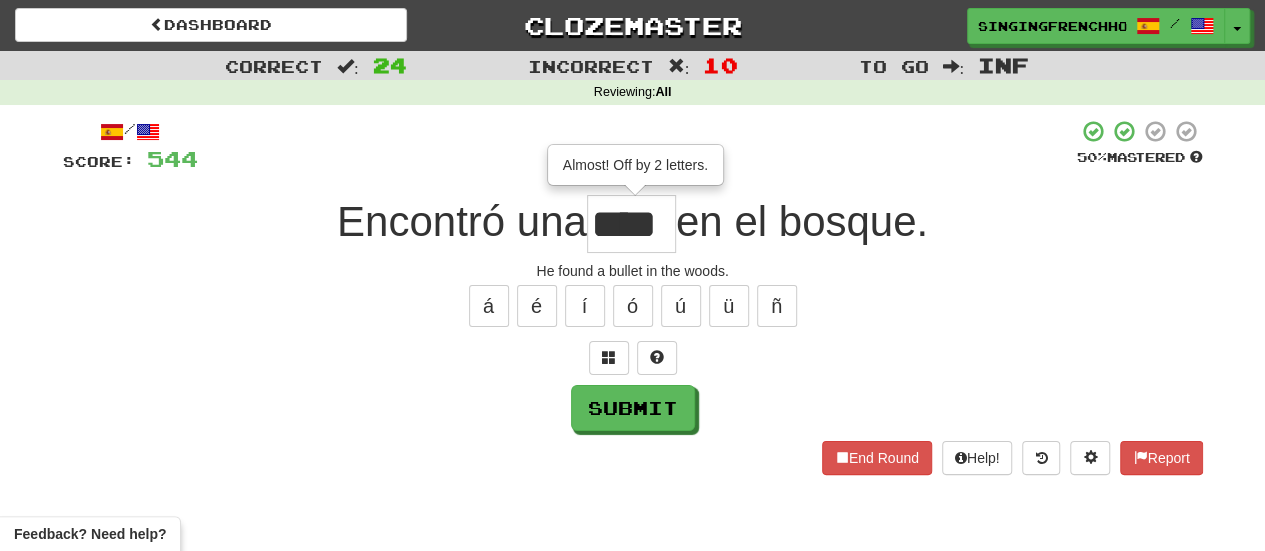 type on "****" 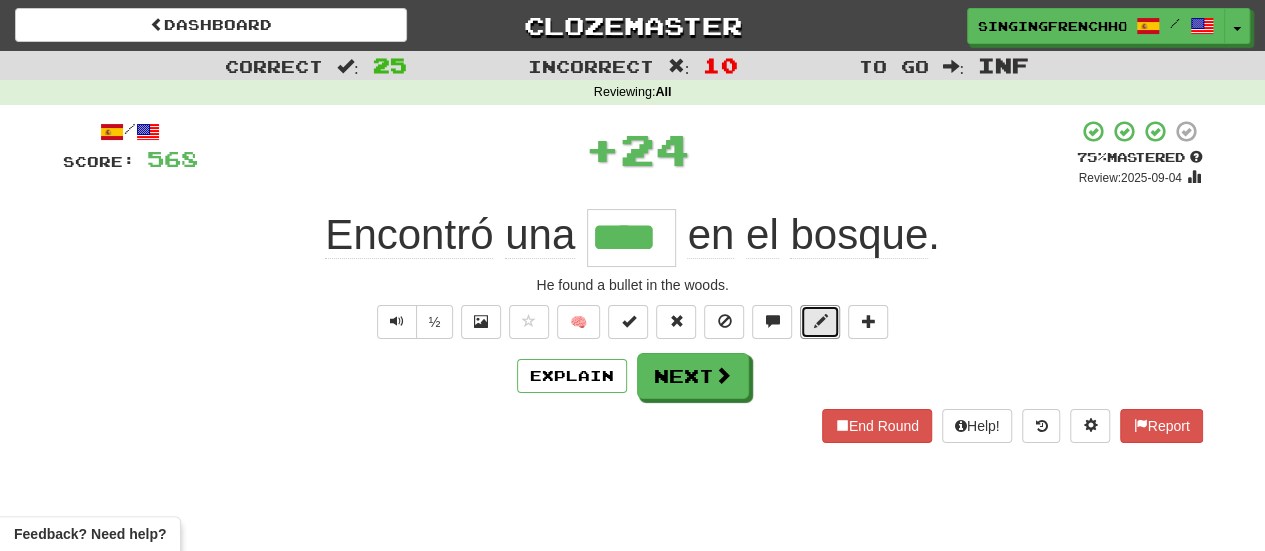 click at bounding box center [820, 322] 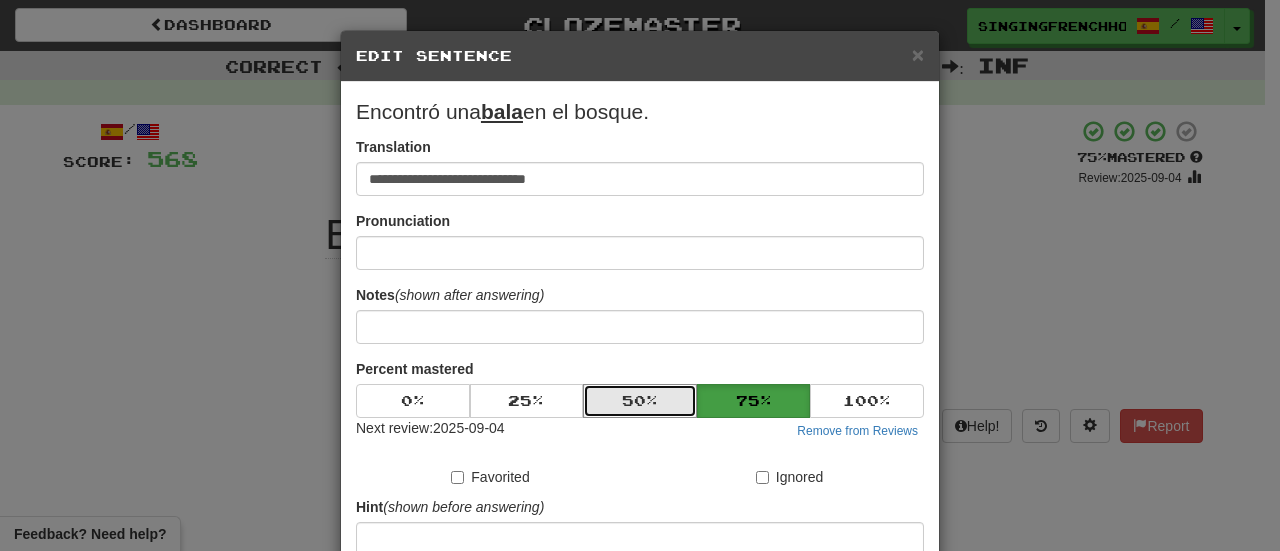 click on "50 %" at bounding box center [640, 401] 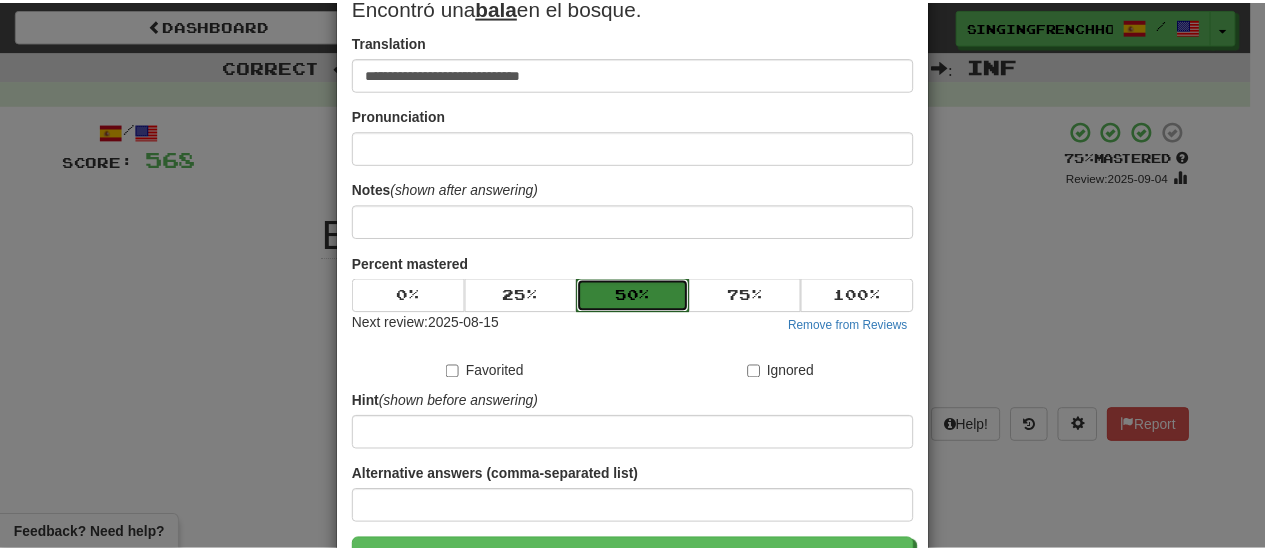 scroll, scrollTop: 246, scrollLeft: 0, axis: vertical 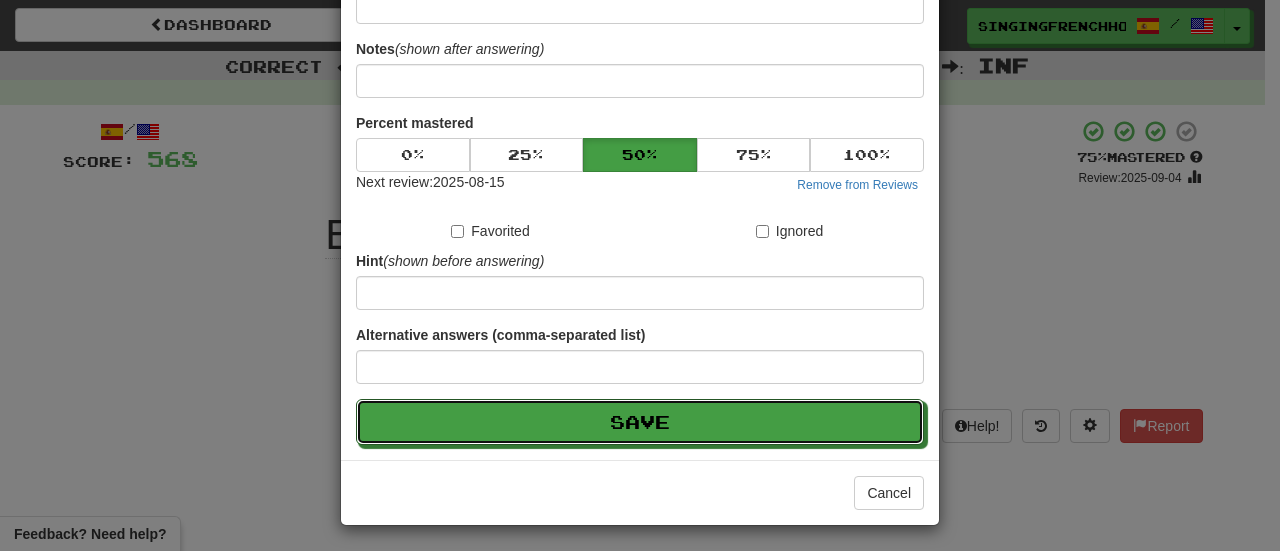 click on "Save" at bounding box center [640, 422] 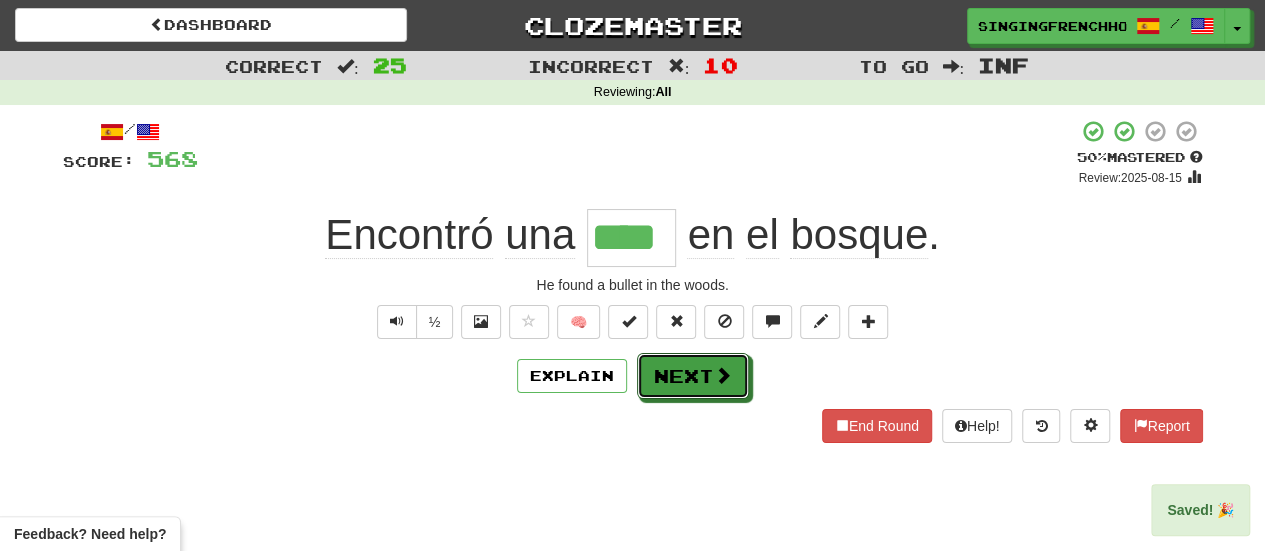 click on "Next" at bounding box center (693, 376) 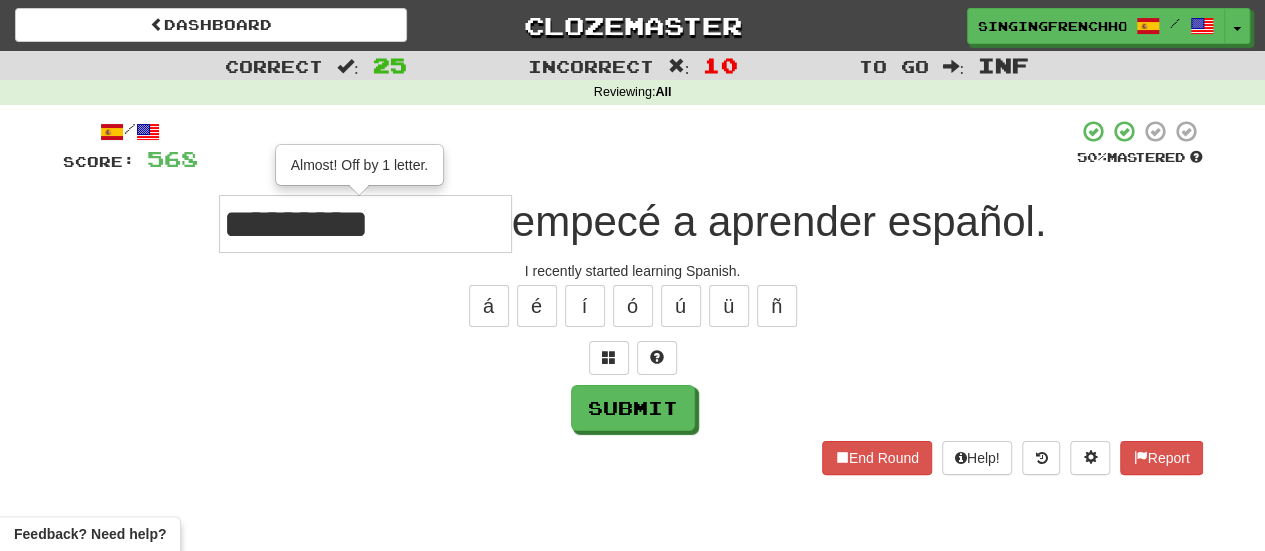 type on "**********" 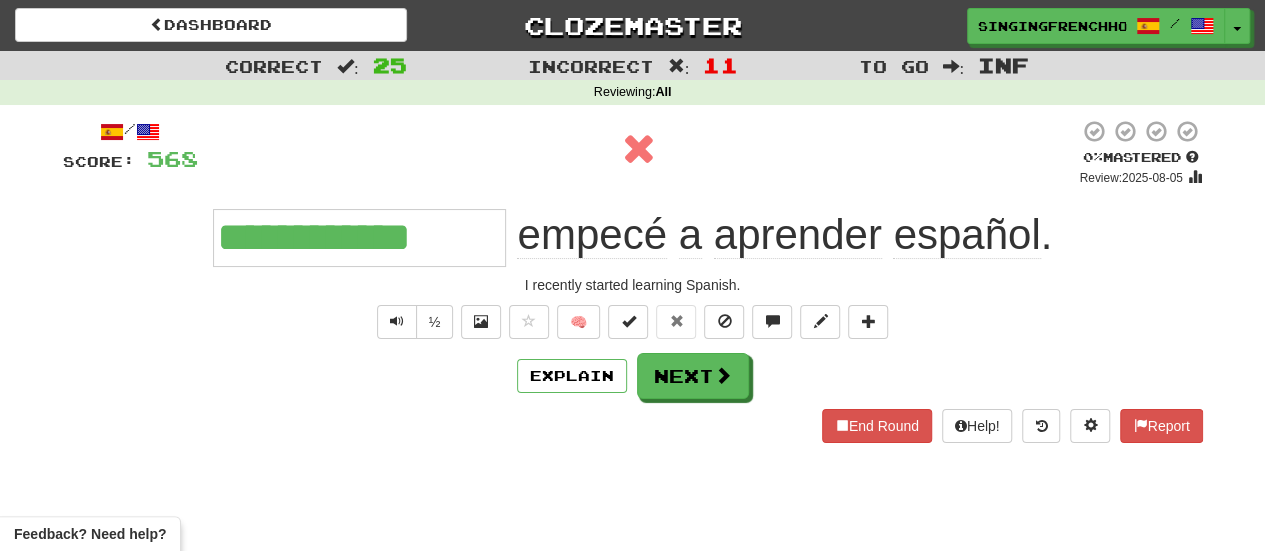 type on "**********" 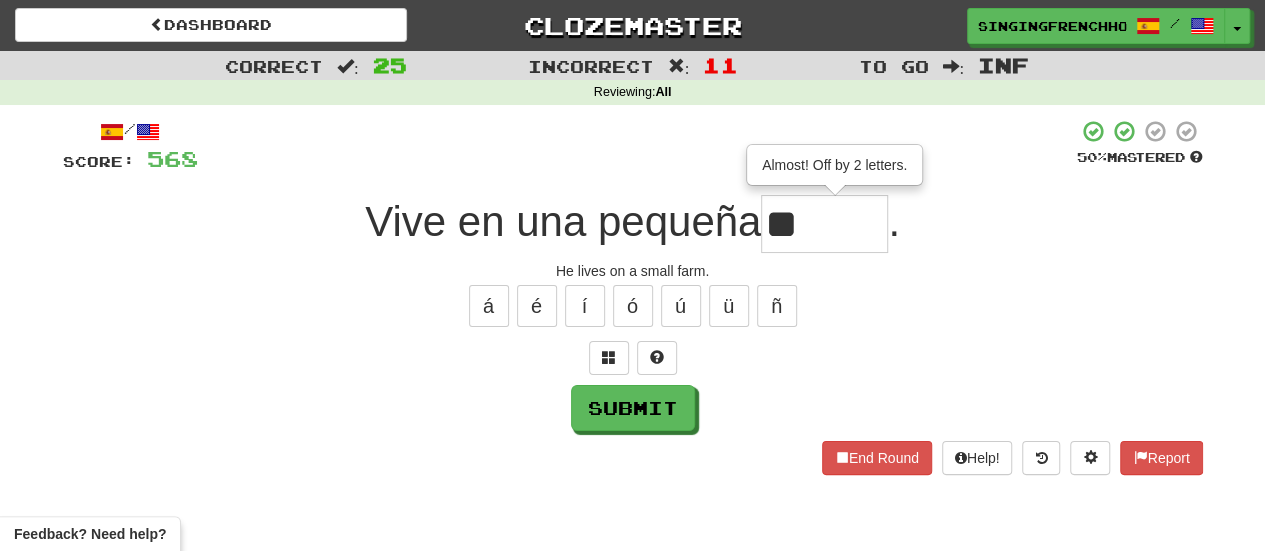 type on "*" 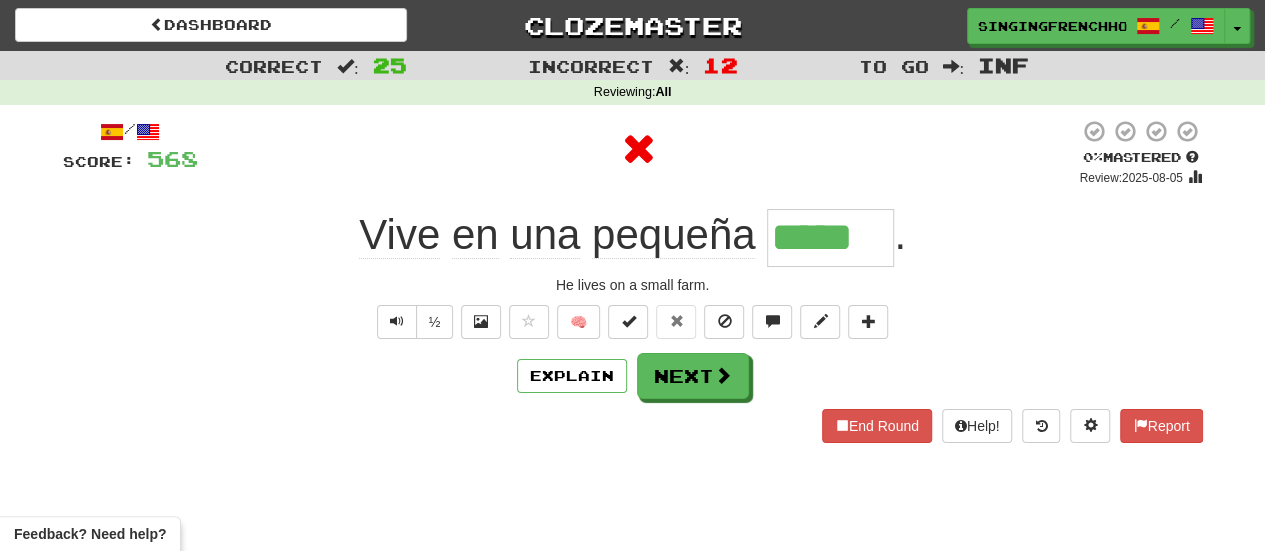 type on "******" 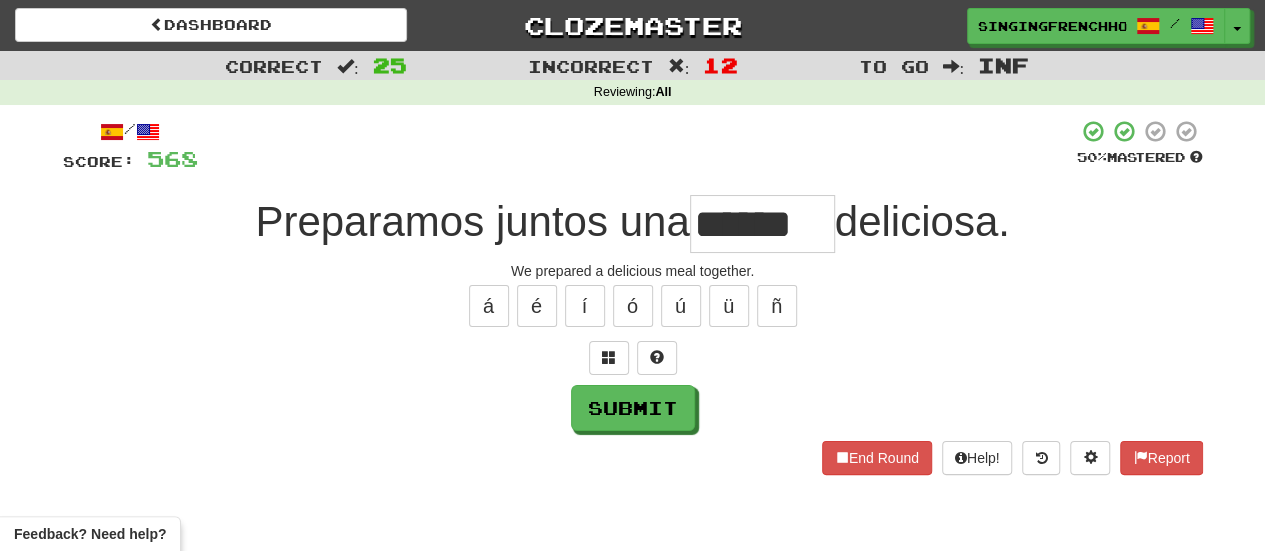 type on "******" 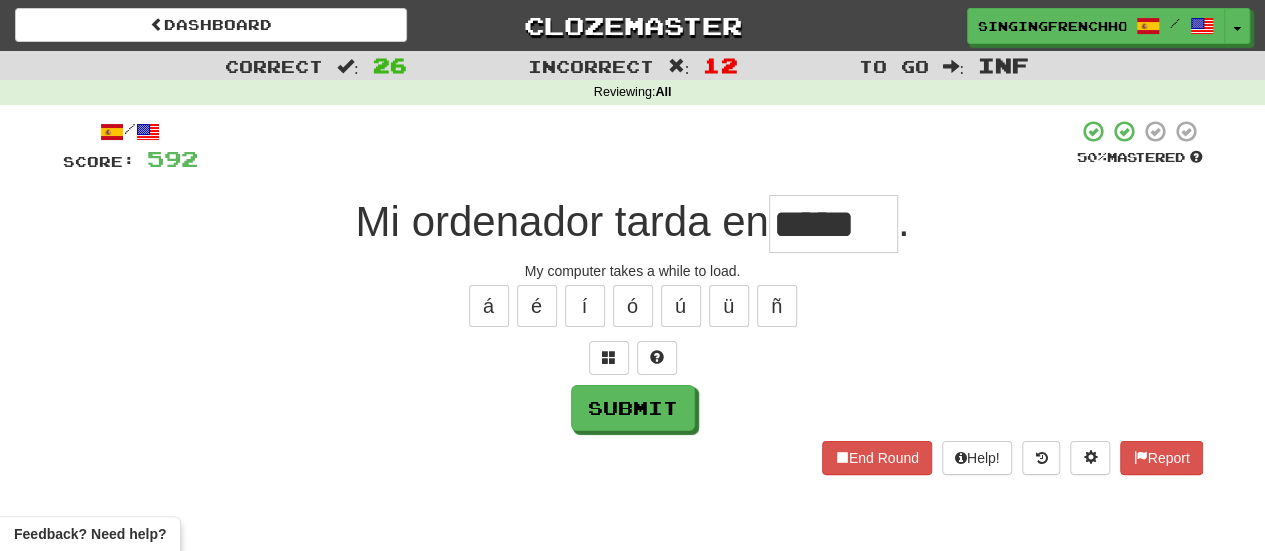 scroll, scrollTop: 0, scrollLeft: 0, axis: both 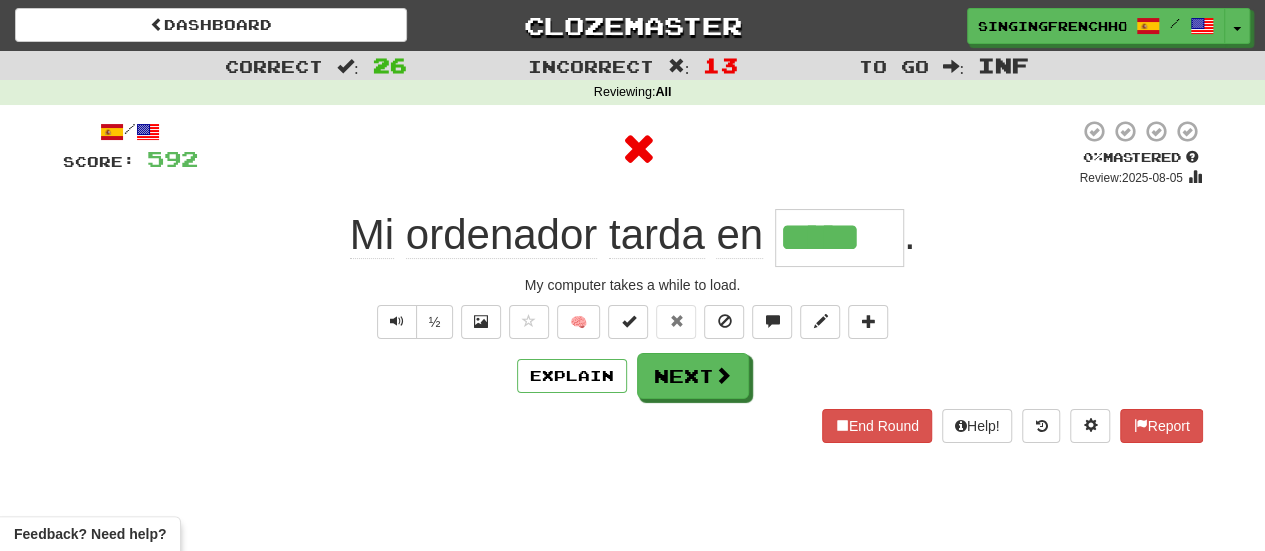 type on "******" 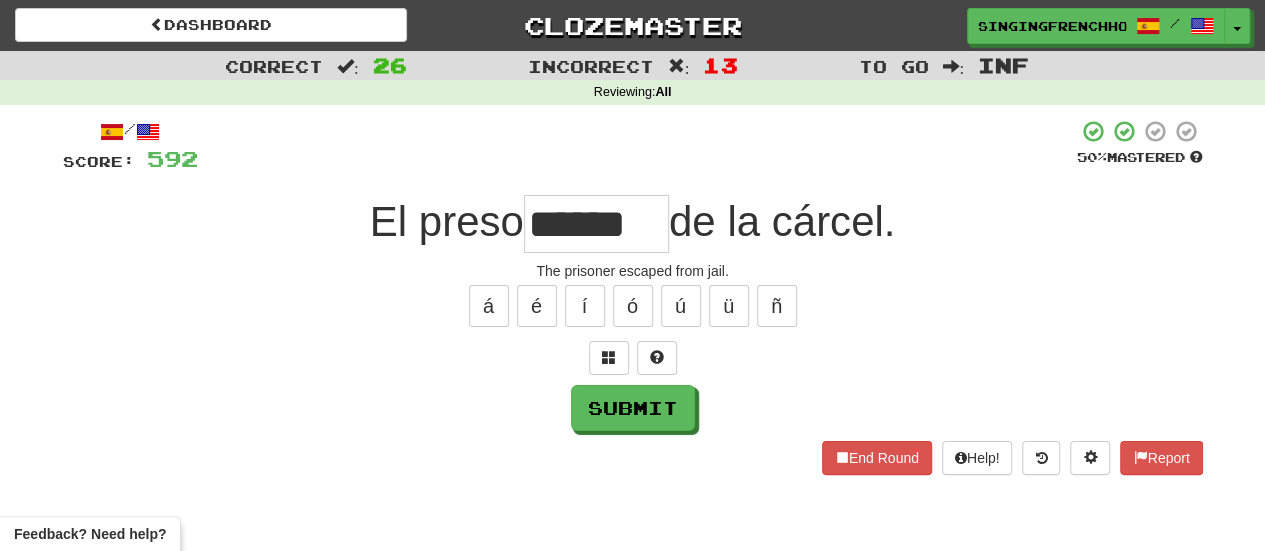 type on "******" 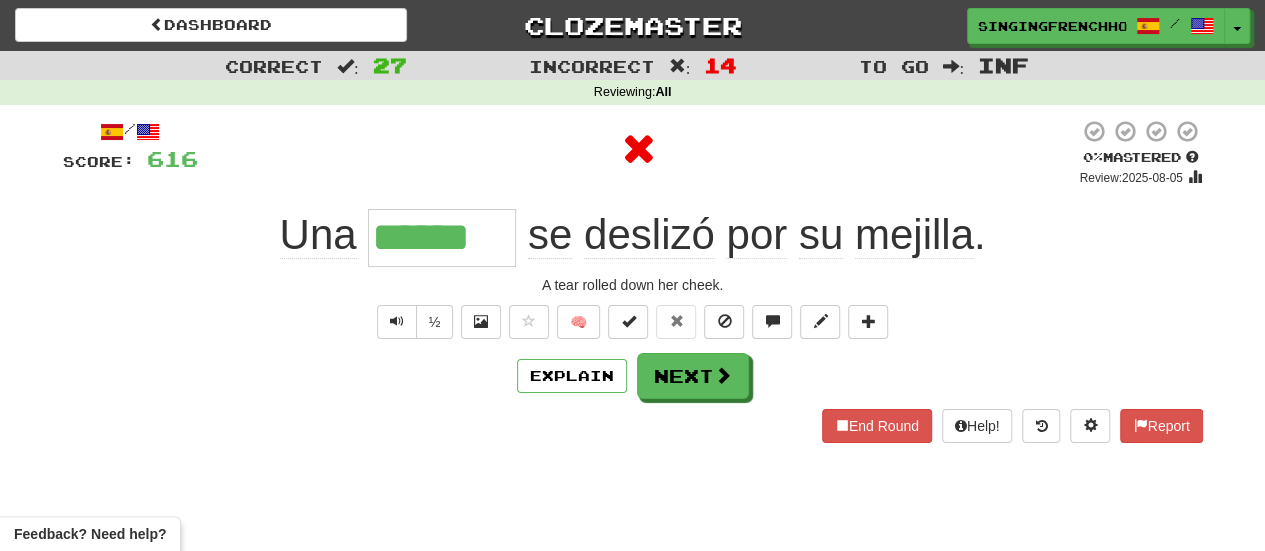 type on "*******" 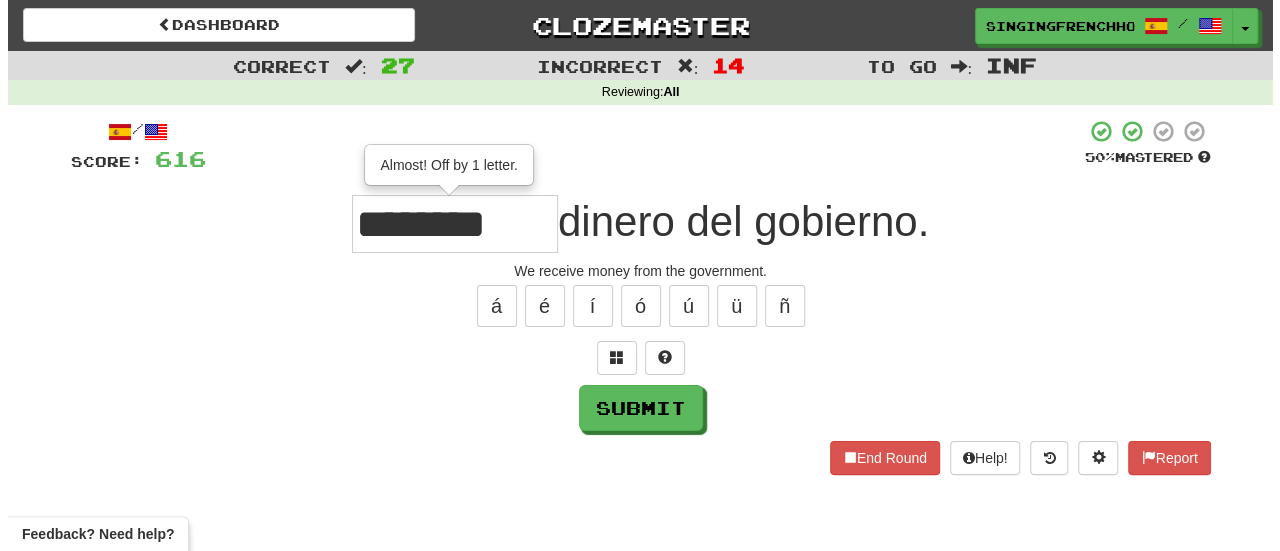 scroll, scrollTop: 0, scrollLeft: 0, axis: both 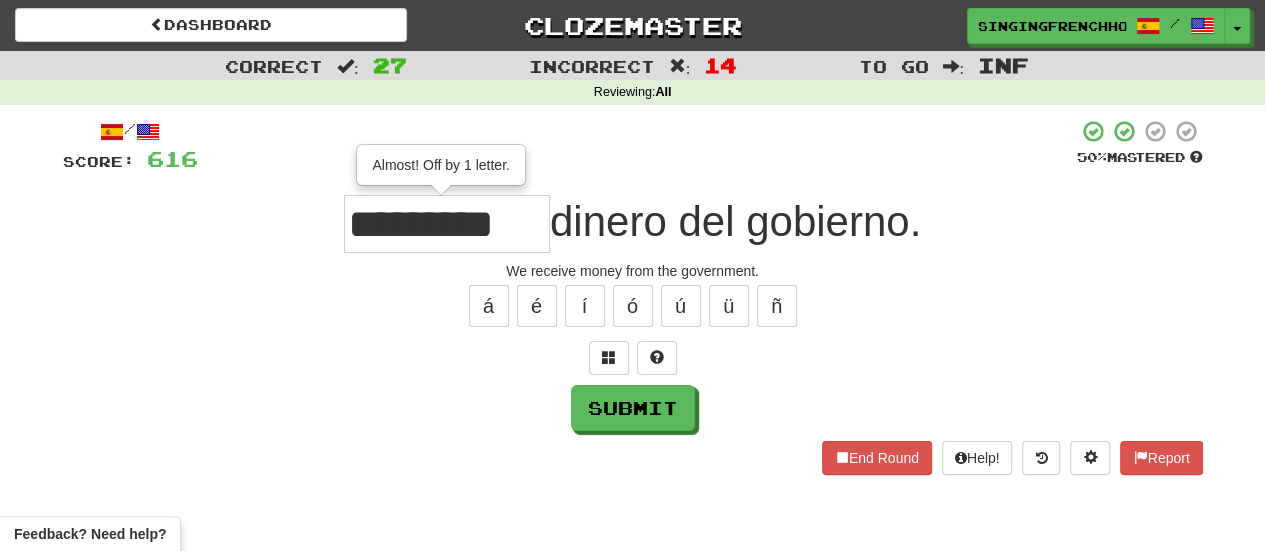type on "*********" 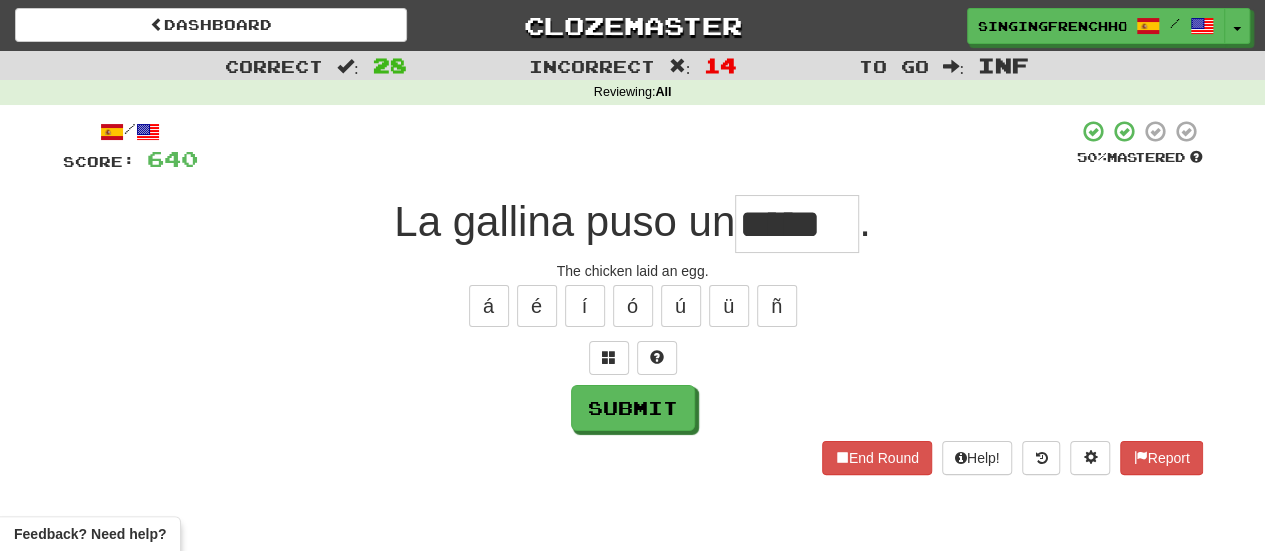 type on "*****" 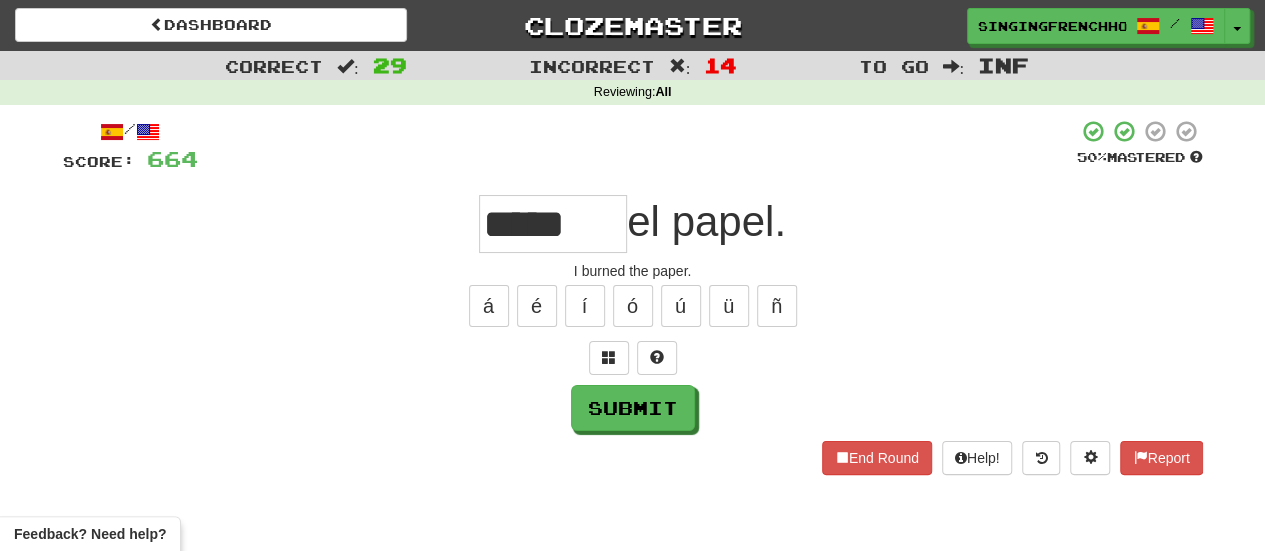 type on "*****" 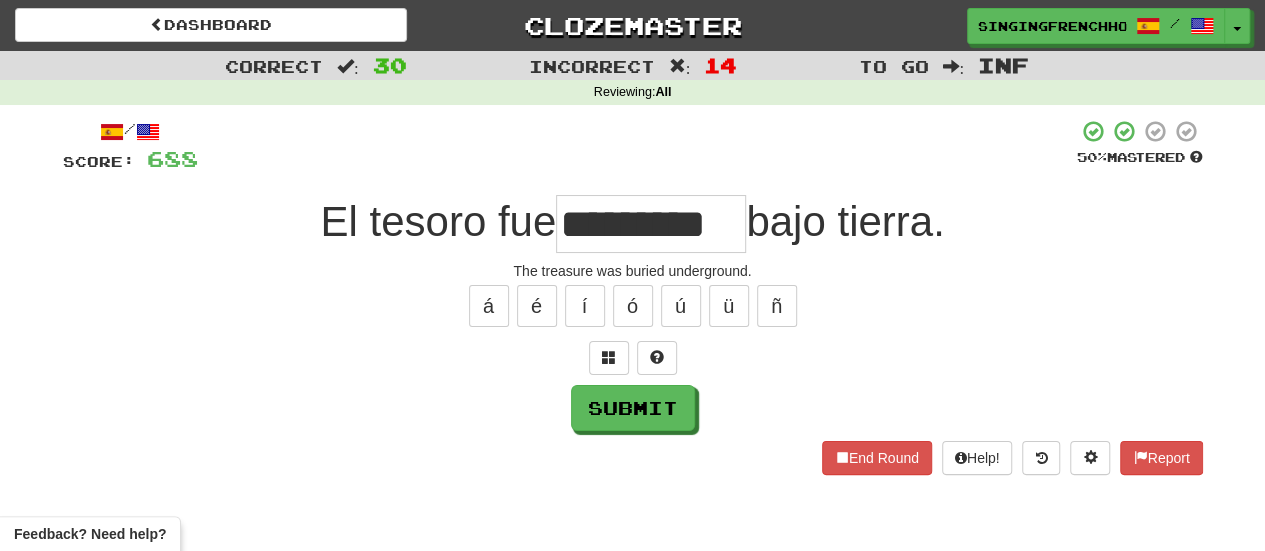 type on "*********" 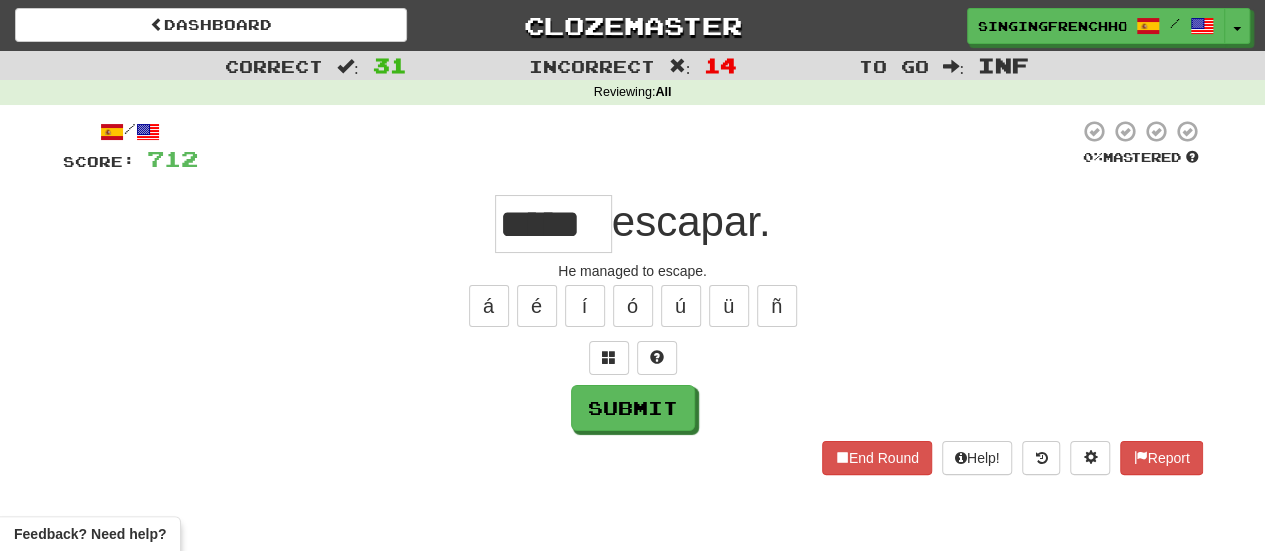 type on "*****" 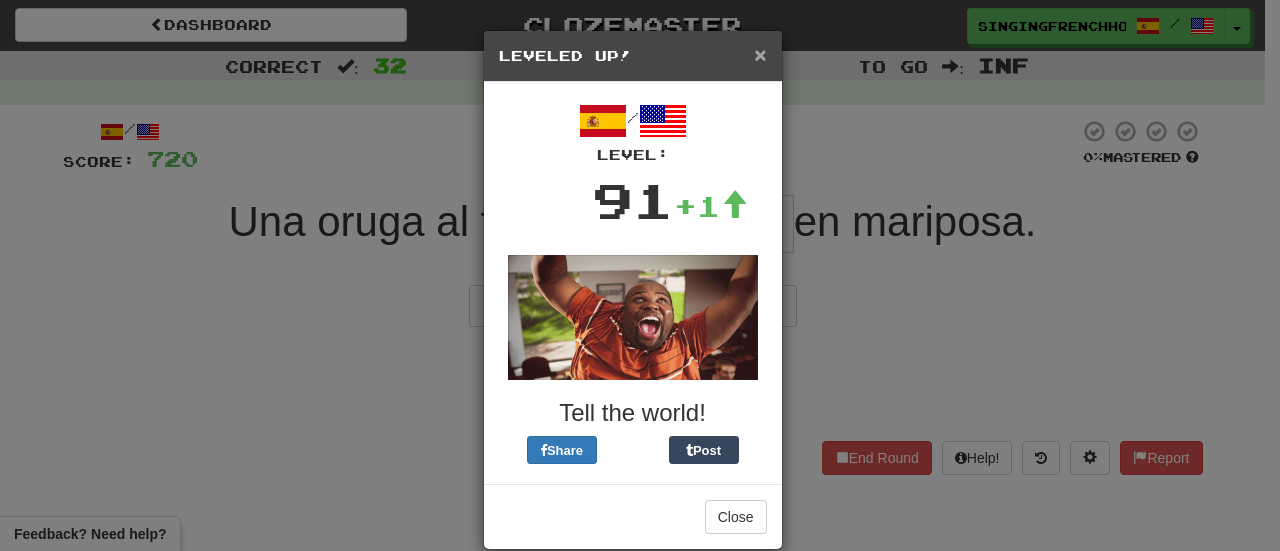 click on "×" at bounding box center [760, 54] 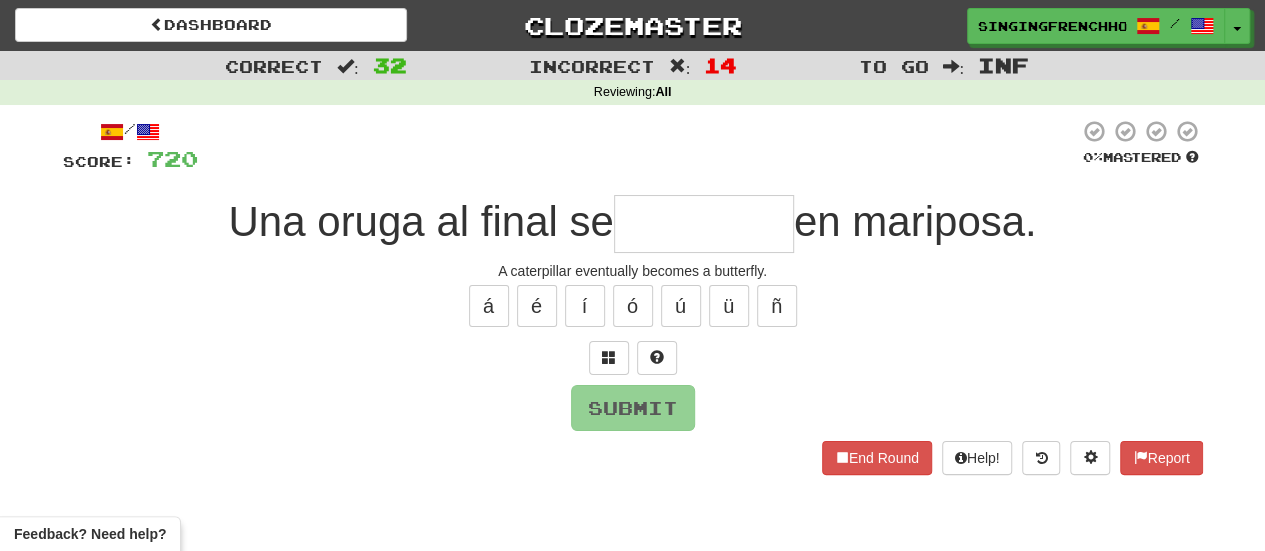 click at bounding box center (704, 224) 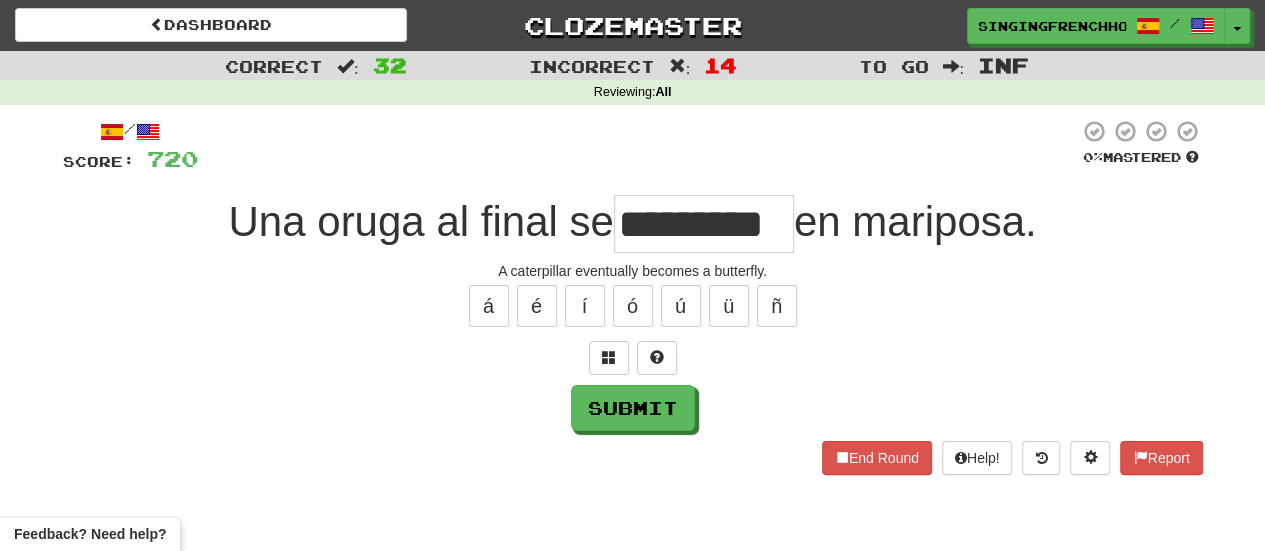 type on "*********" 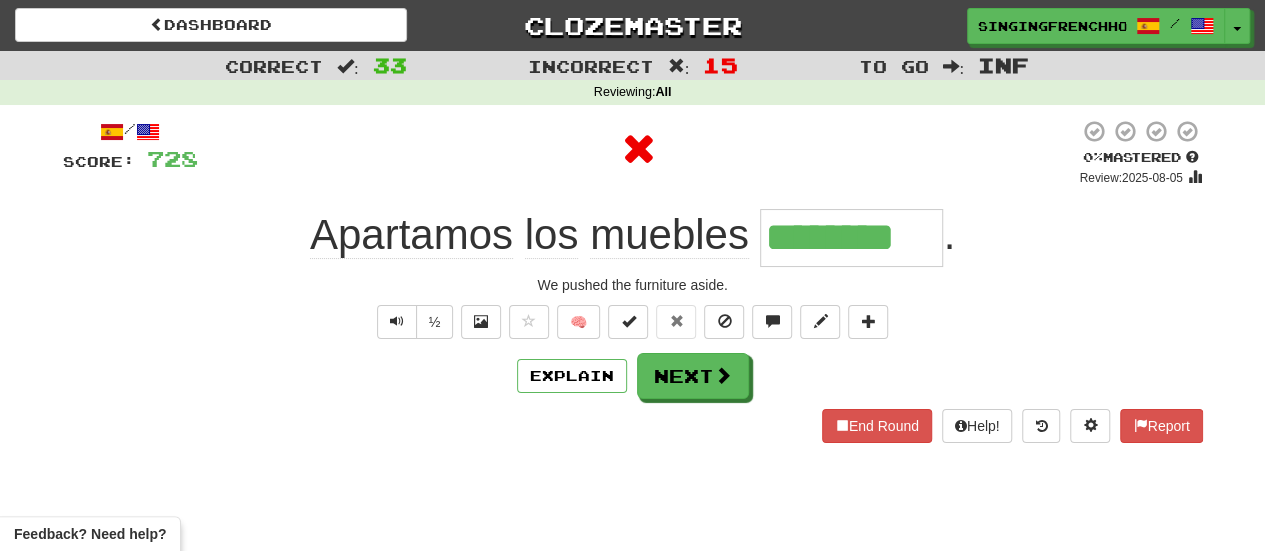 type on "*********" 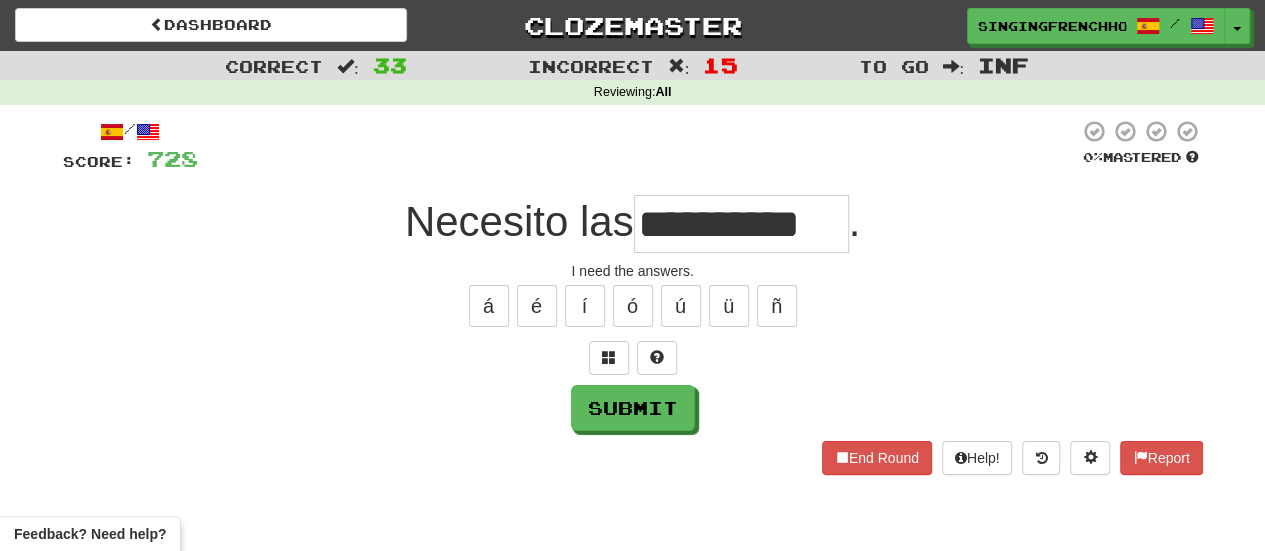 type on "**********" 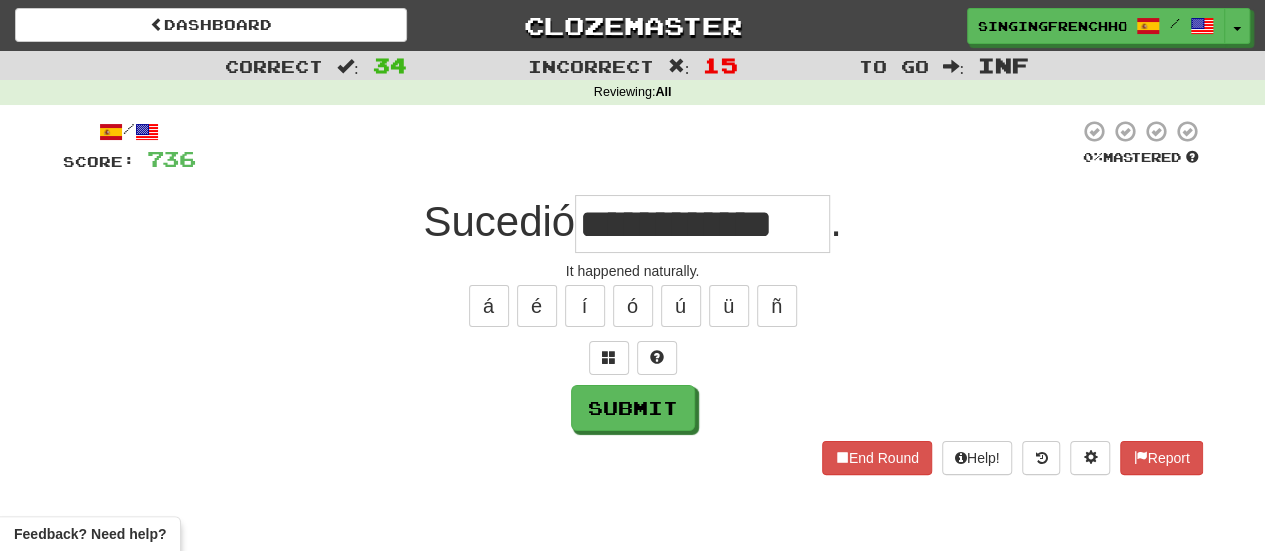 type on "**********" 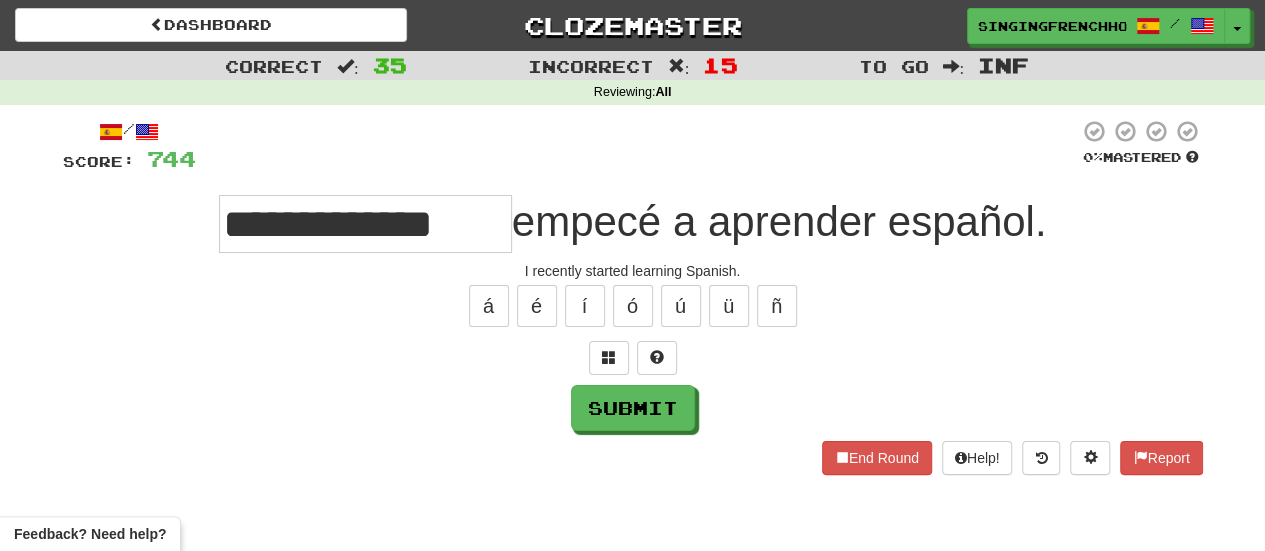 type on "**********" 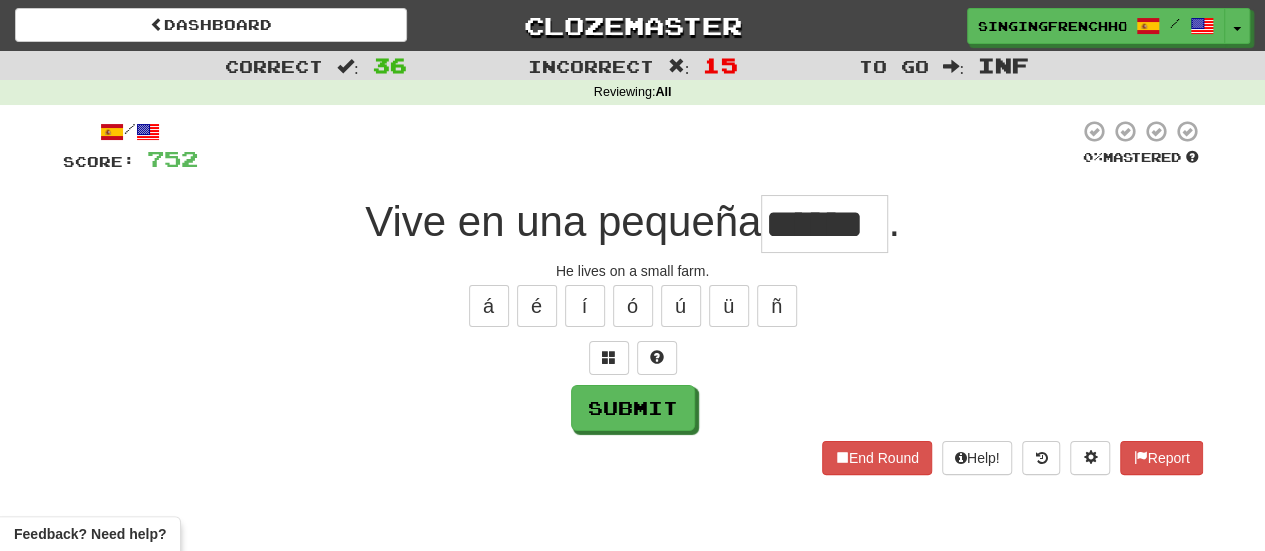 type on "******" 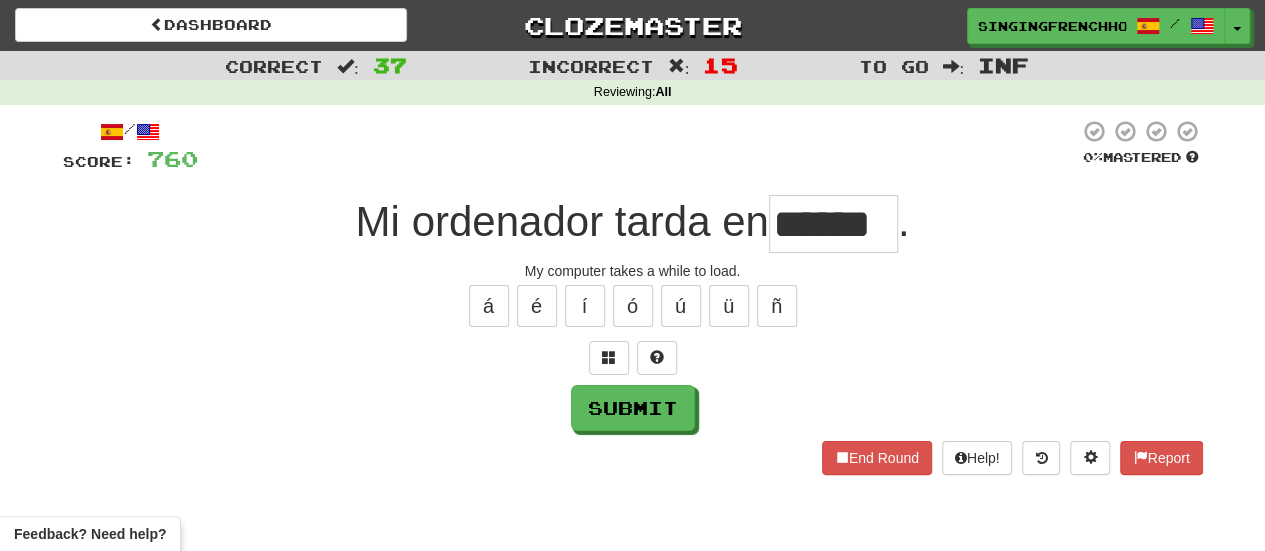 type on "******" 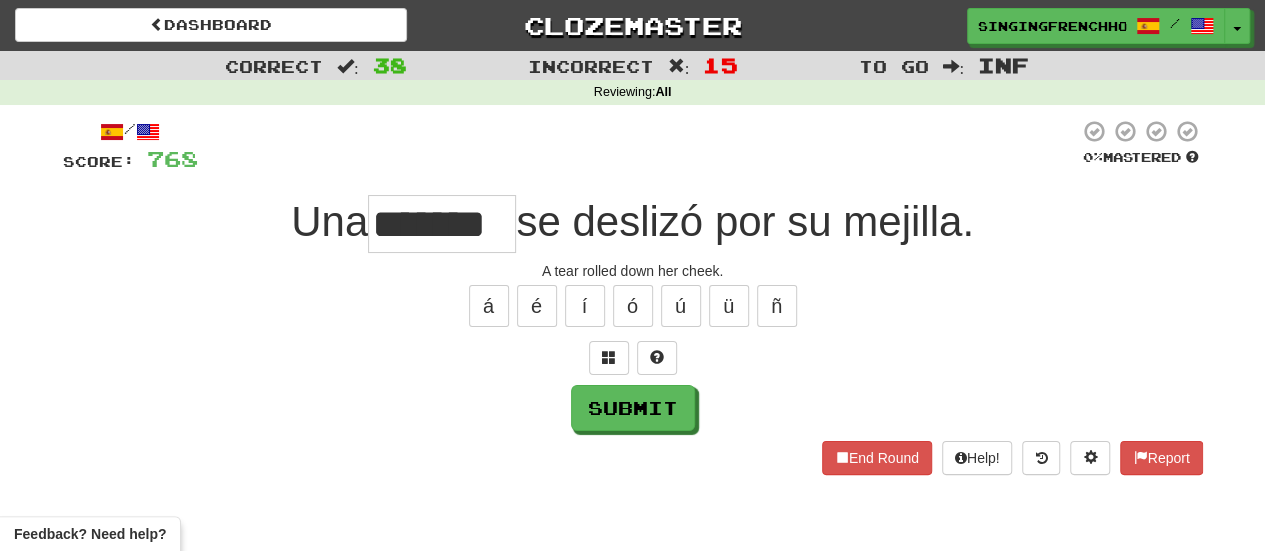 type on "*******" 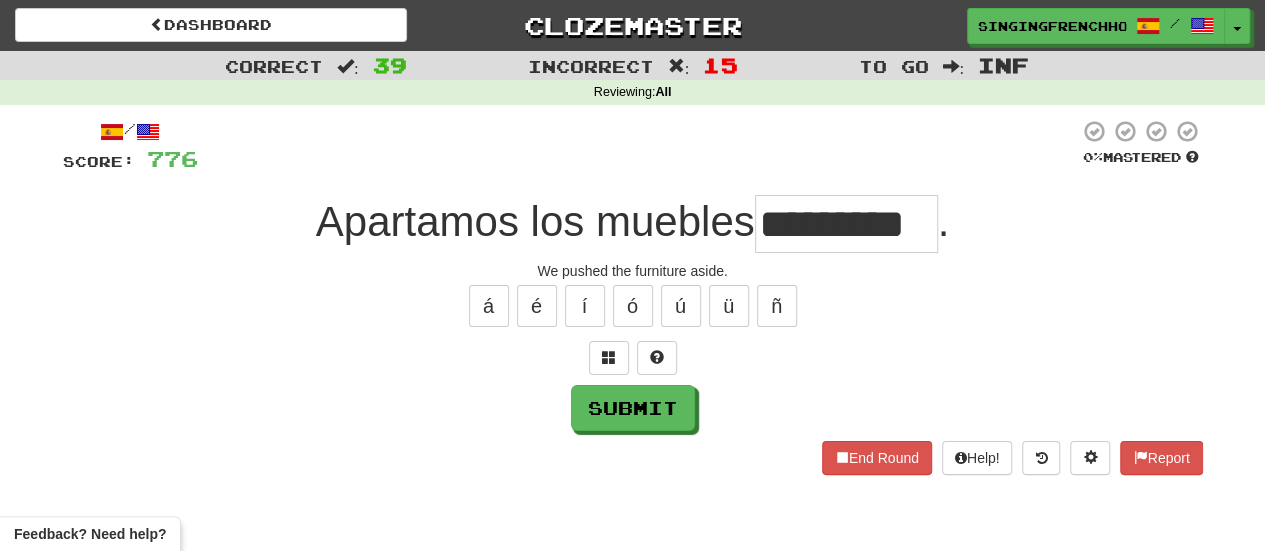 type on "*********" 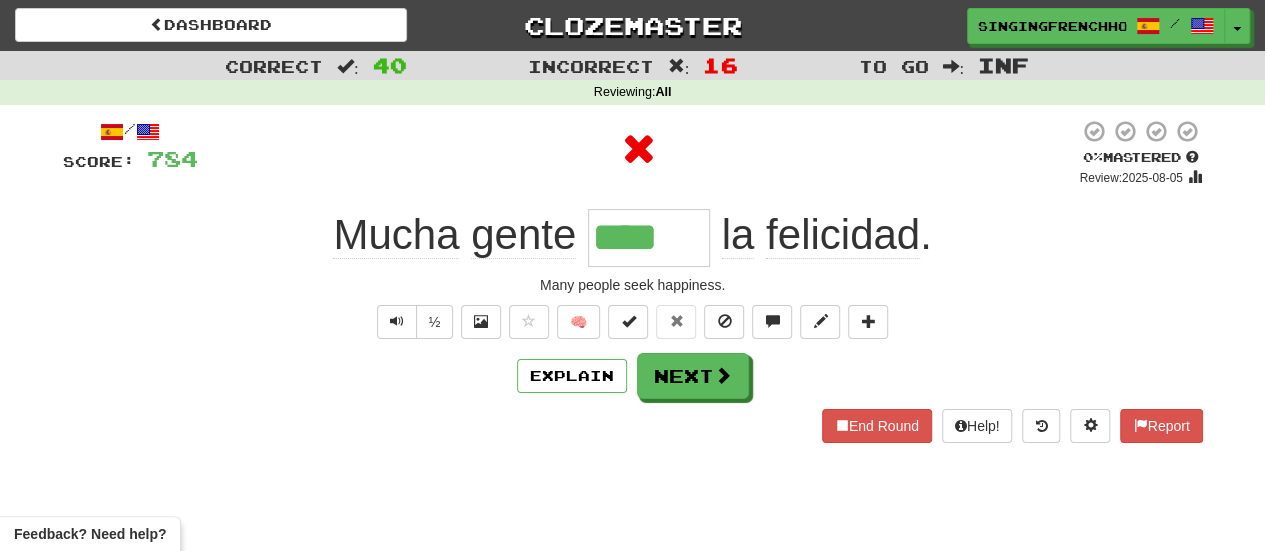 type on "*****" 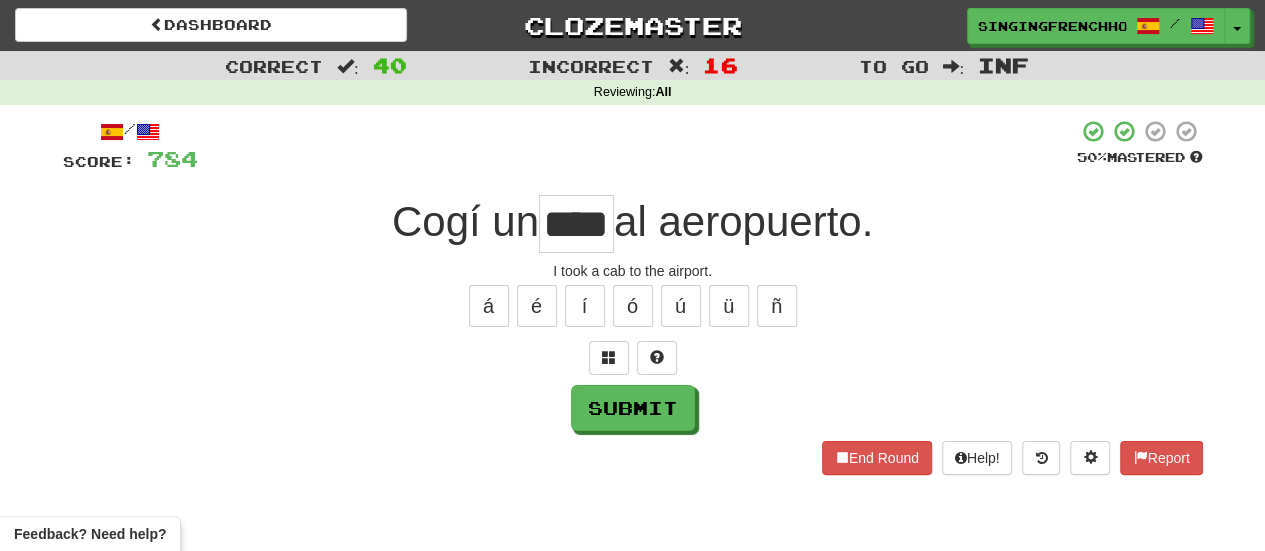 type on "****" 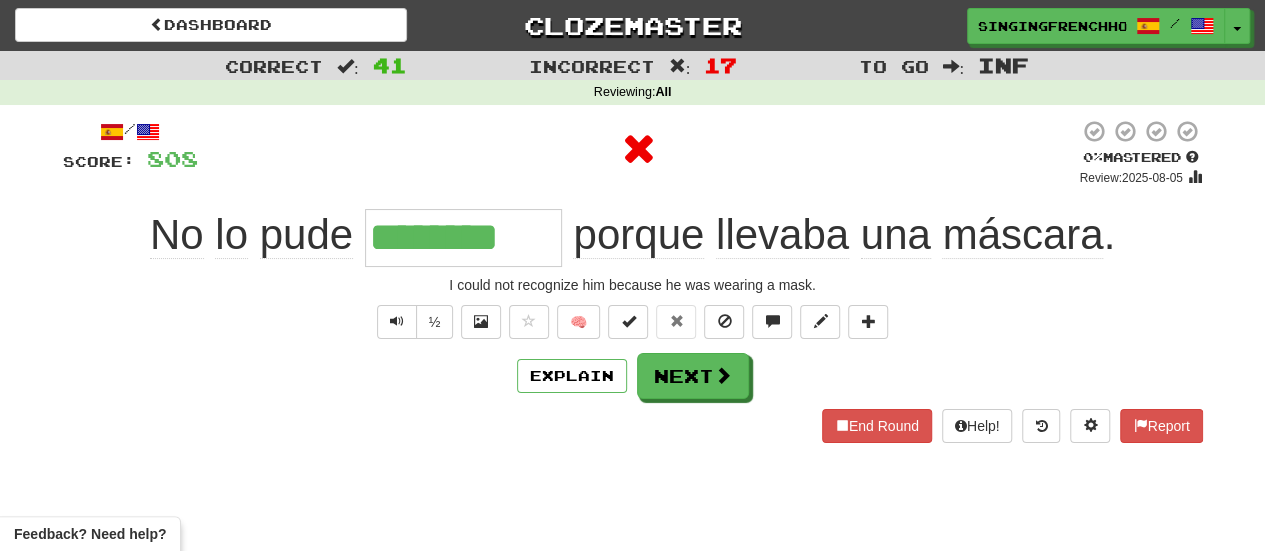 type on "*********" 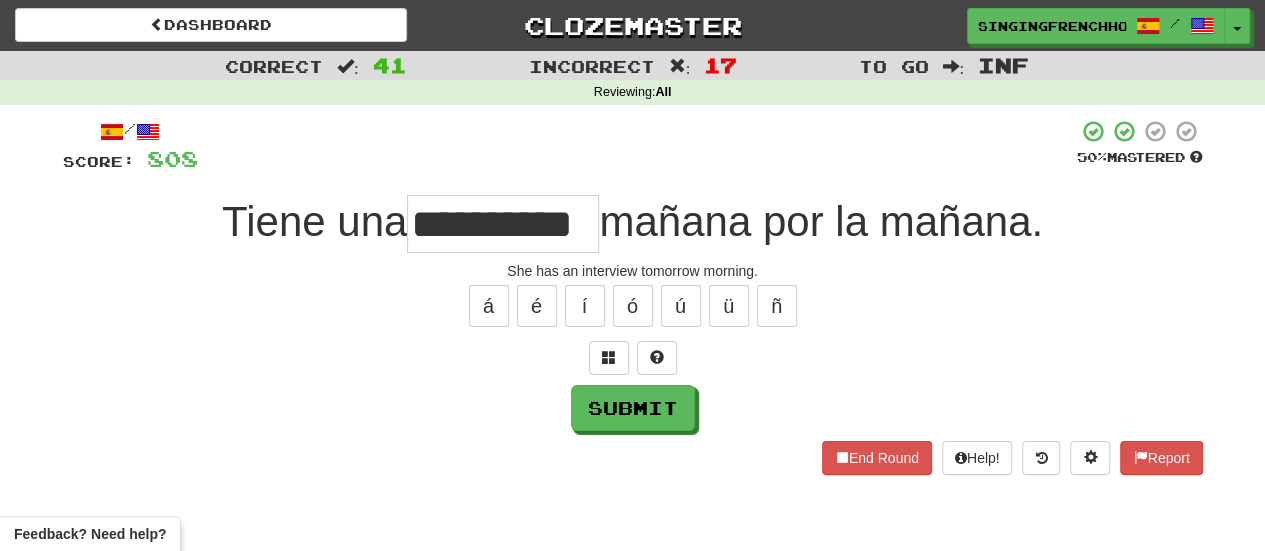 type on "**********" 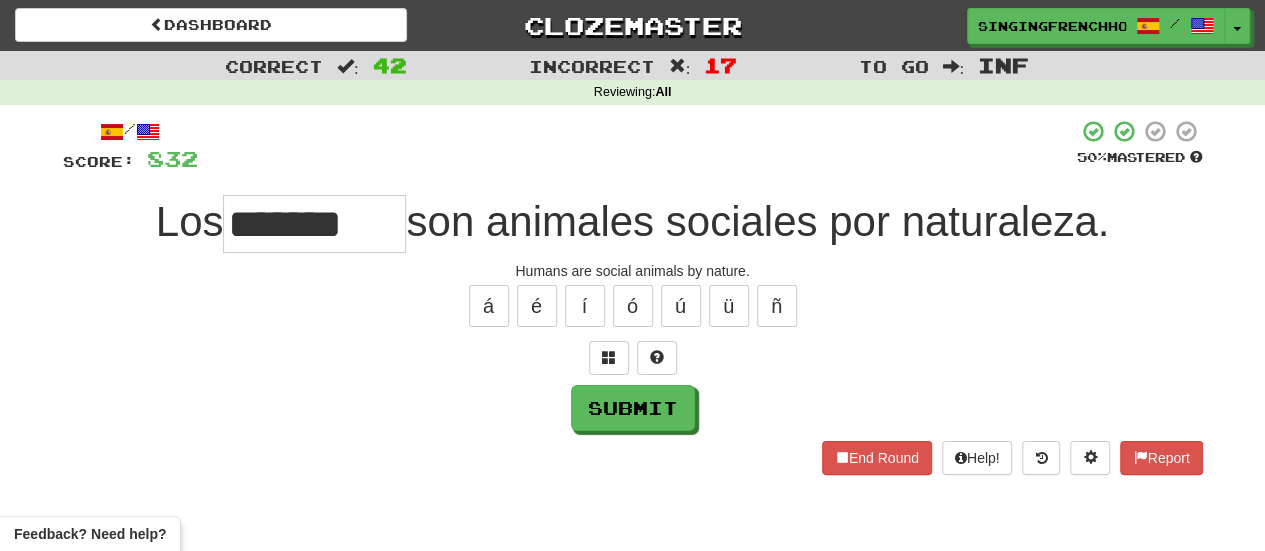 type on "*******" 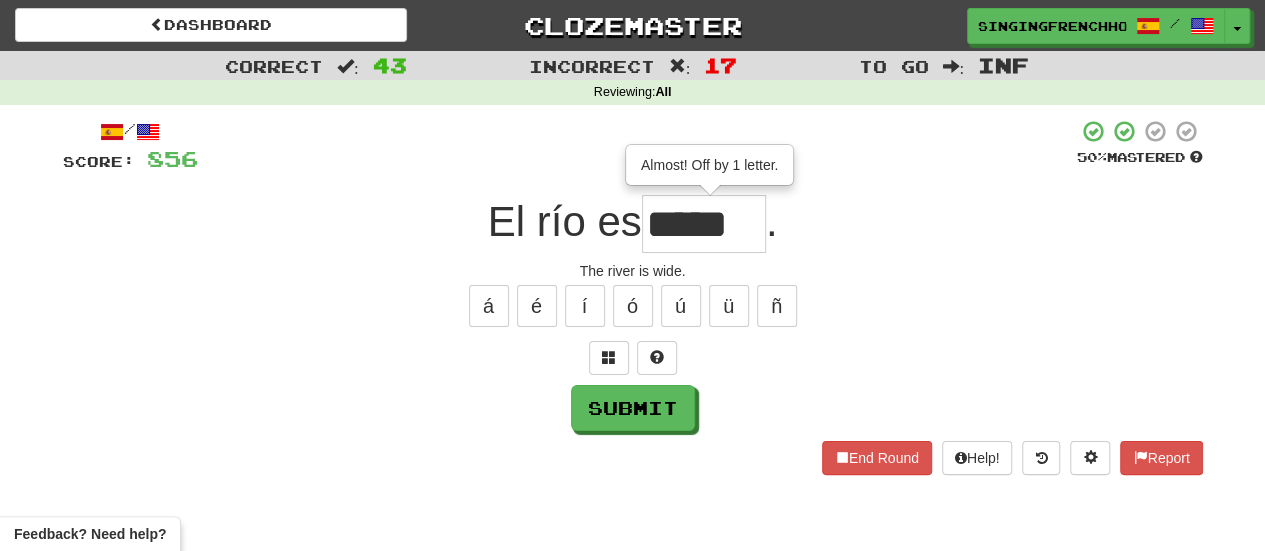 type on "*****" 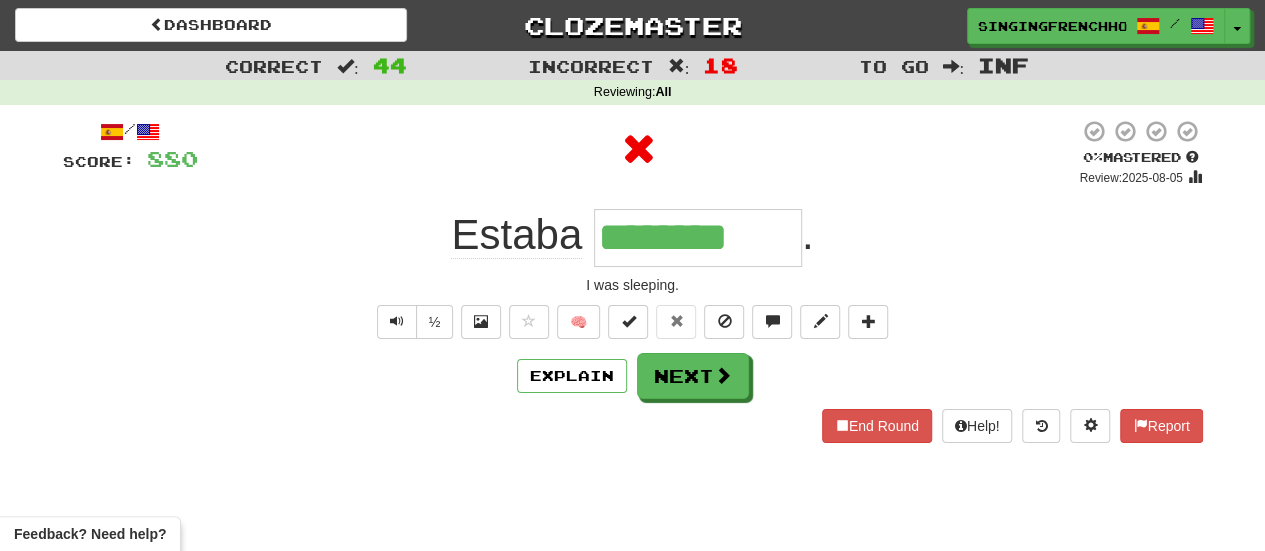 type on "*********" 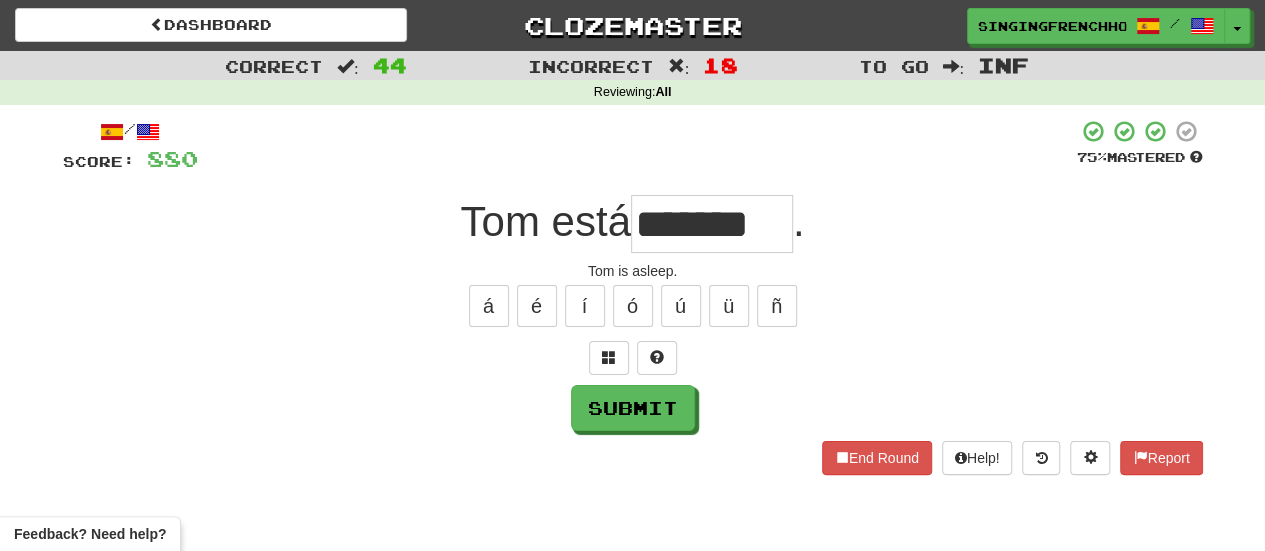type on "*******" 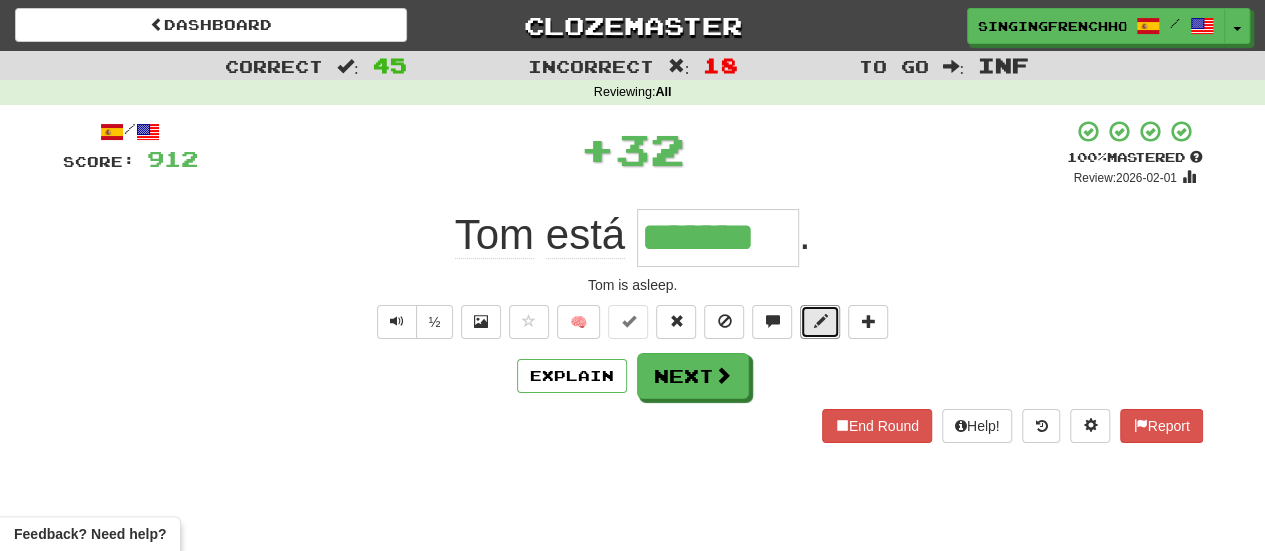 click at bounding box center [820, 321] 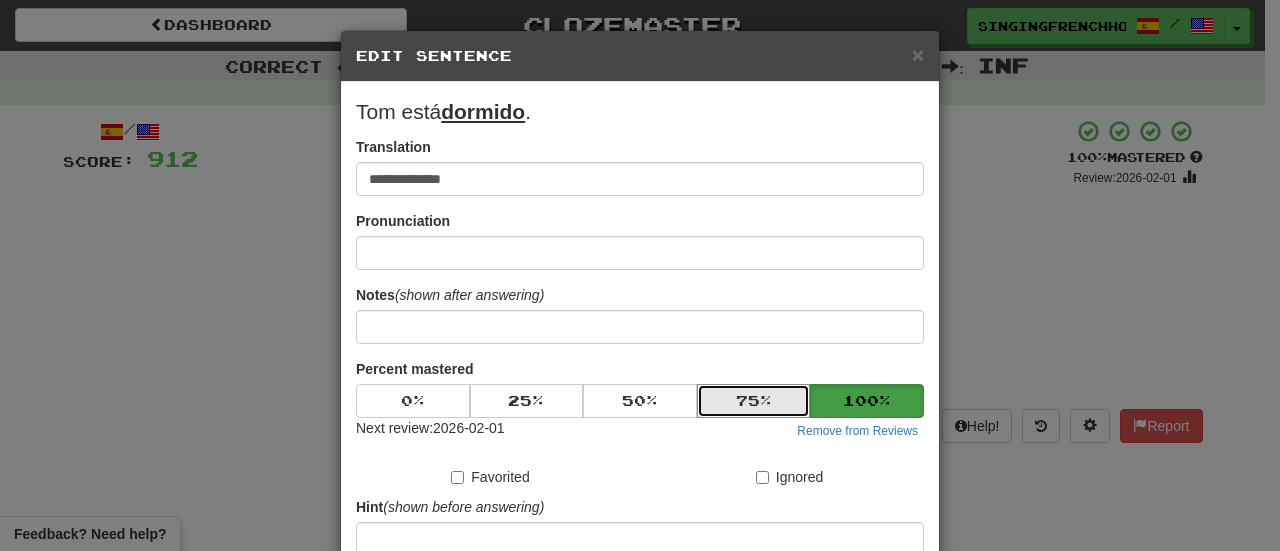 click on "75 %" at bounding box center [754, 401] 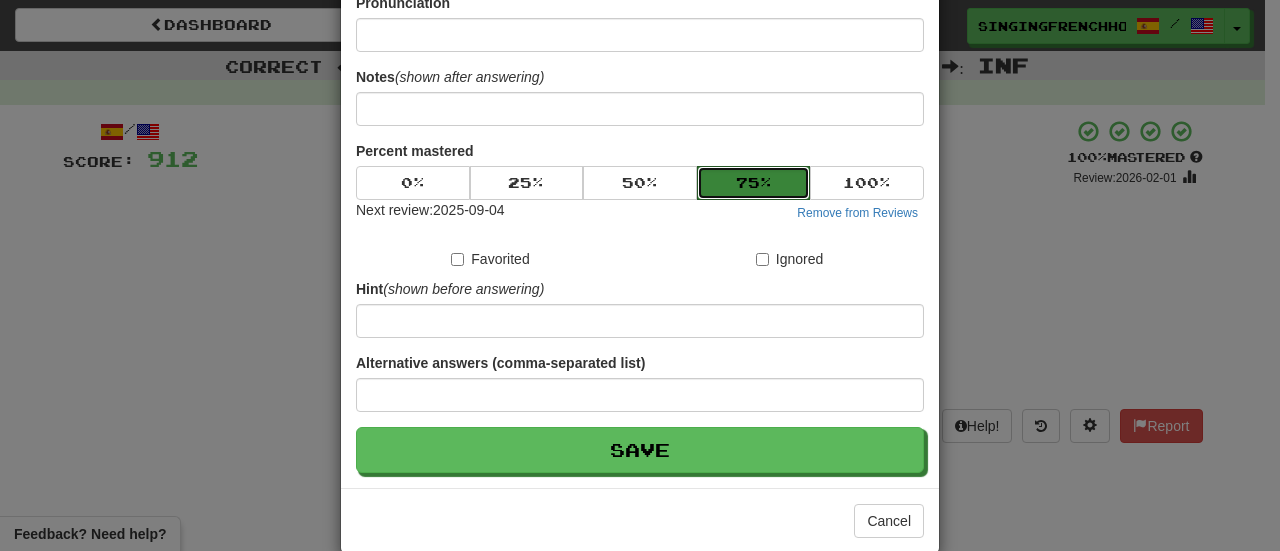 scroll, scrollTop: 246, scrollLeft: 0, axis: vertical 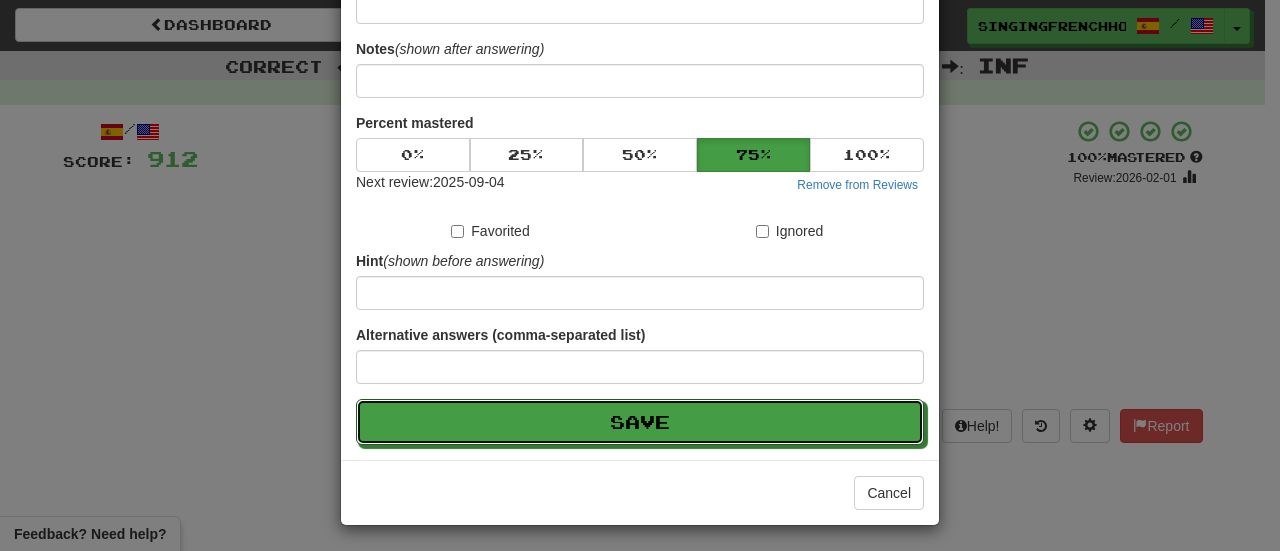 click on "Save" at bounding box center (640, 422) 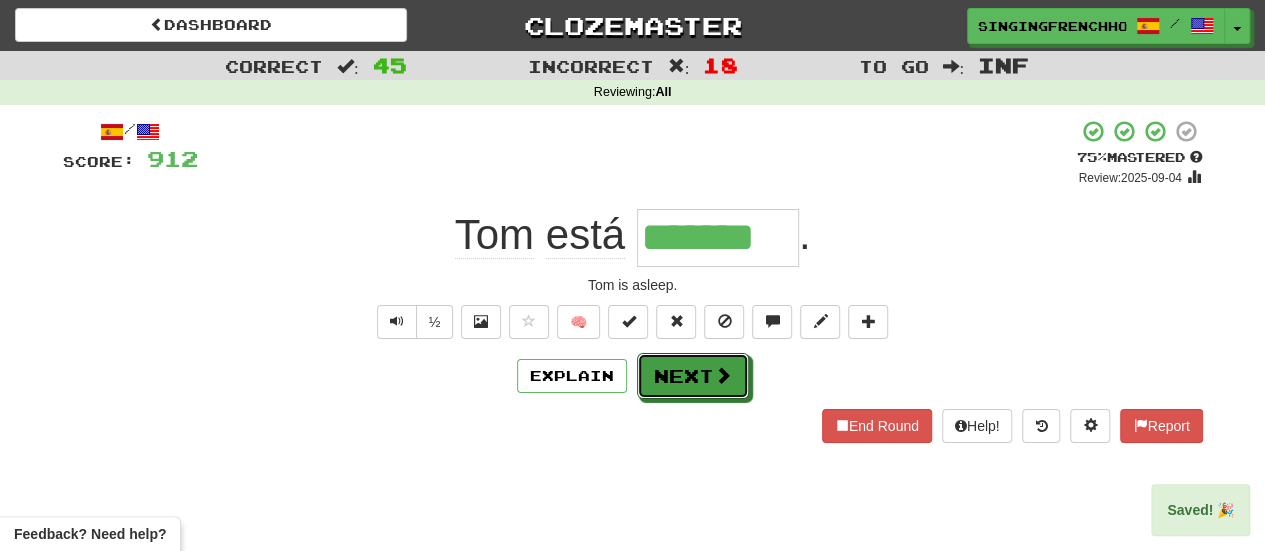 click on "Next" at bounding box center [693, 376] 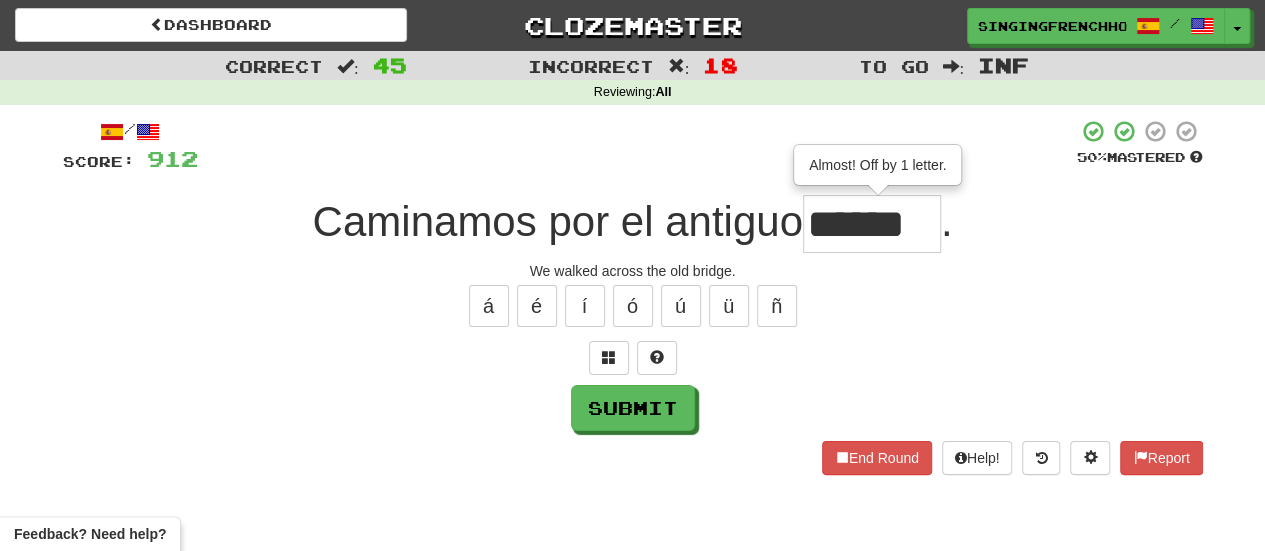 type on "******" 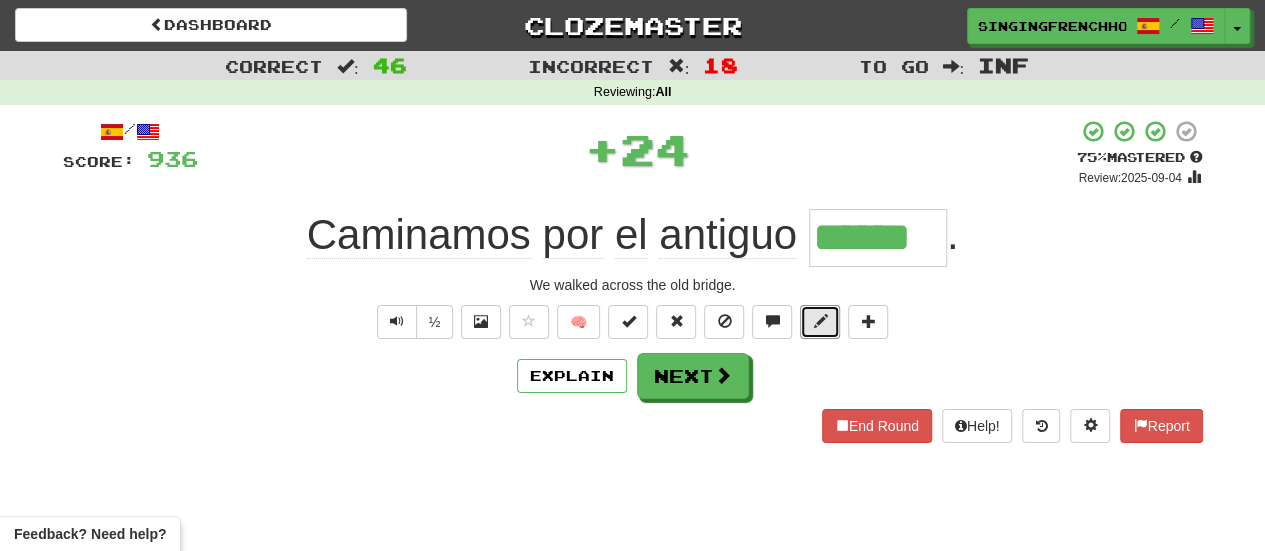 click at bounding box center (820, 322) 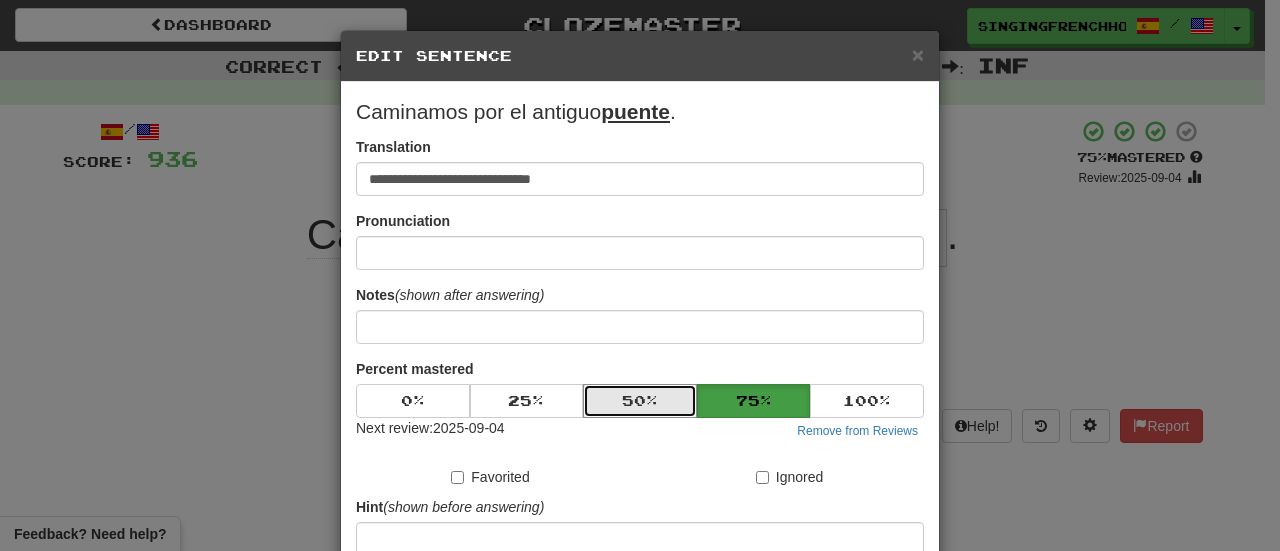click on "50 %" at bounding box center (640, 401) 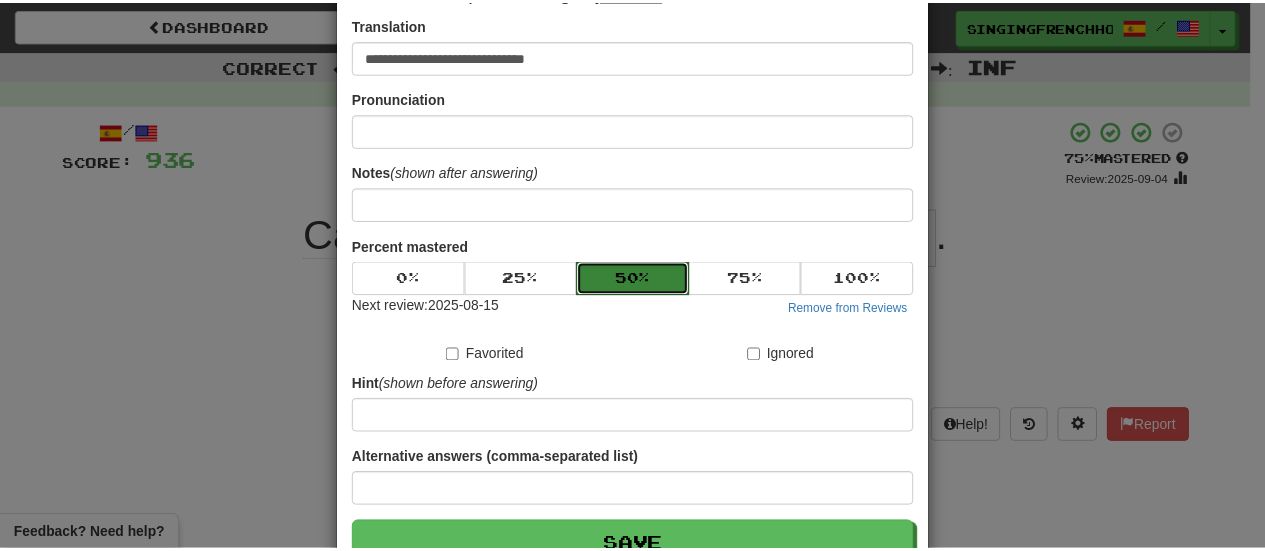 scroll, scrollTop: 246, scrollLeft: 0, axis: vertical 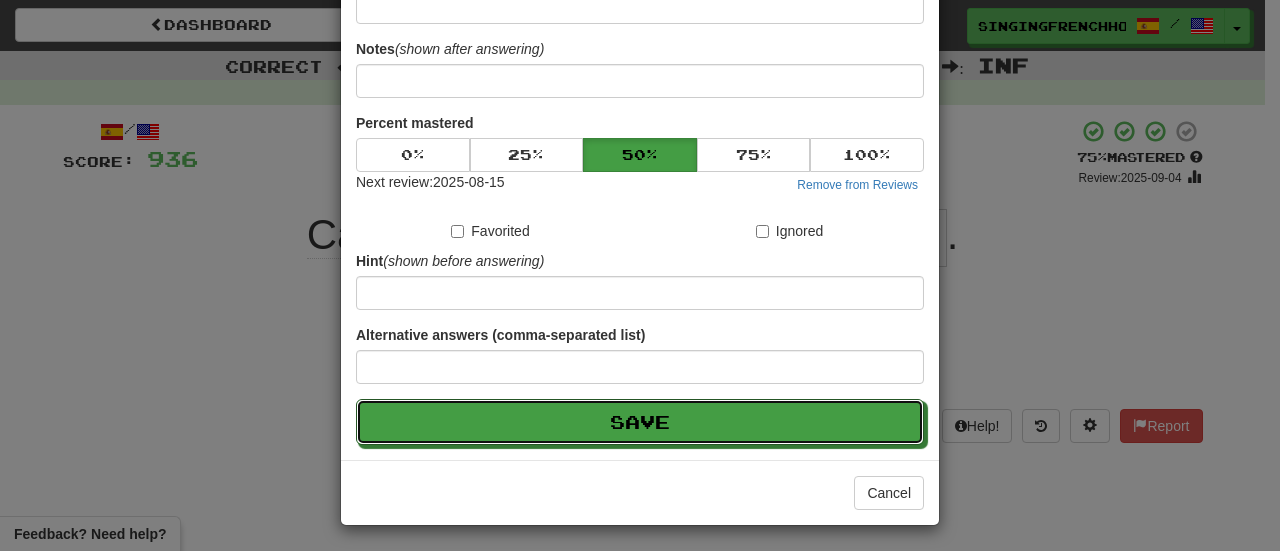 click on "Save" at bounding box center (640, 422) 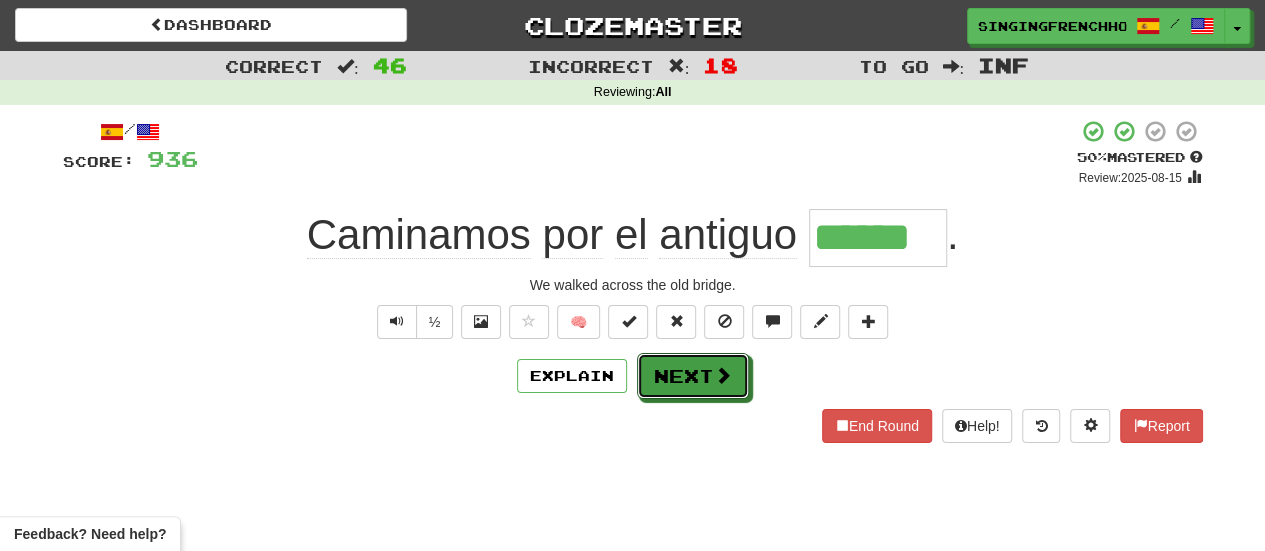 click on "Next" at bounding box center [693, 376] 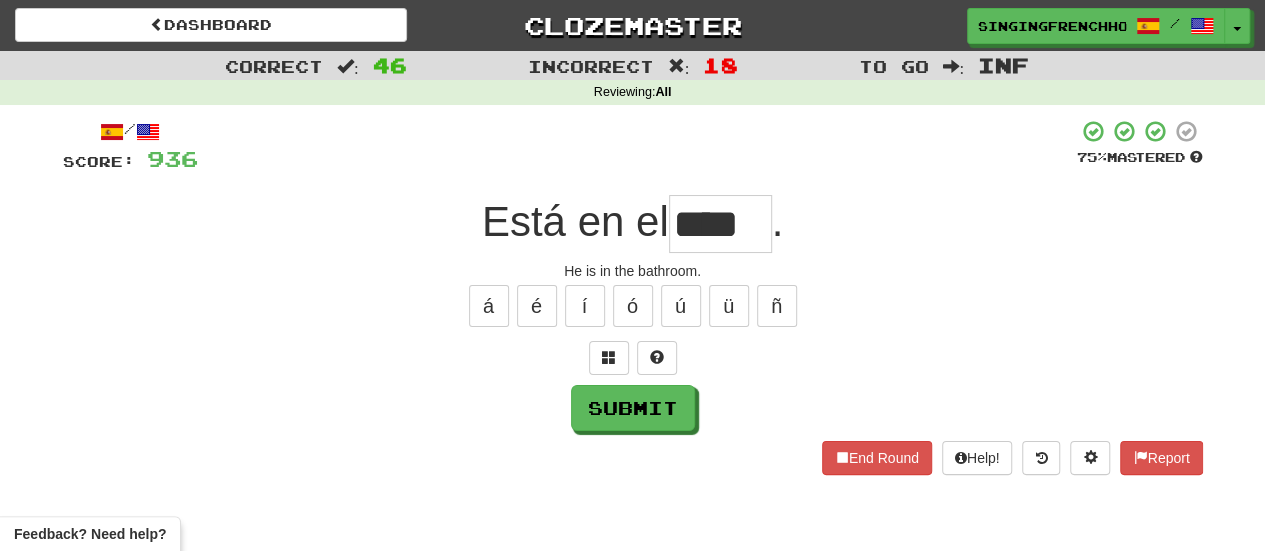 type on "****" 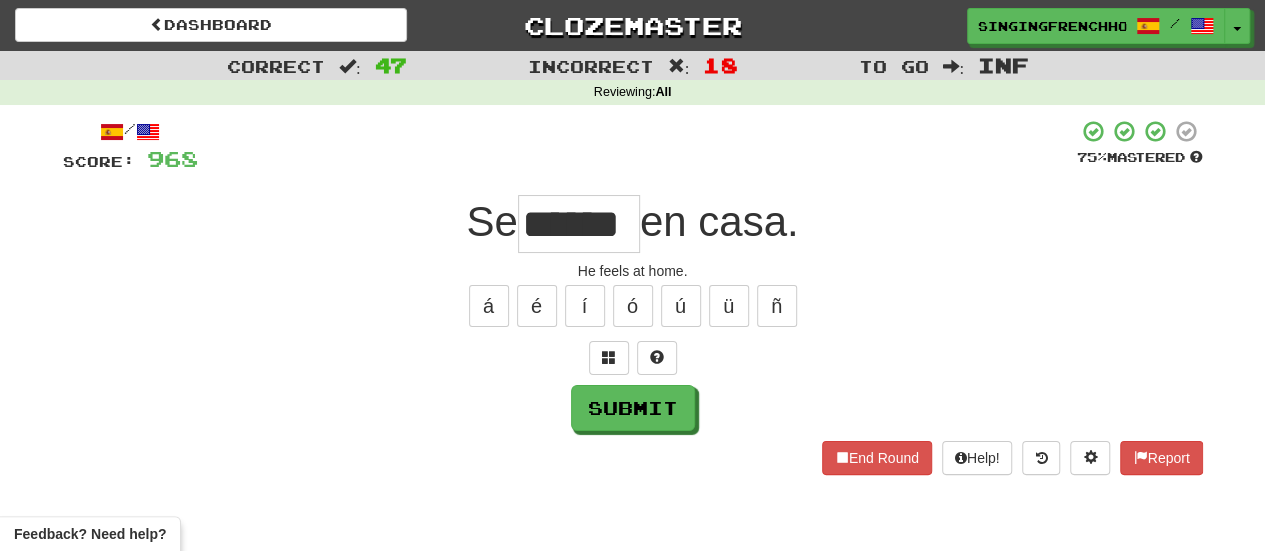 type on "******" 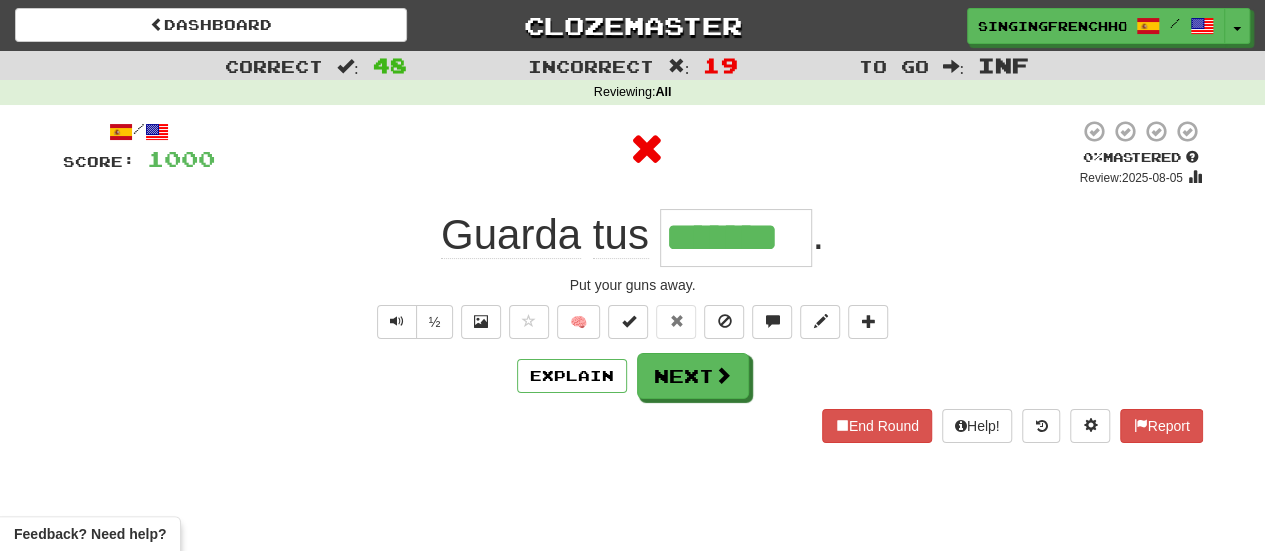 type on "********" 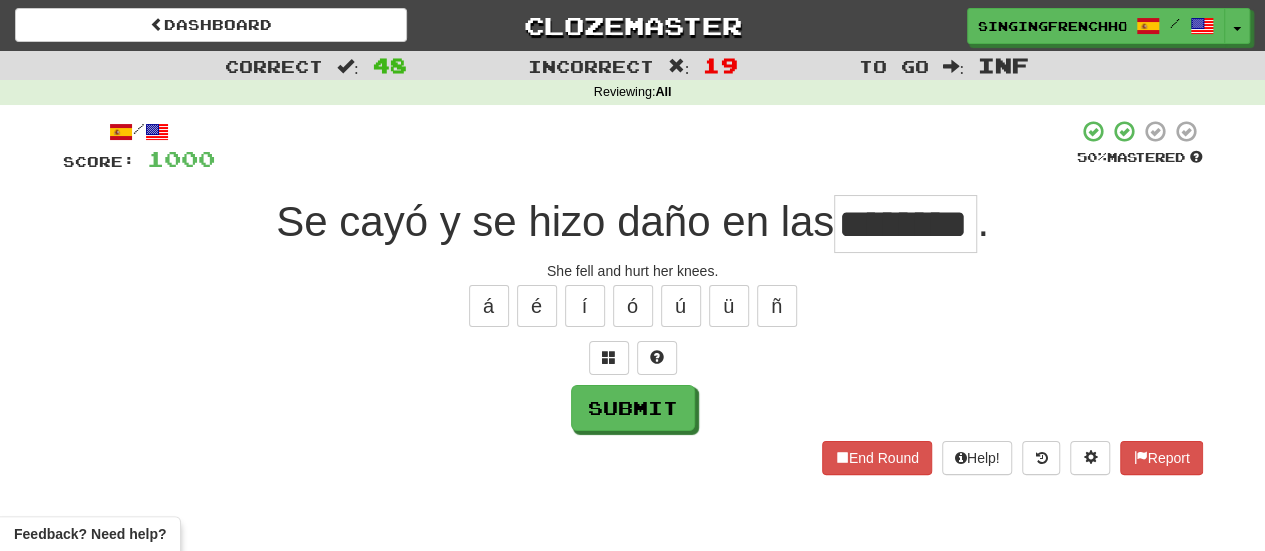 type on "********" 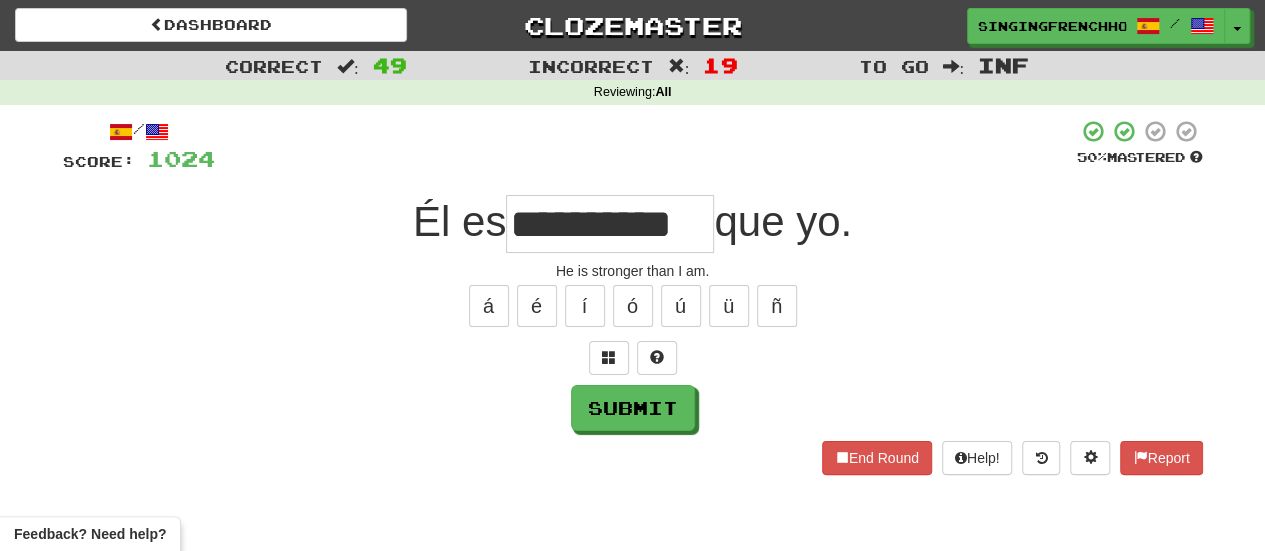type on "**********" 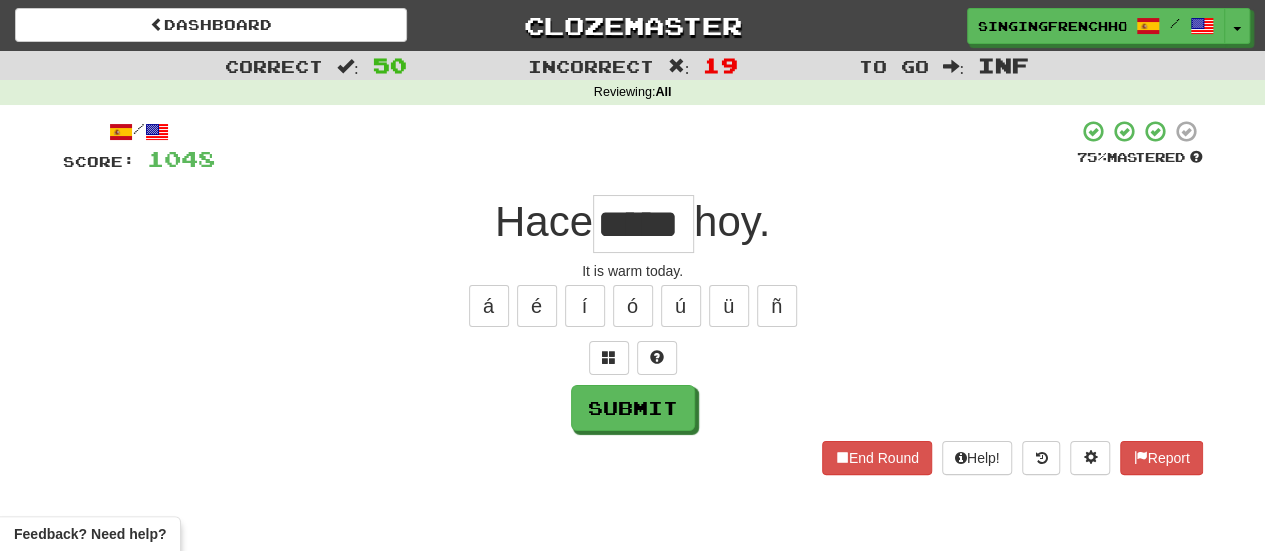 type on "*****" 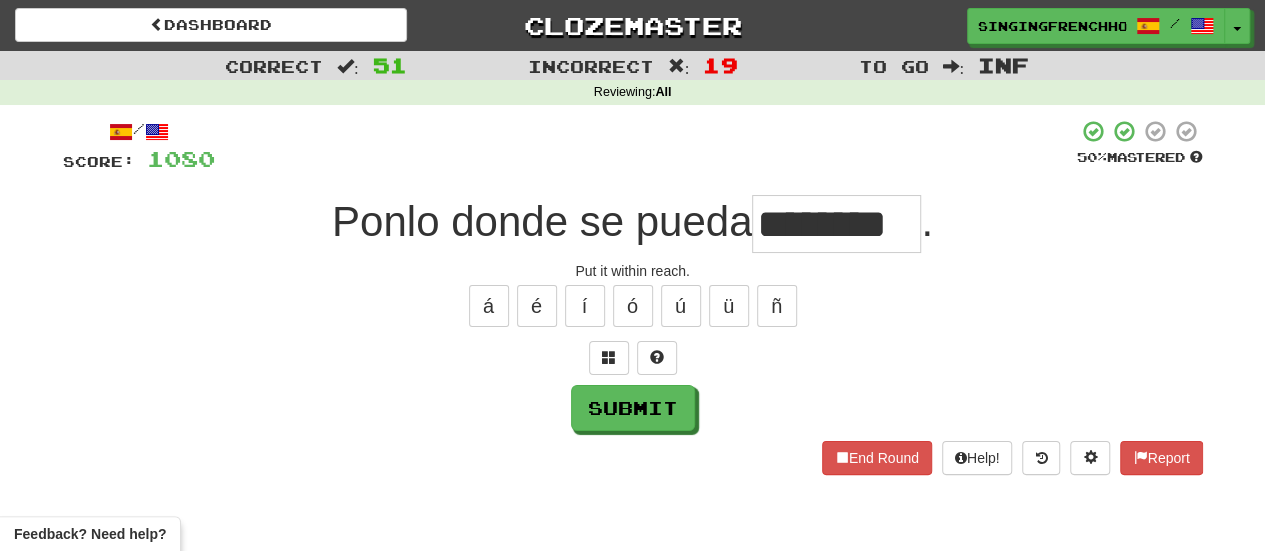 scroll, scrollTop: 0, scrollLeft: 0, axis: both 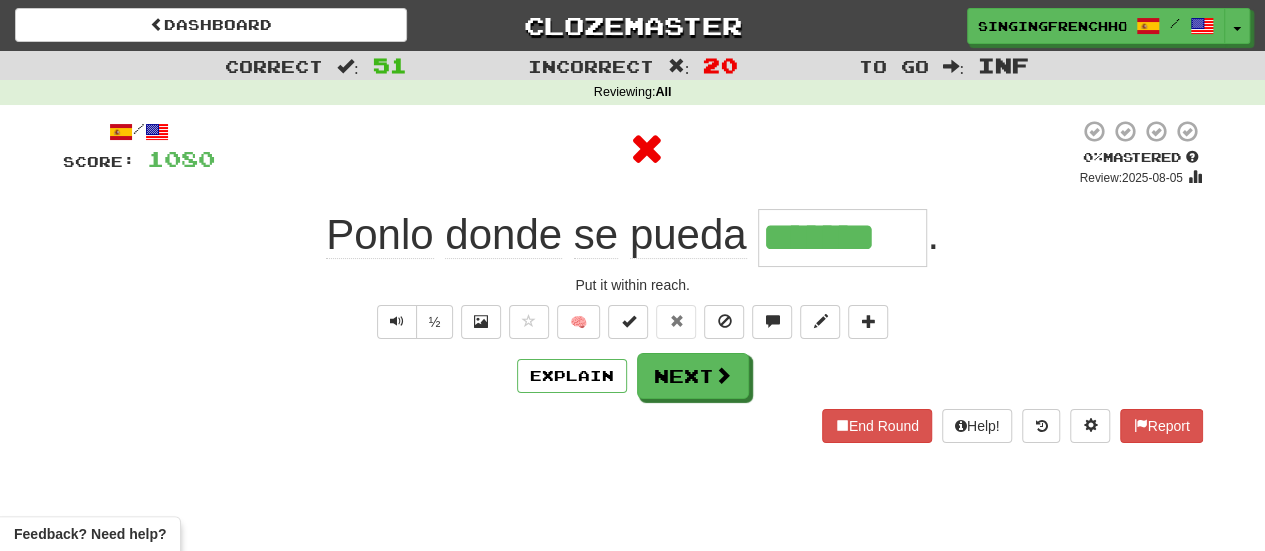 type on "********" 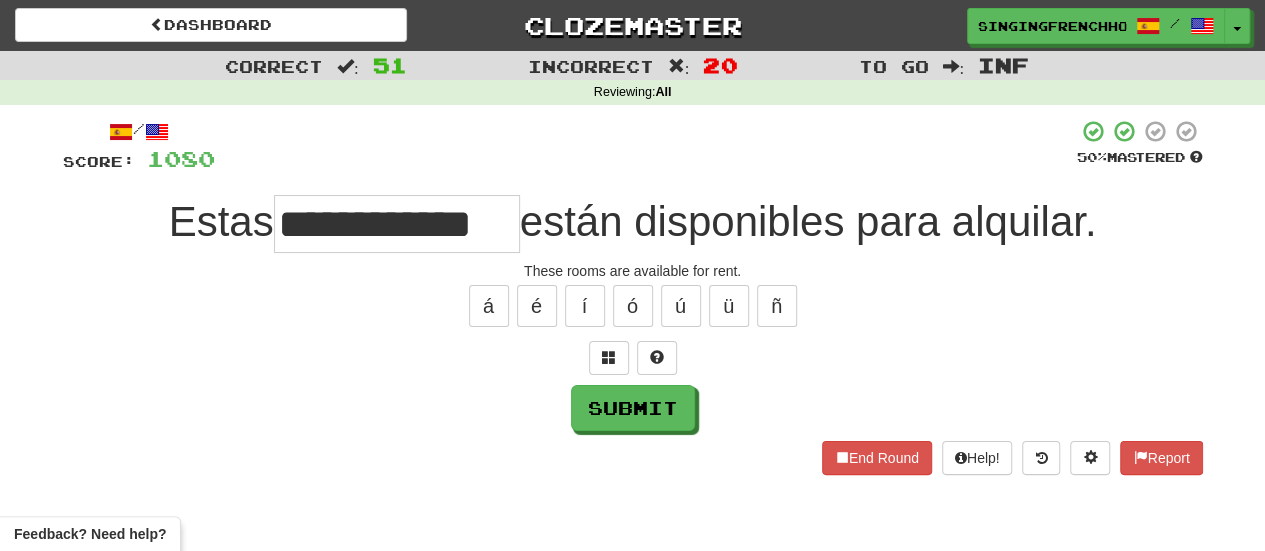 type on "**********" 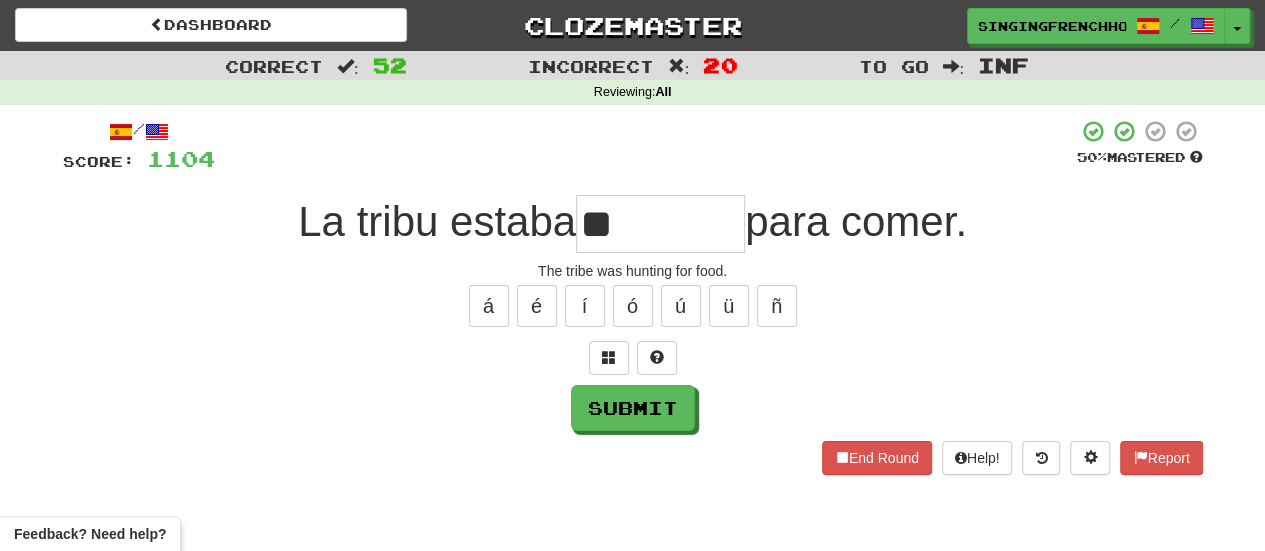 type on "*" 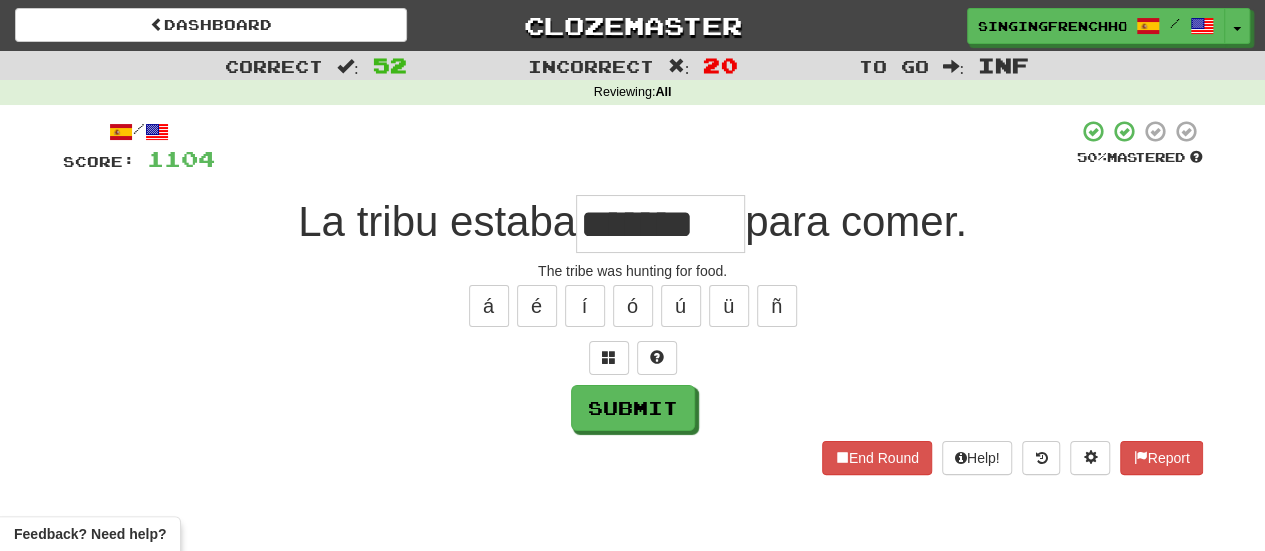 type on "*******" 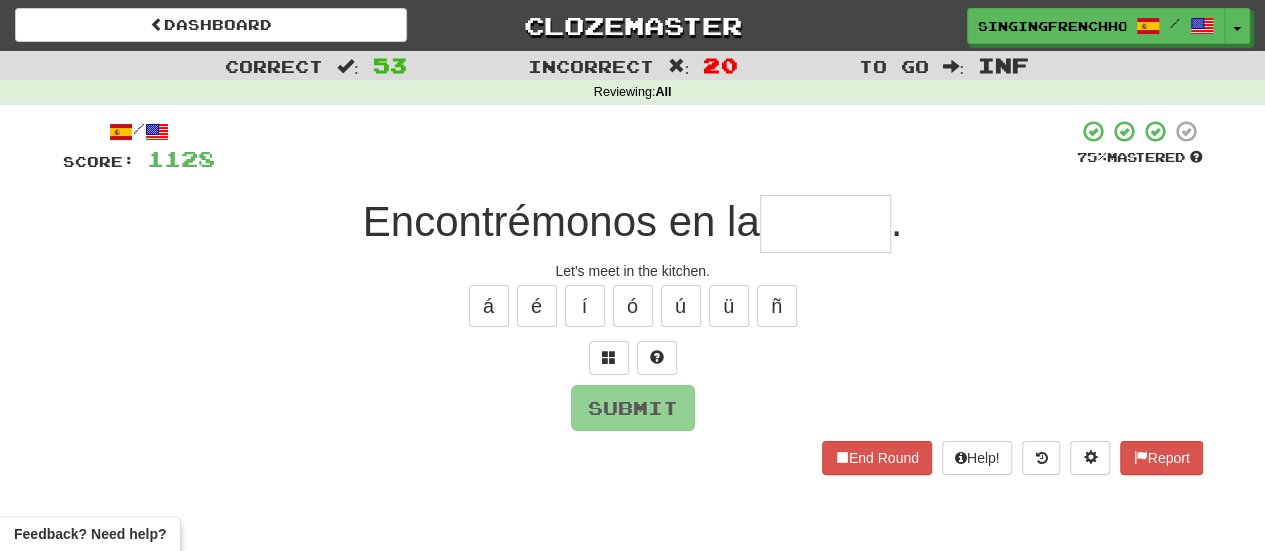 type on "*" 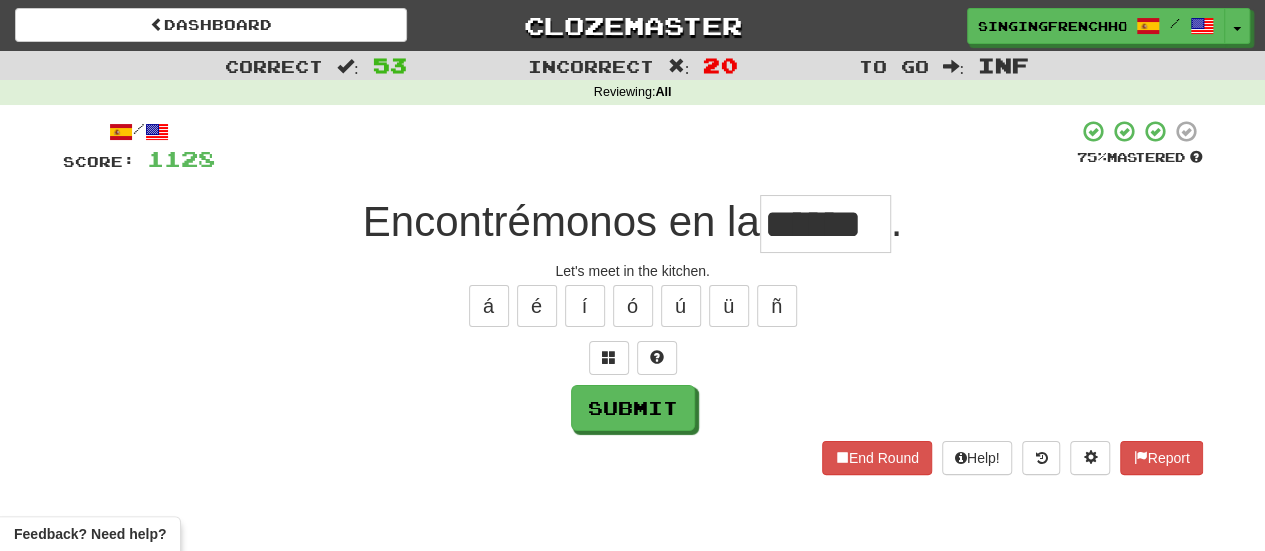 type on "******" 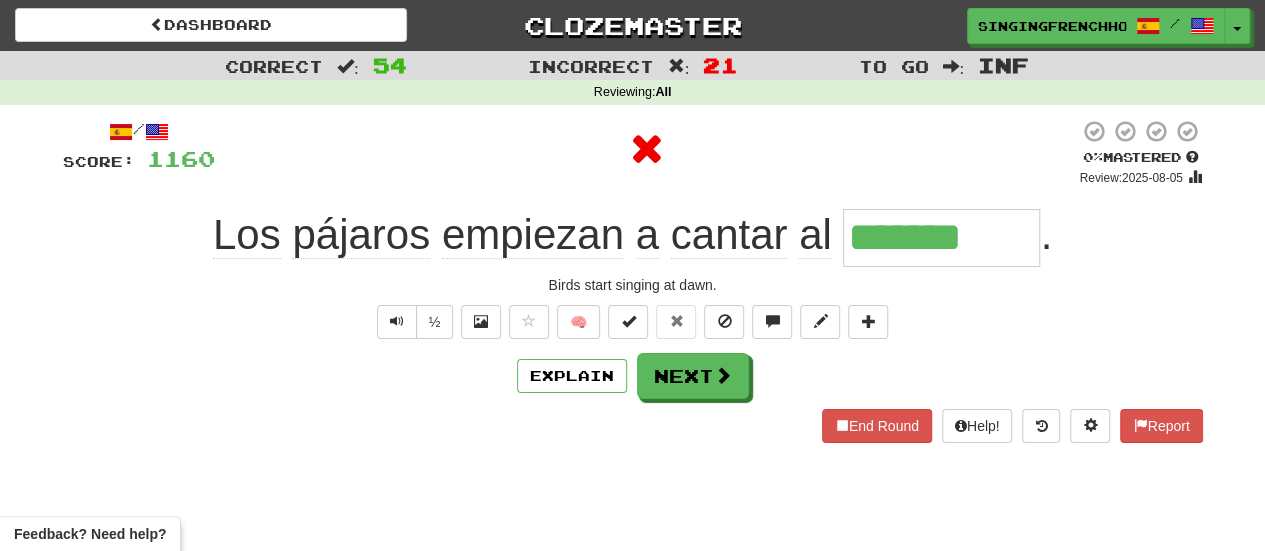 type on "********" 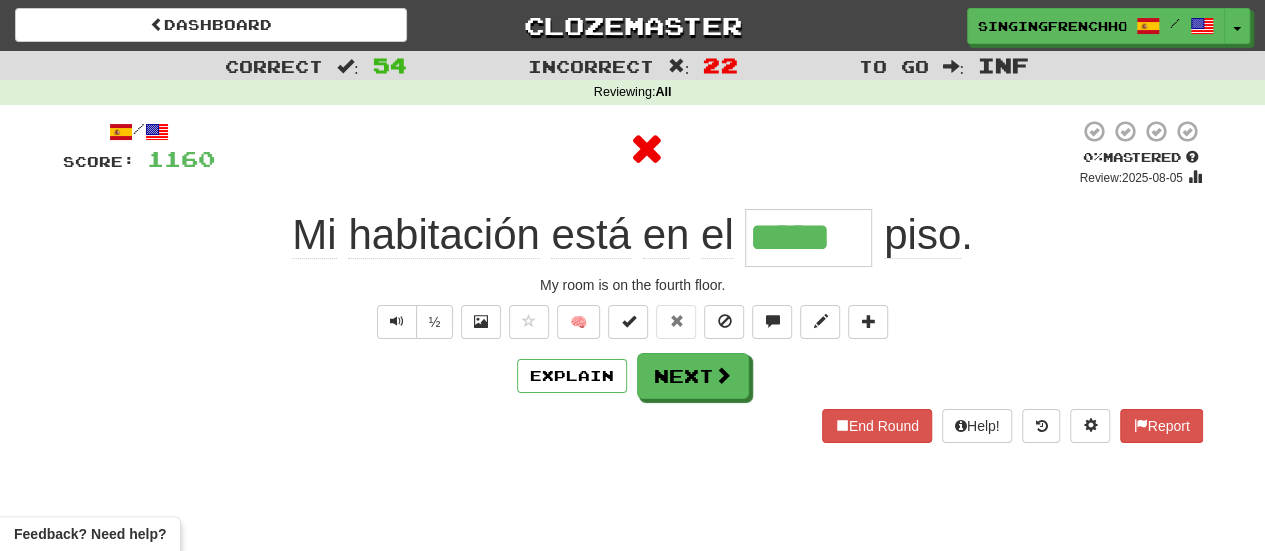 type on "******" 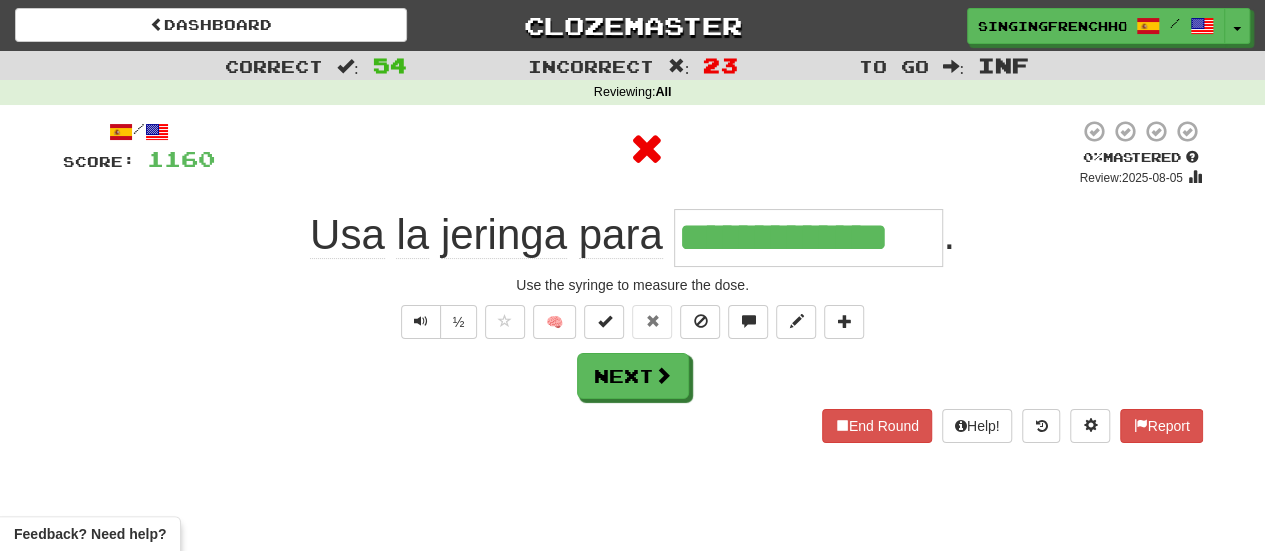 type on "**********" 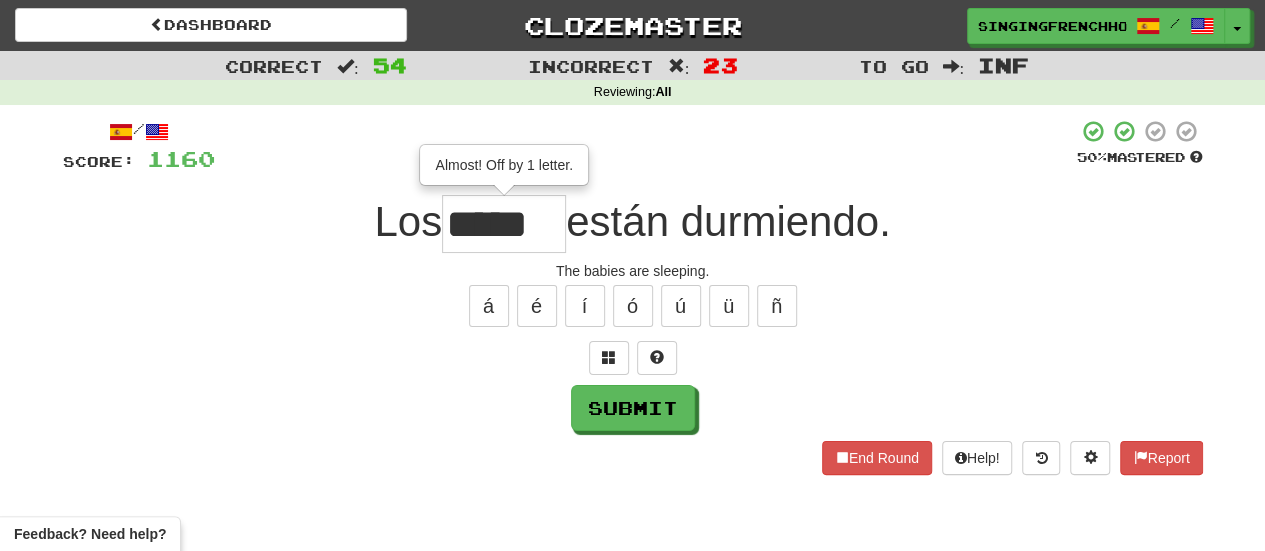 type on "*****" 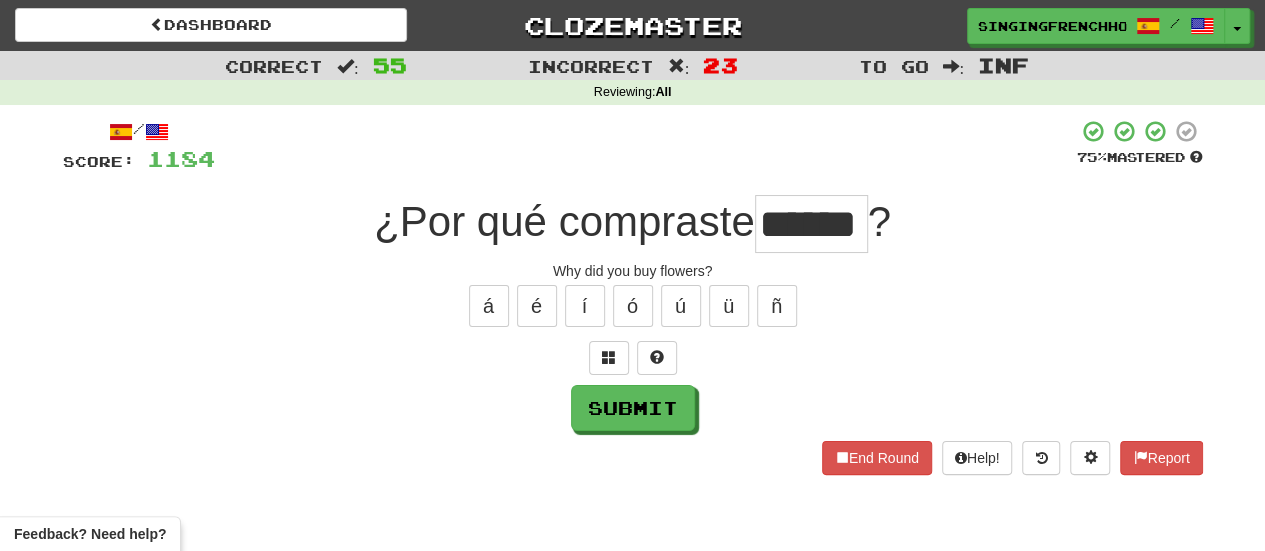 type on "******" 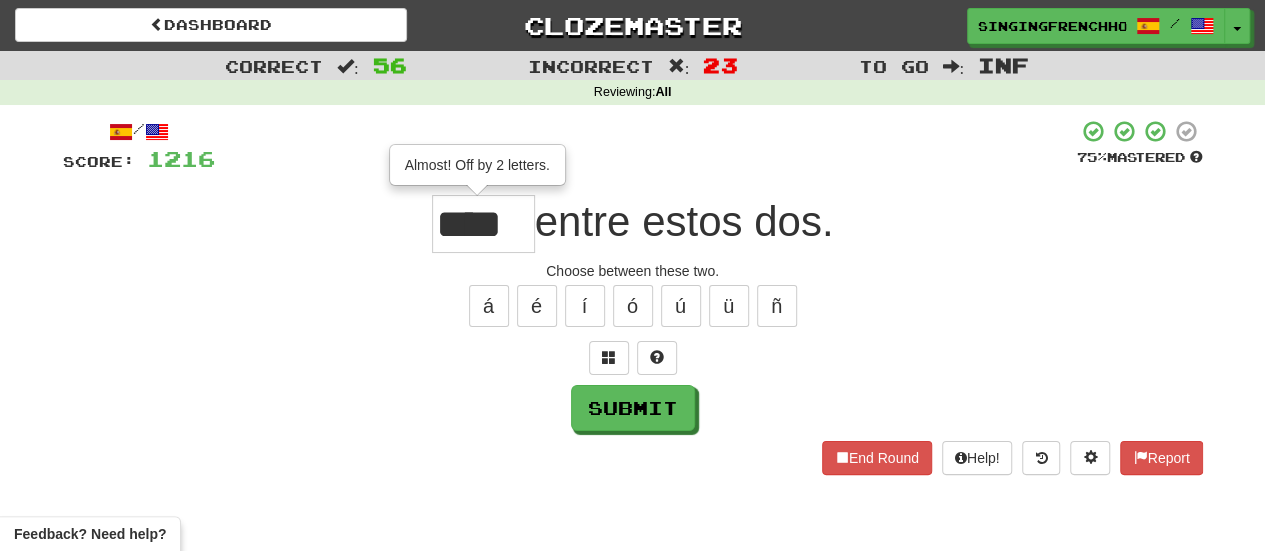 type on "*****" 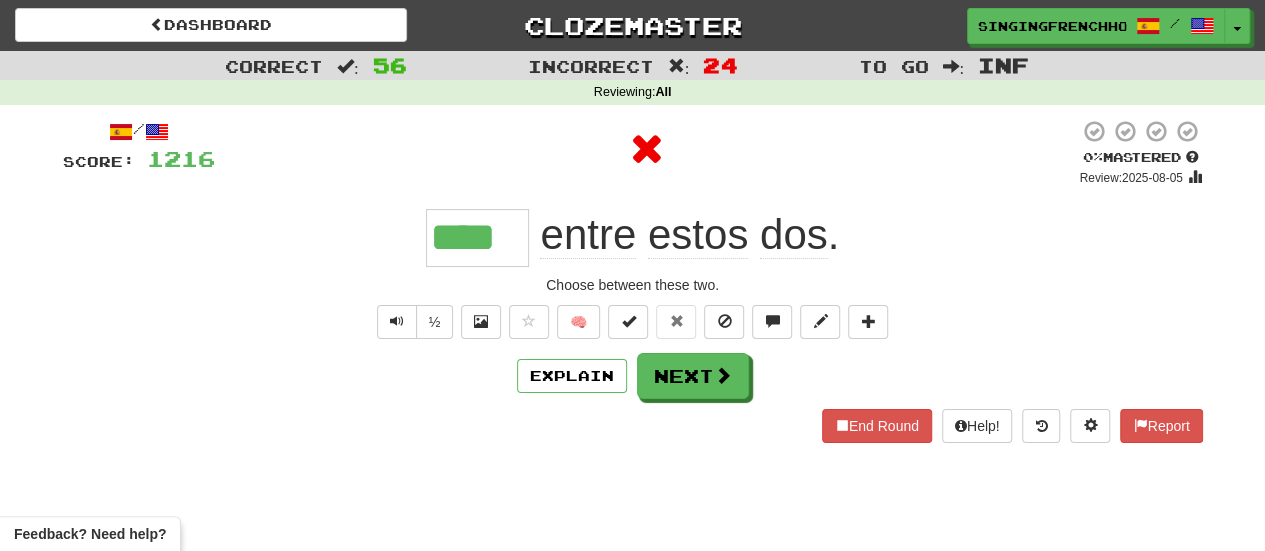 type on "*****" 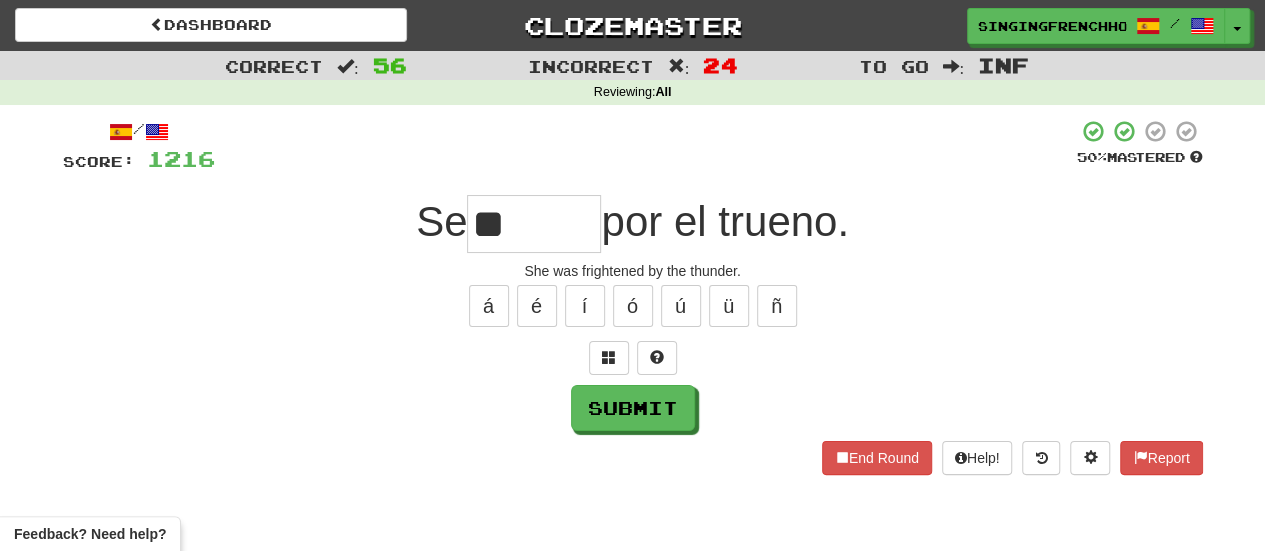 type on "*" 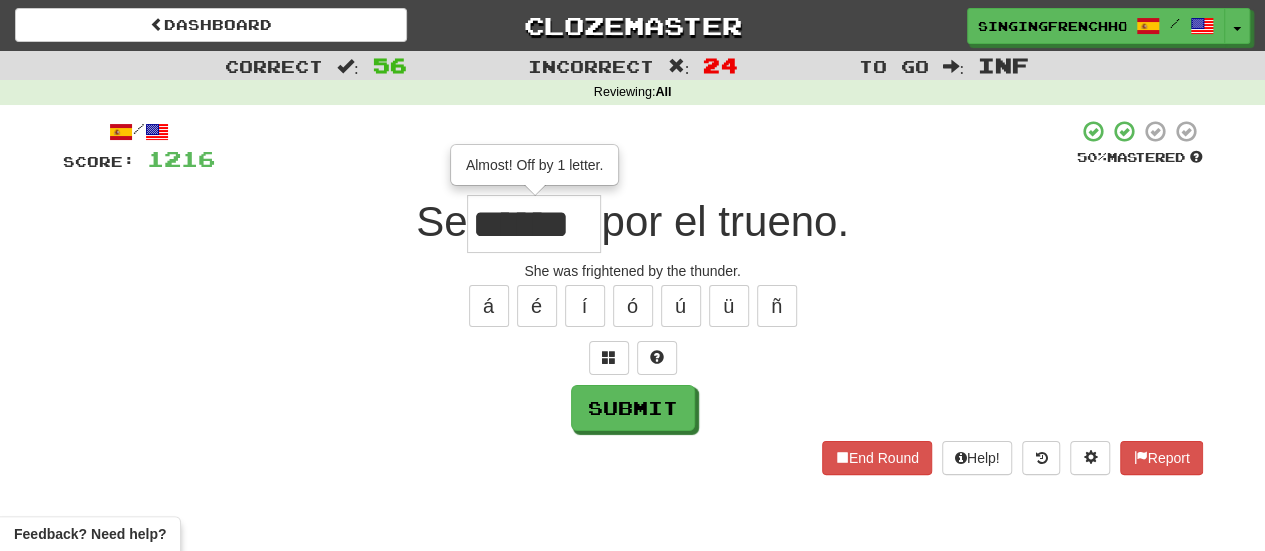 type on "******" 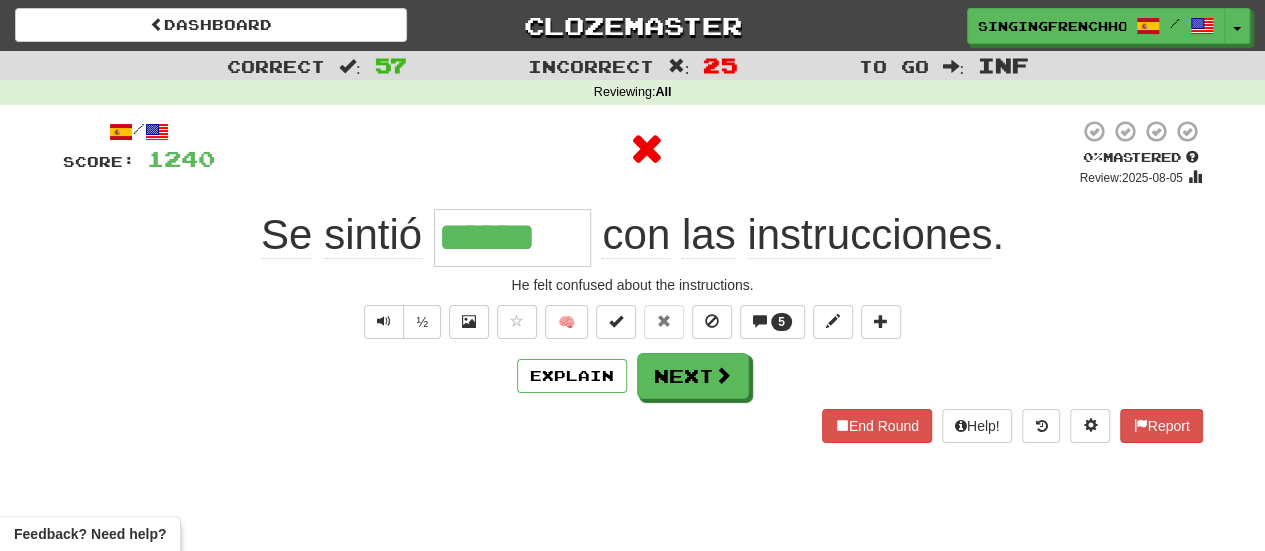 type on "*******" 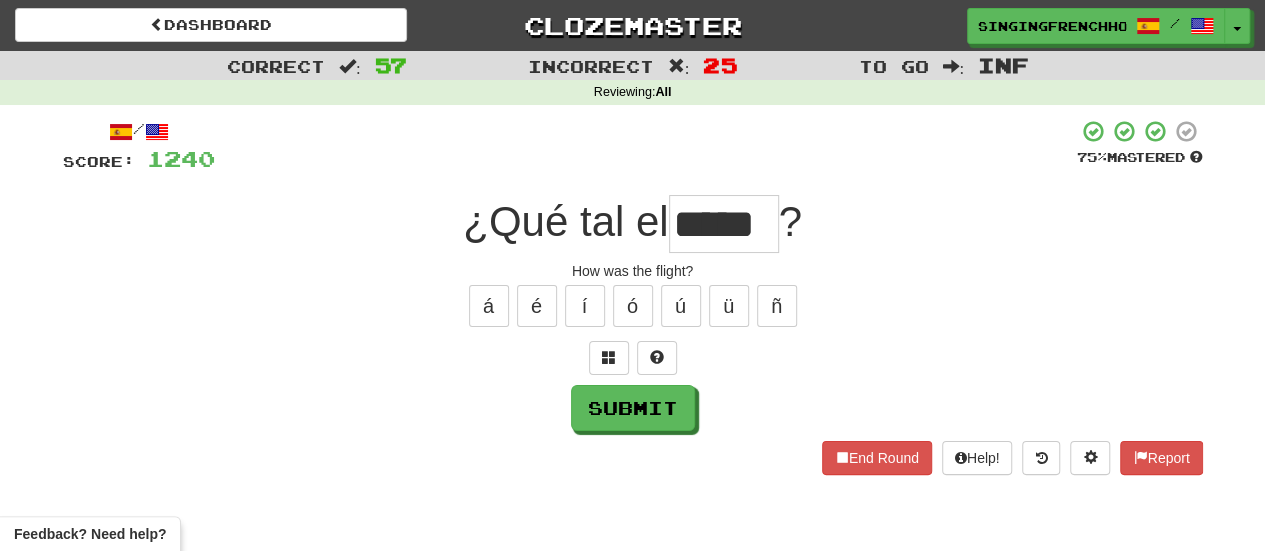type on "*****" 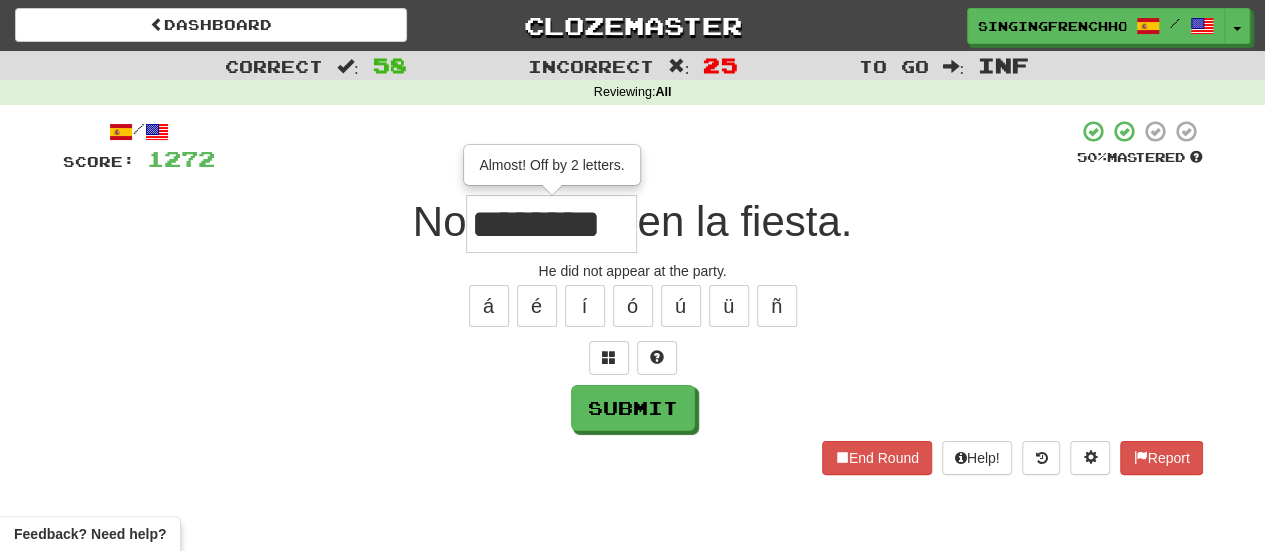type on "********" 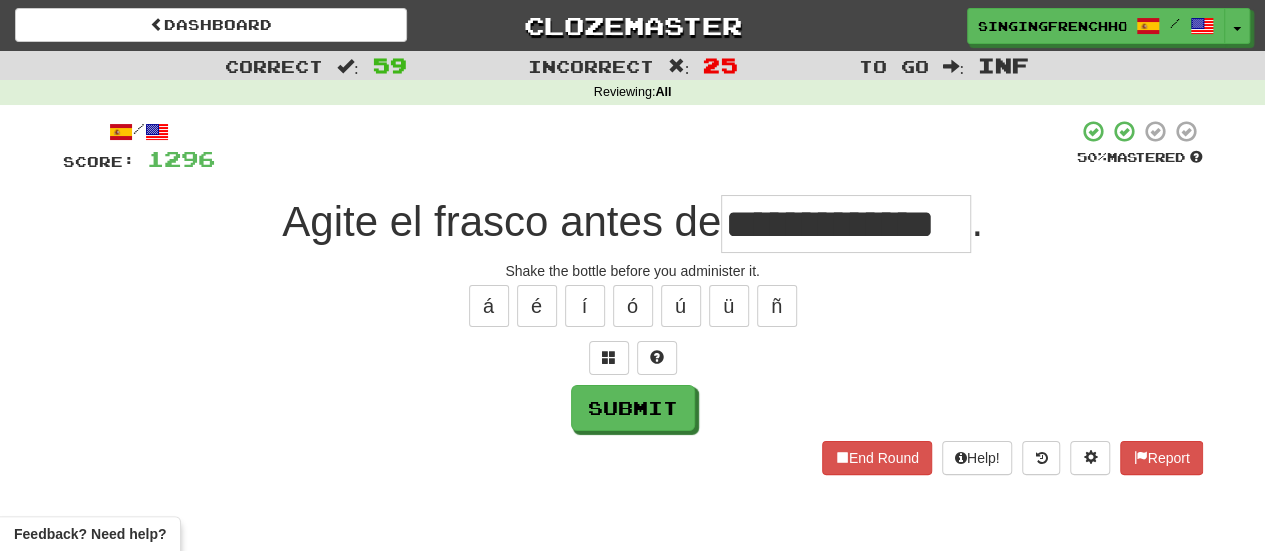 type on "**********" 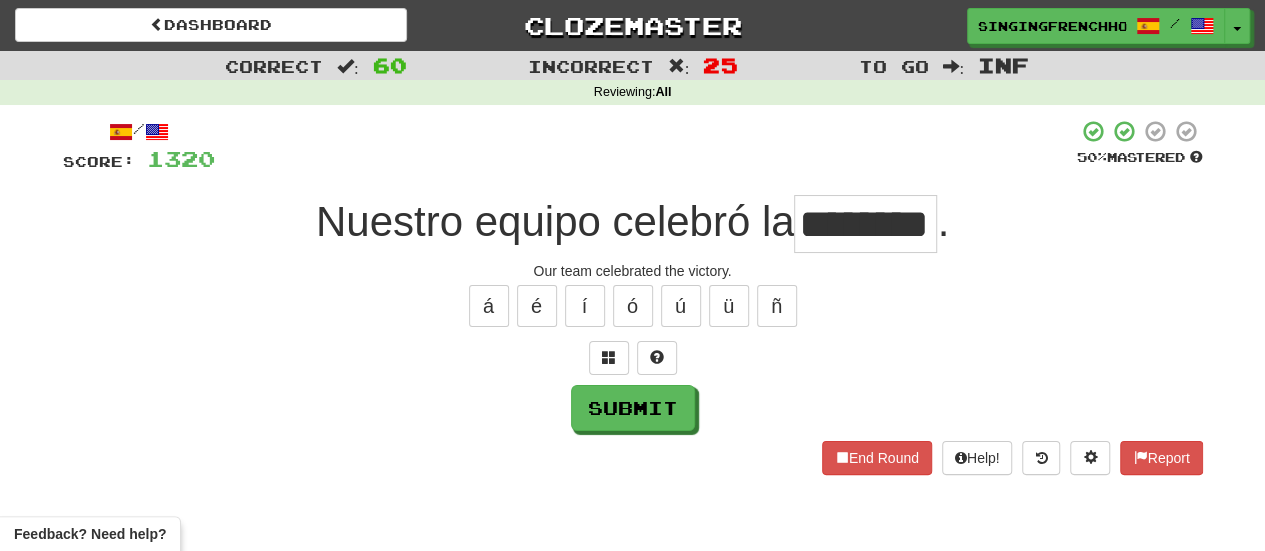 type on "********" 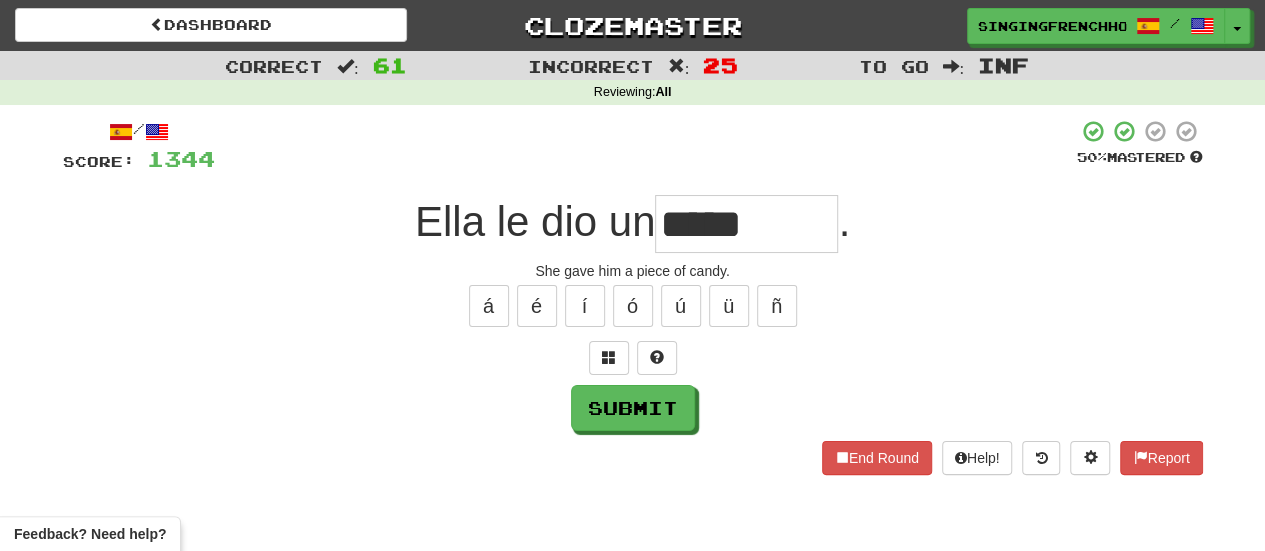 type on "********" 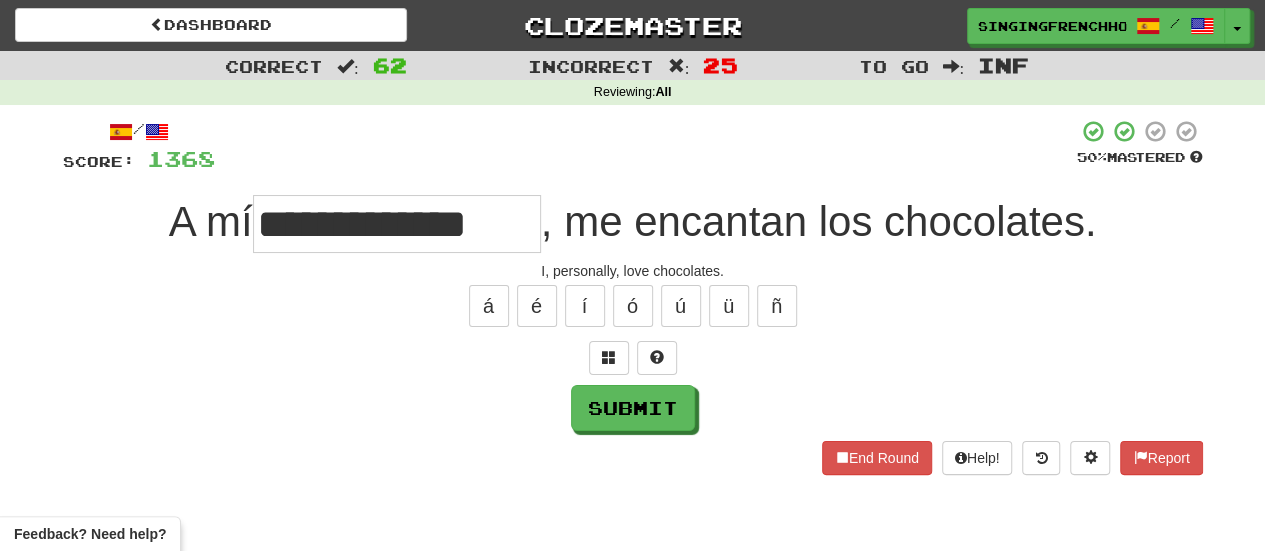 type on "**********" 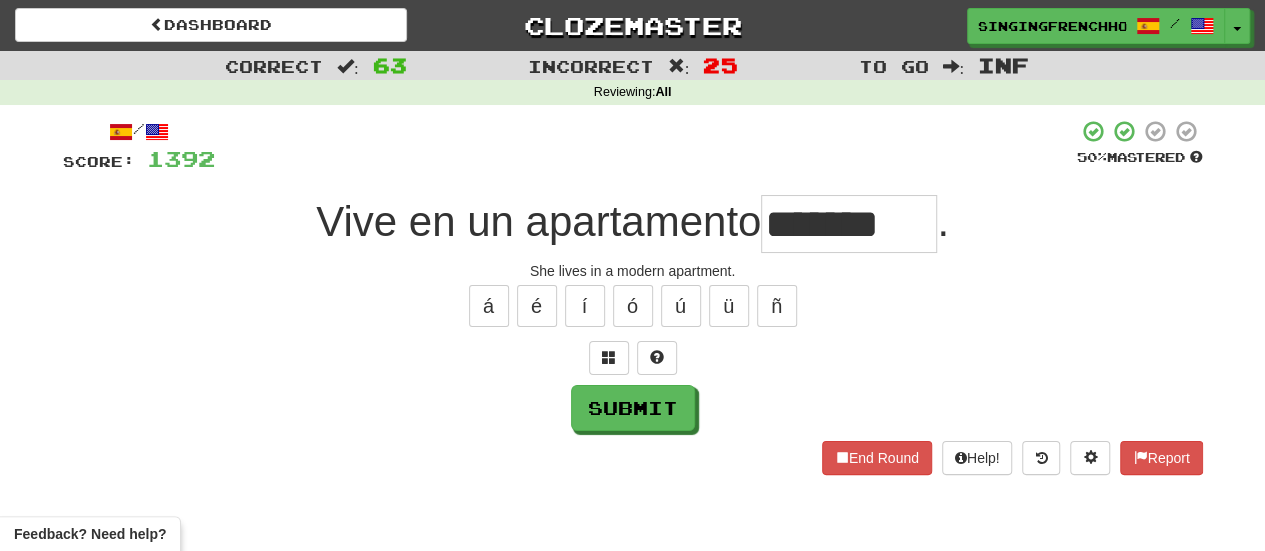 type on "*******" 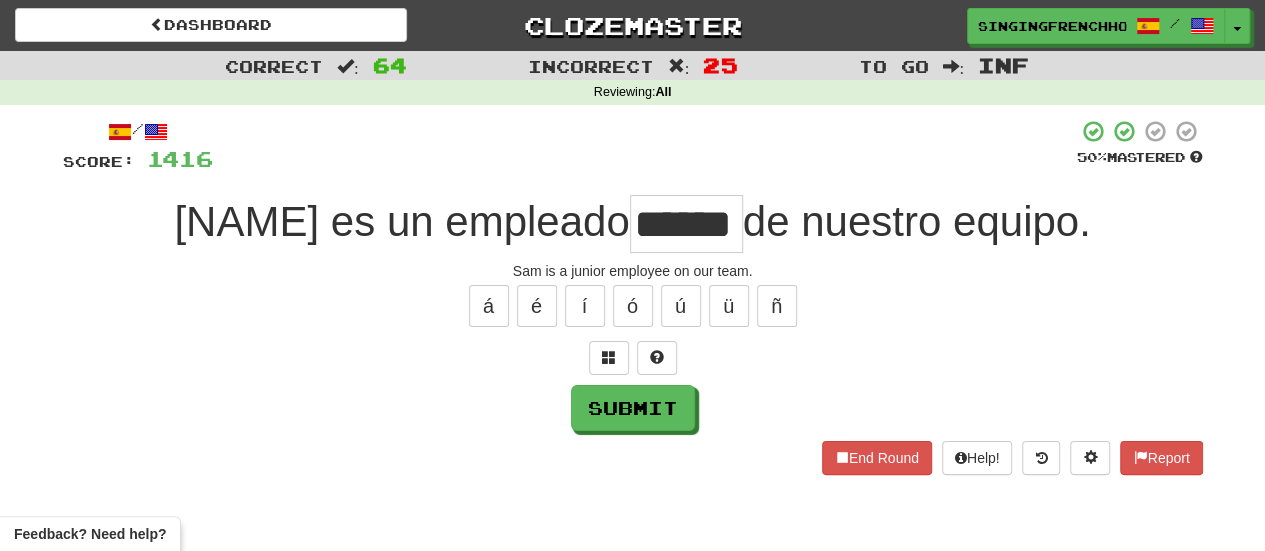 type on "******" 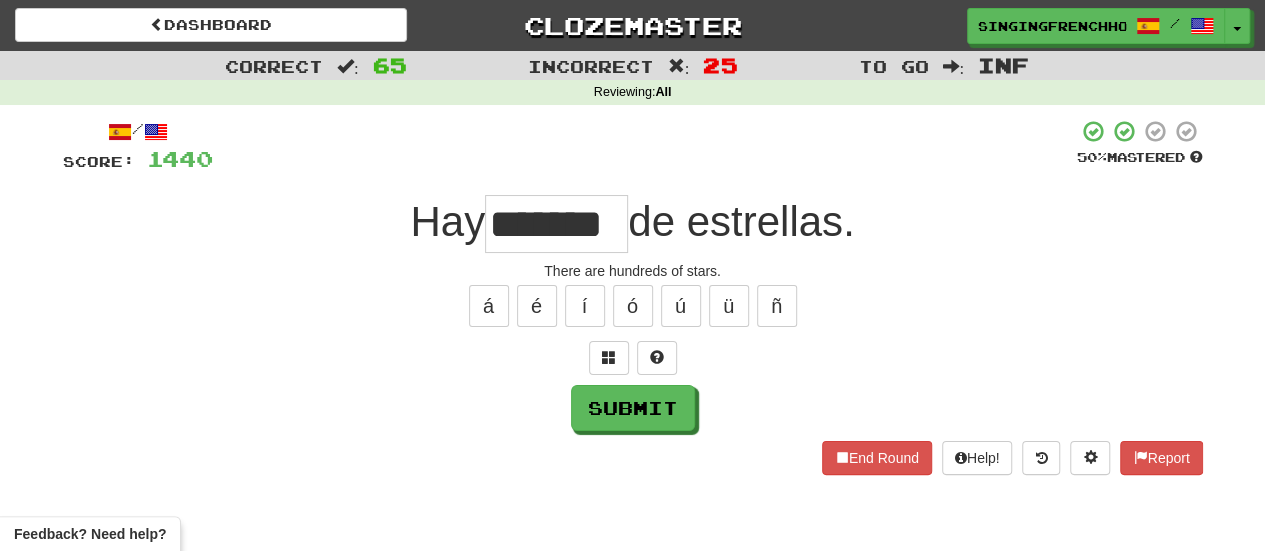 type on "*******" 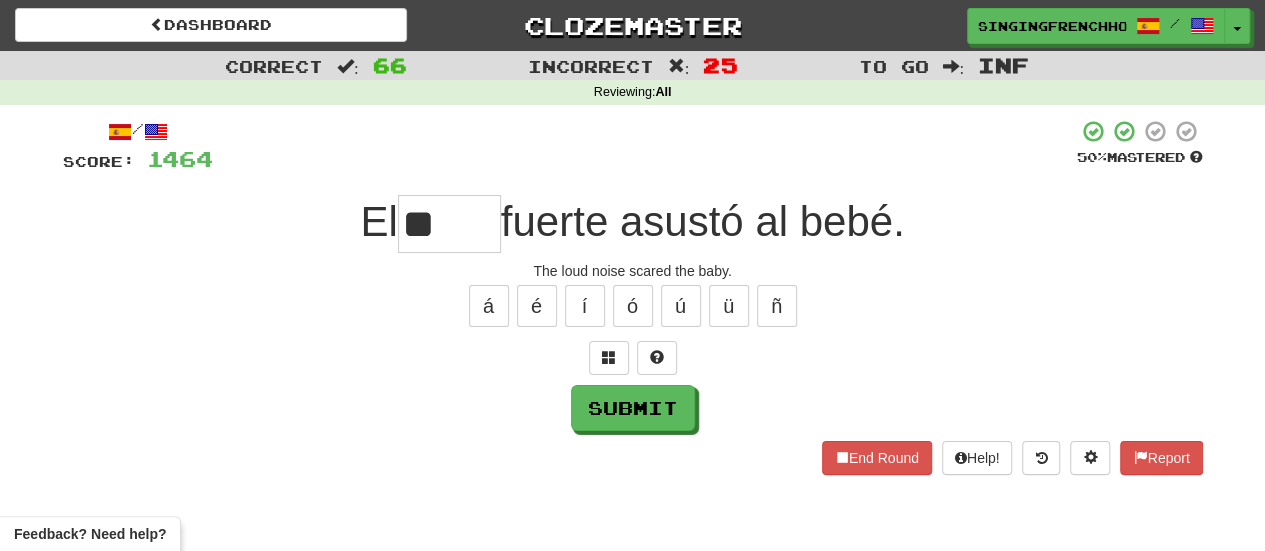 type on "*" 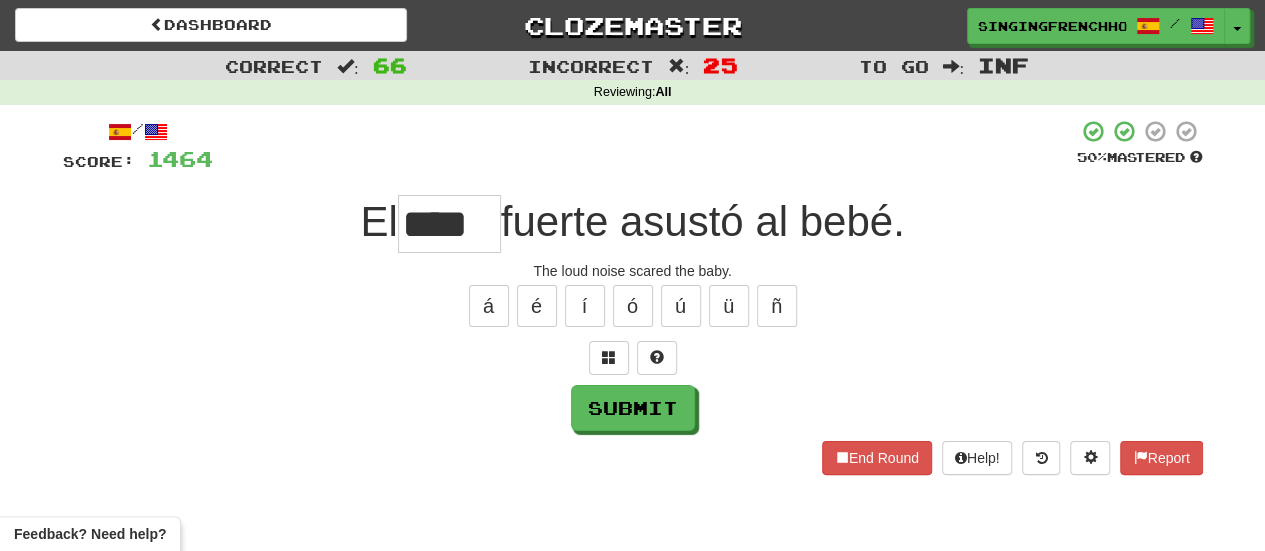 scroll, scrollTop: 0, scrollLeft: 0, axis: both 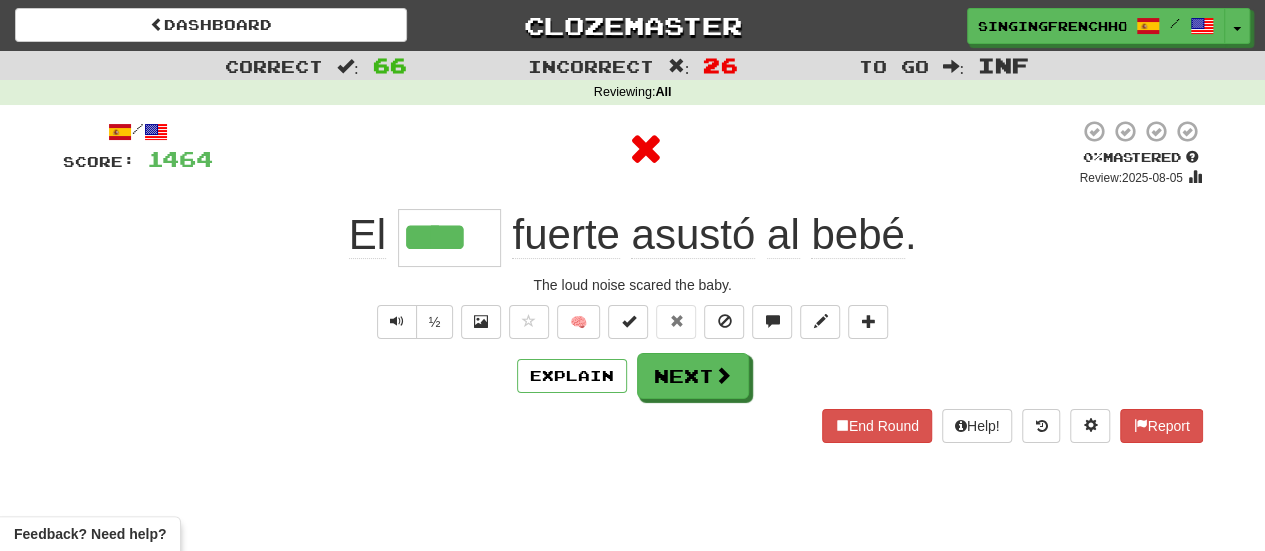 type on "*****" 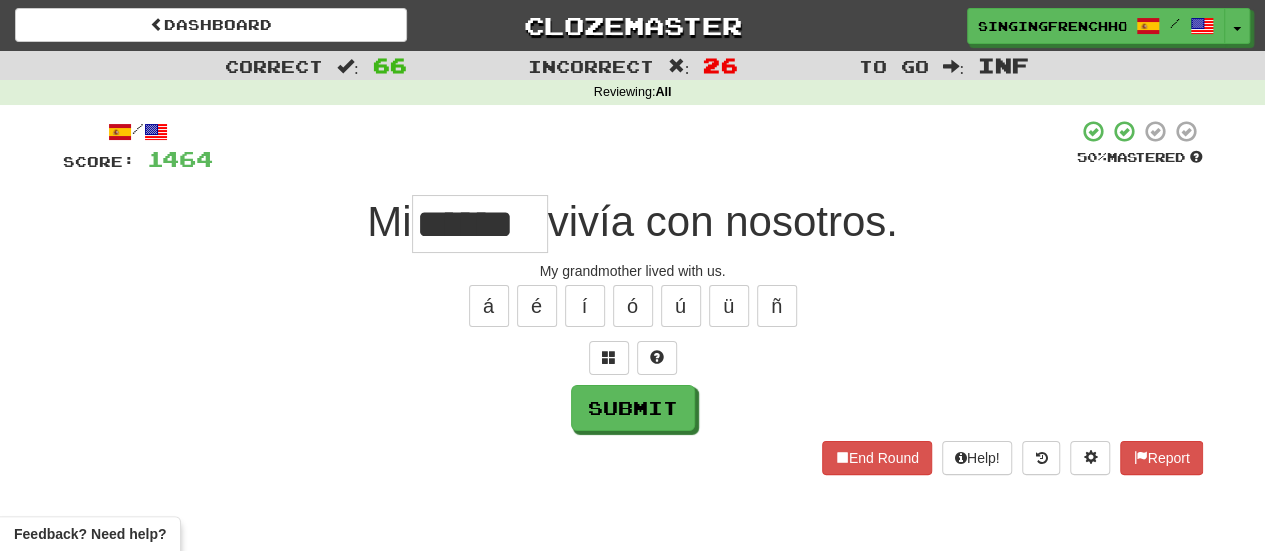 type on "******" 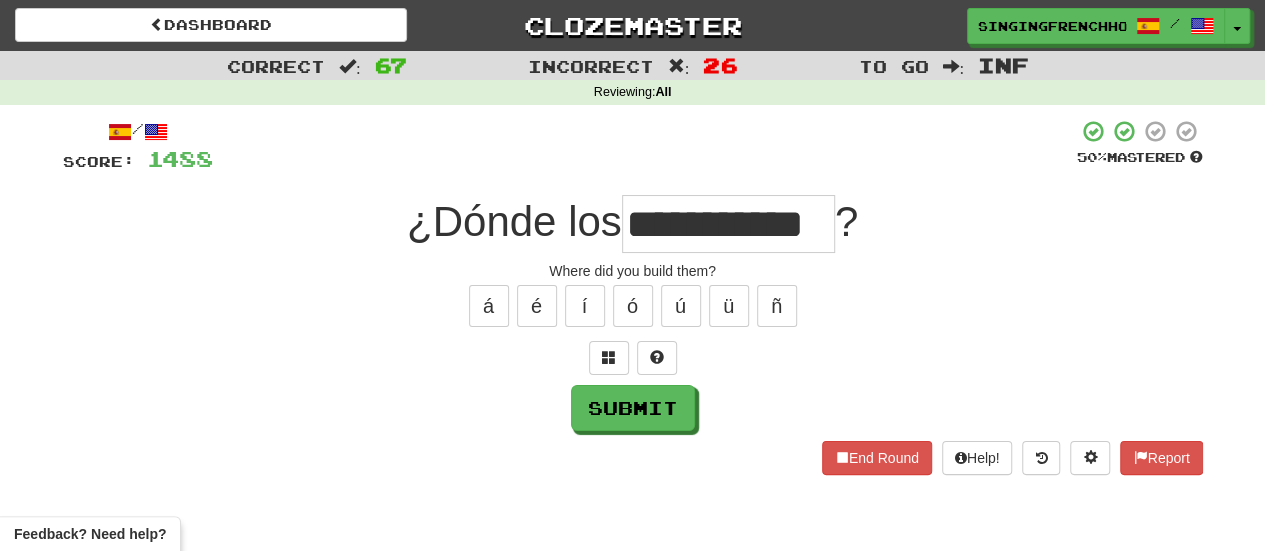 scroll, scrollTop: 0, scrollLeft: 0, axis: both 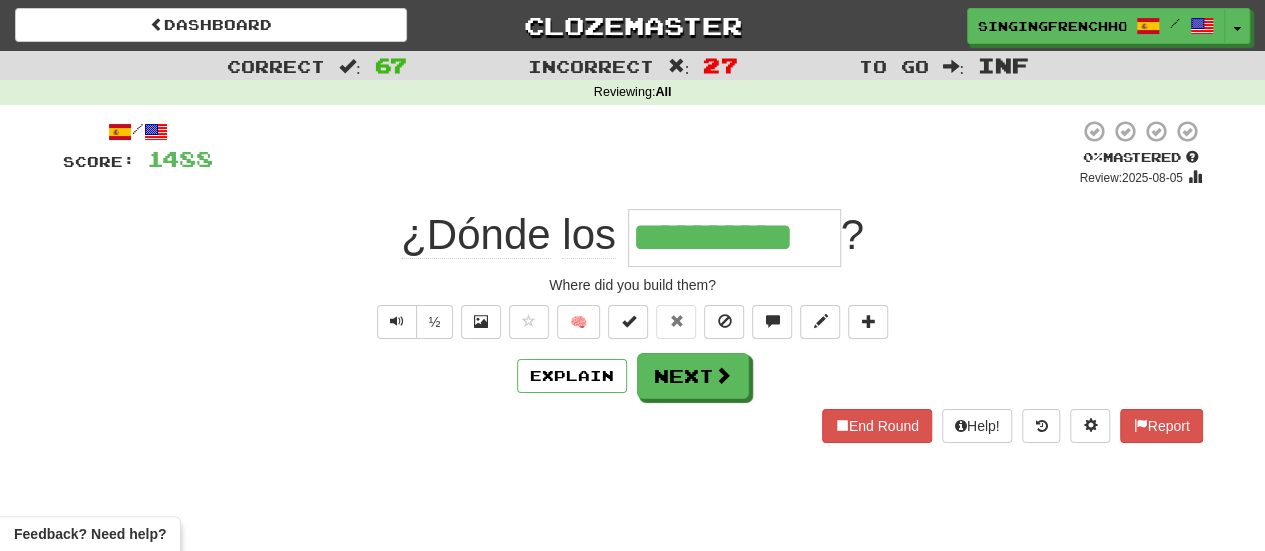 type on "**********" 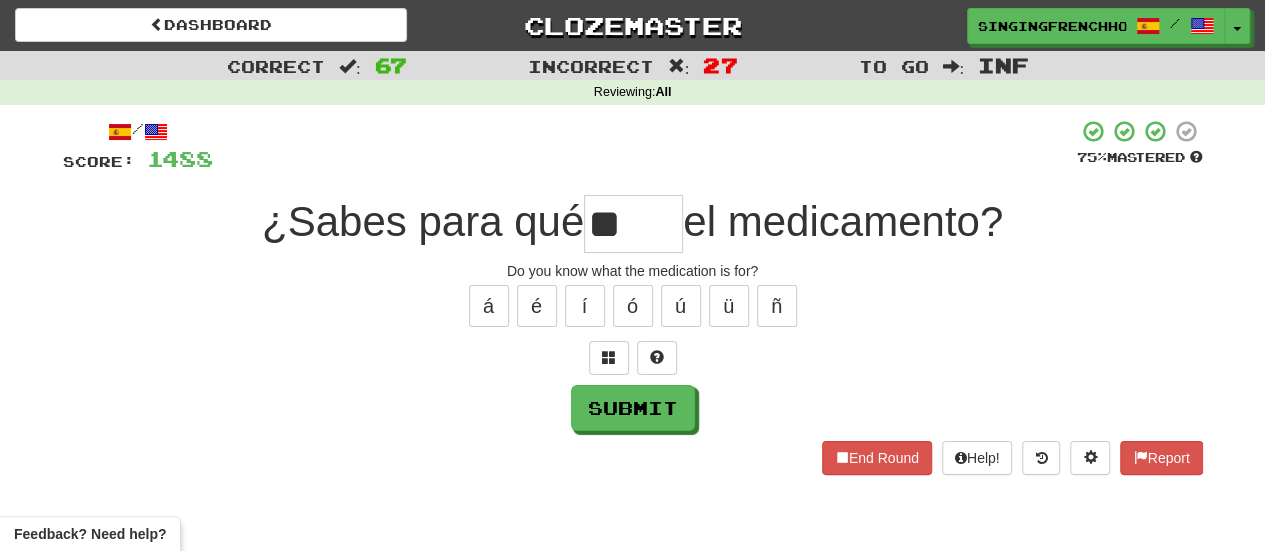 type on "*" 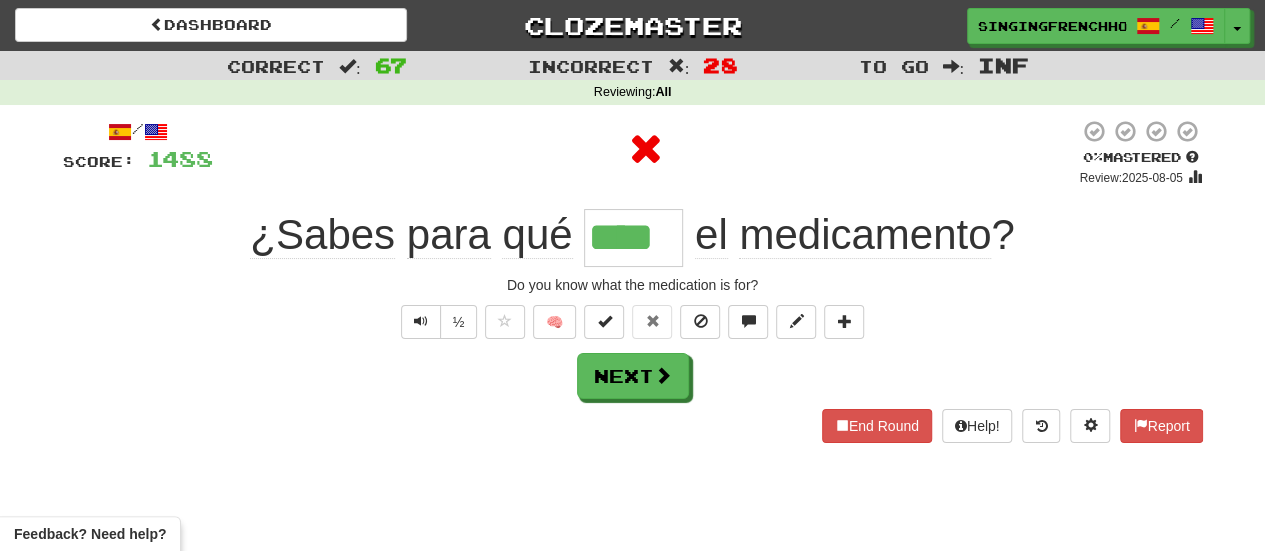 type on "*****" 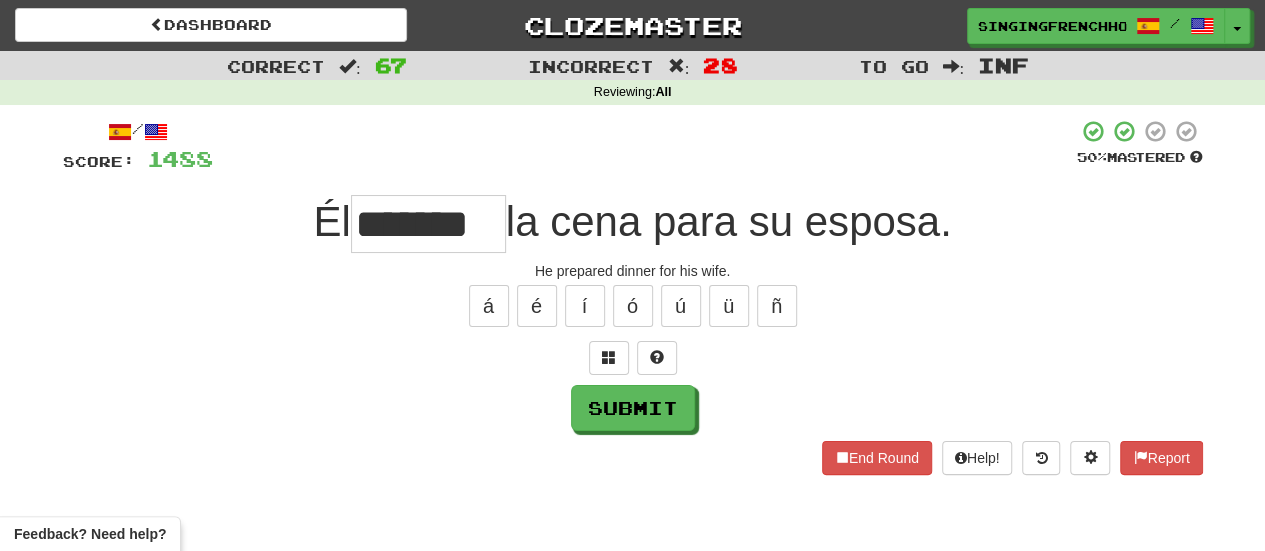type on "*******" 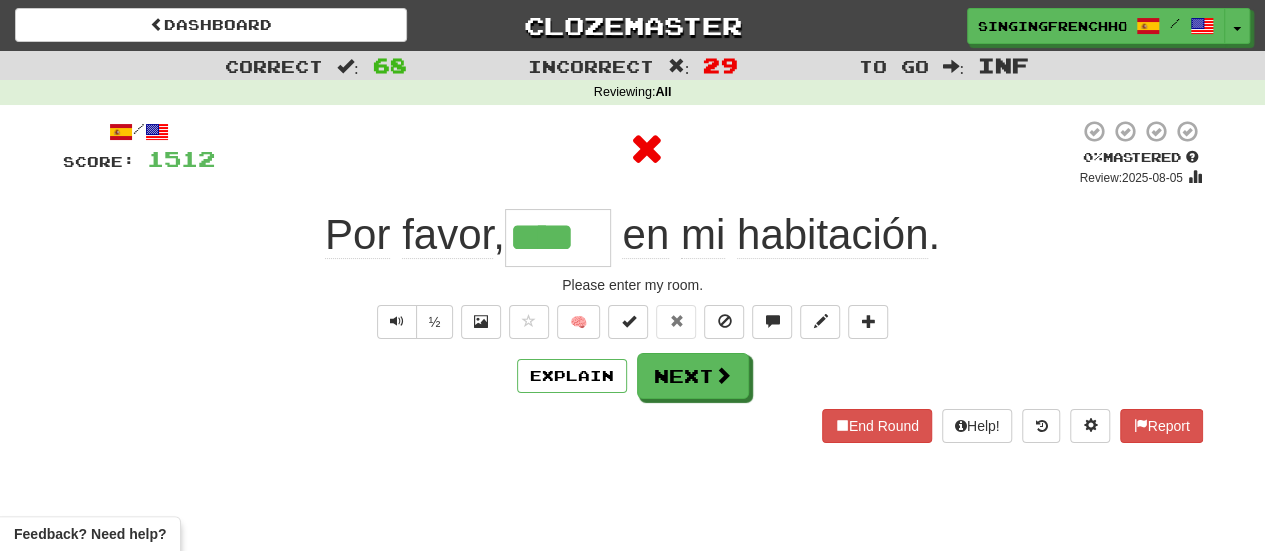 type on "*****" 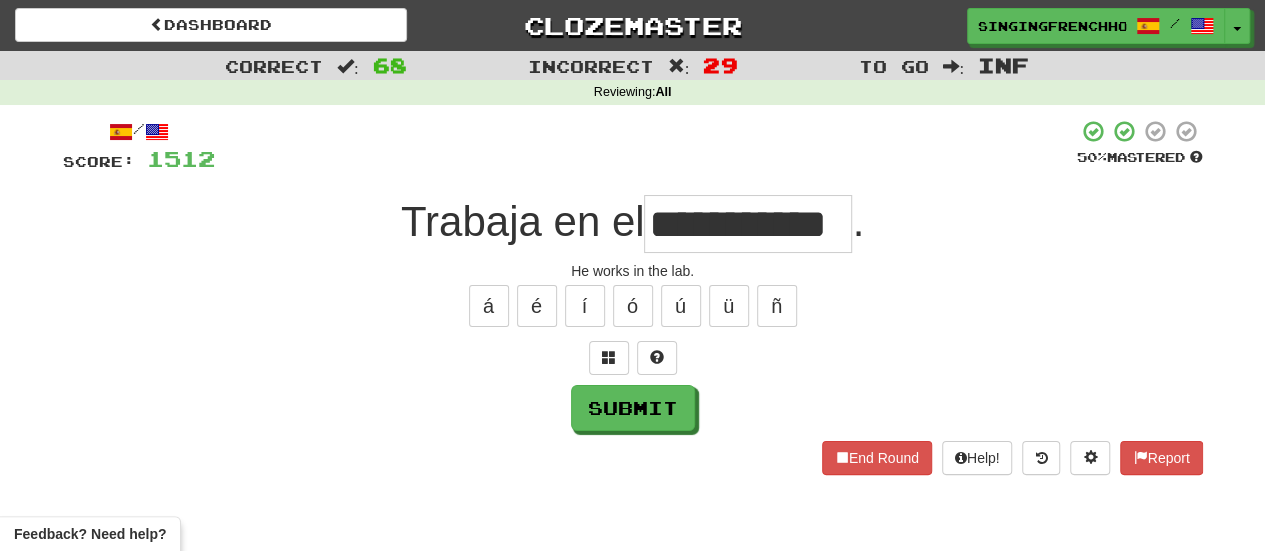 type on "**********" 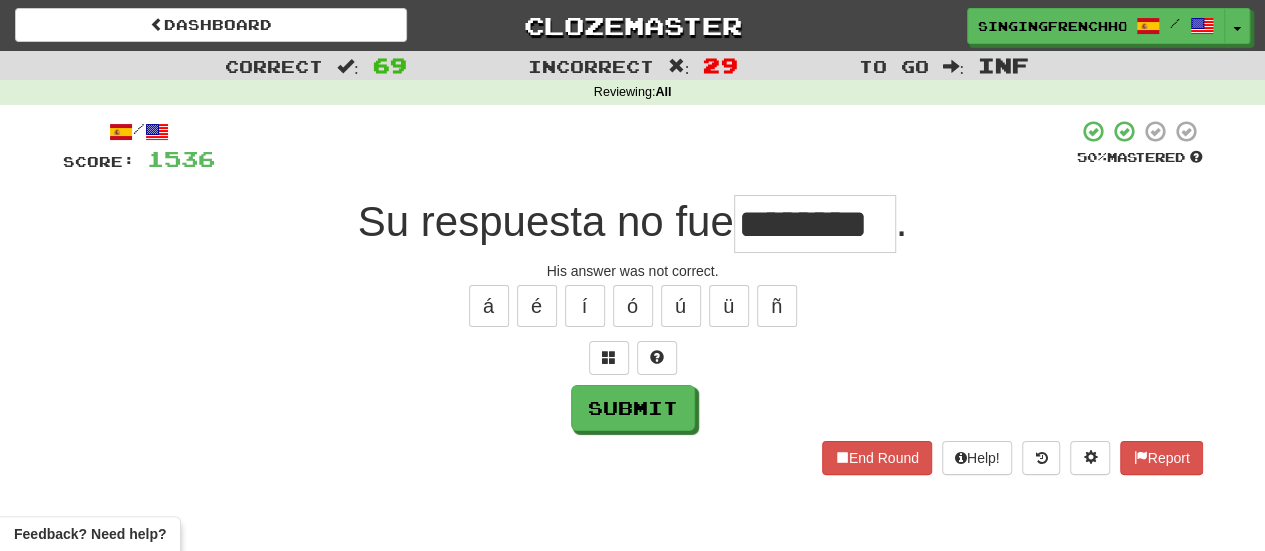 type on "********" 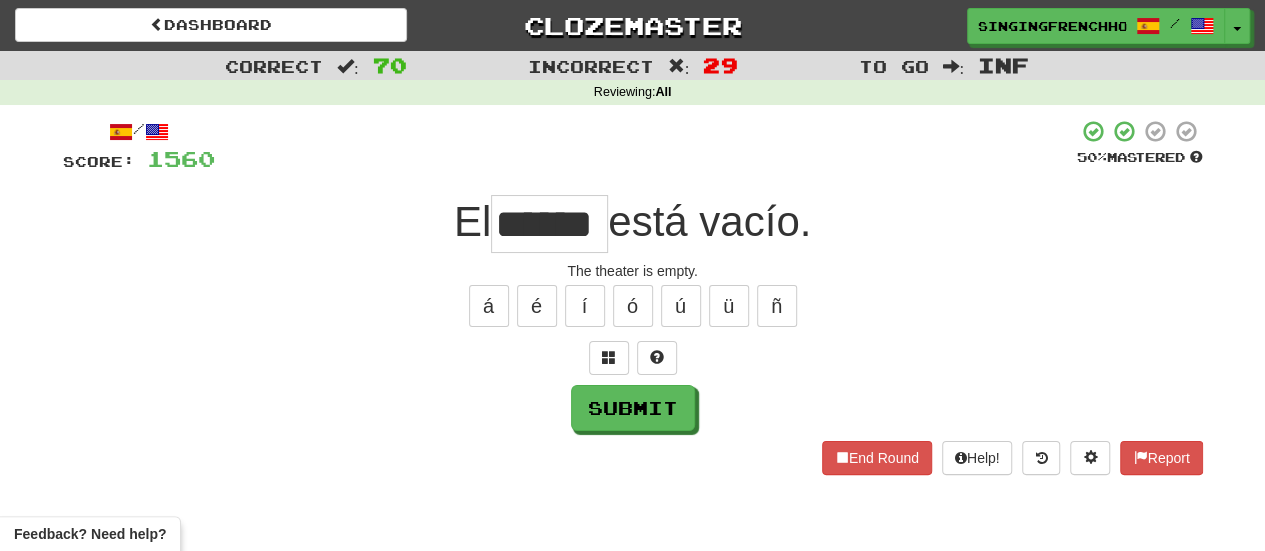 type on "******" 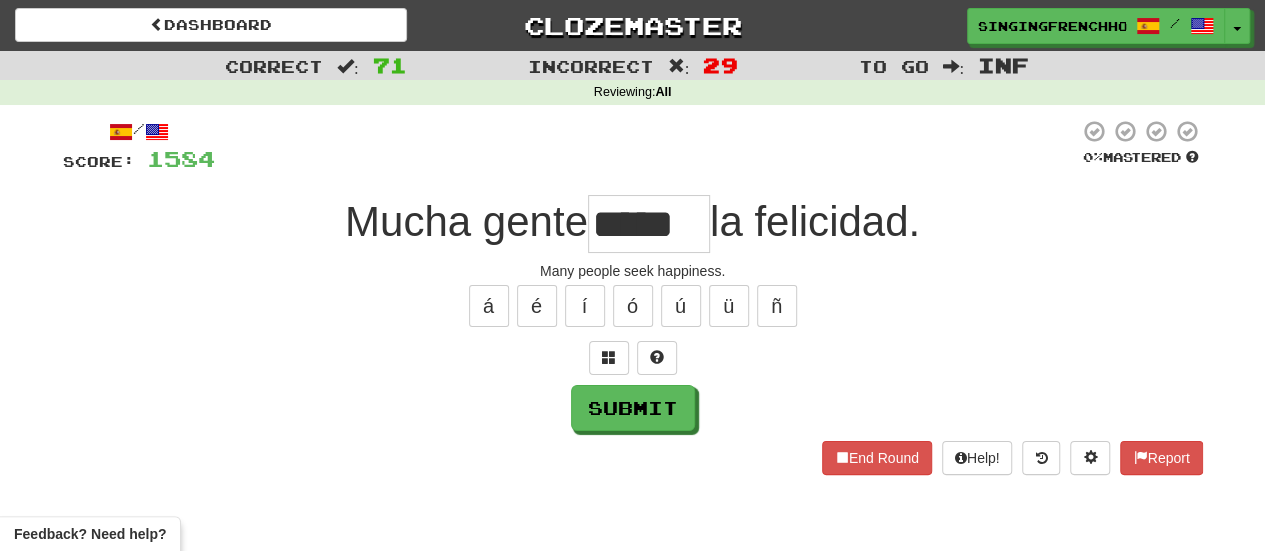 type on "*****" 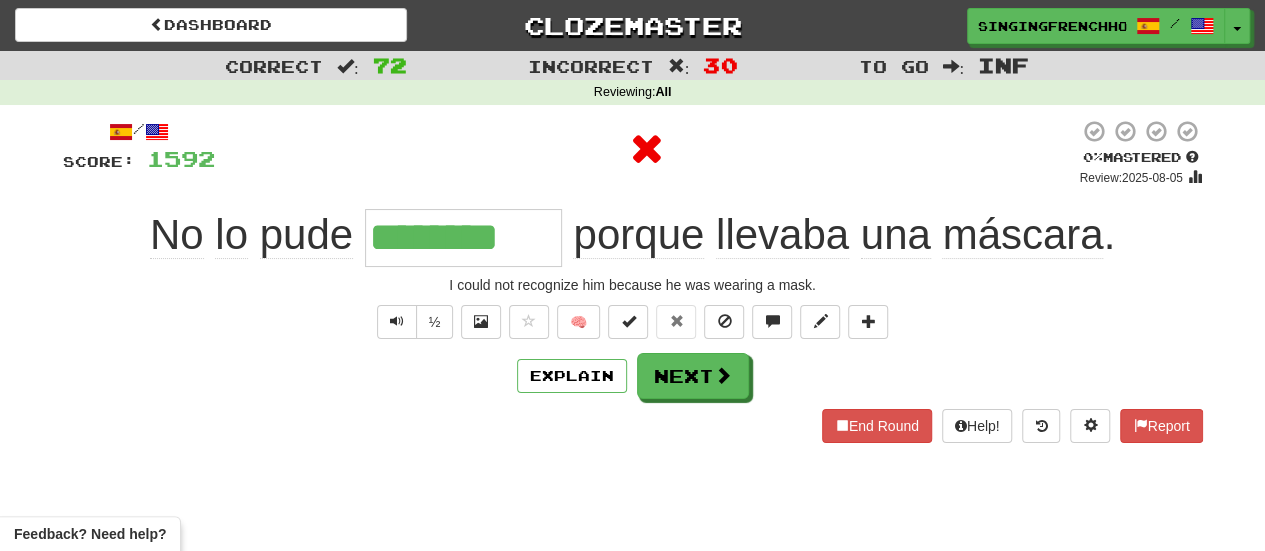 type on "*********" 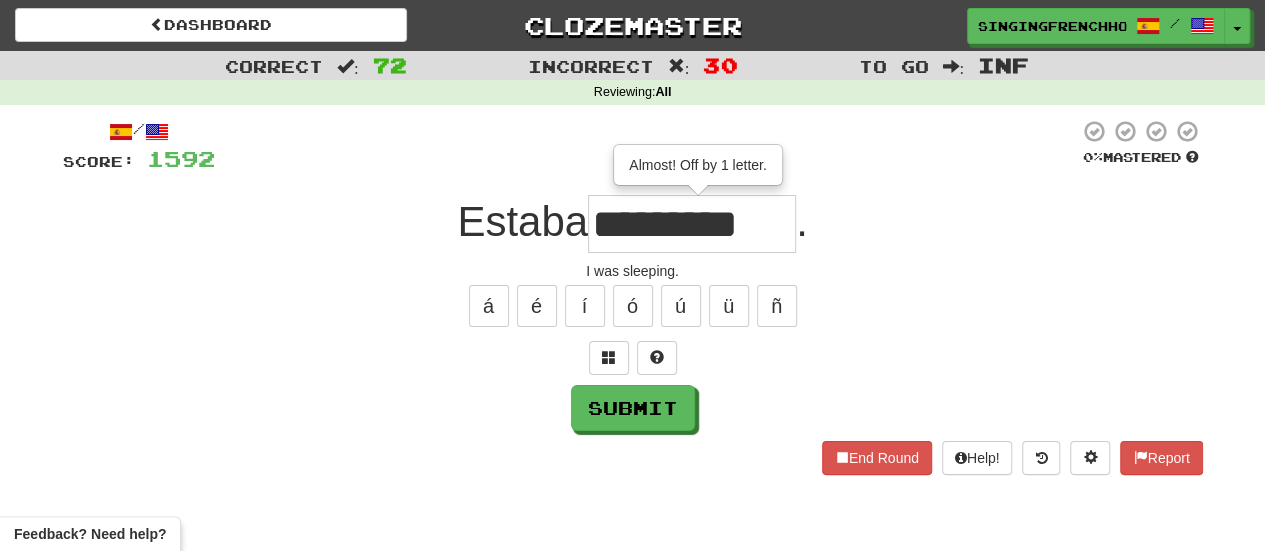 type on "*********" 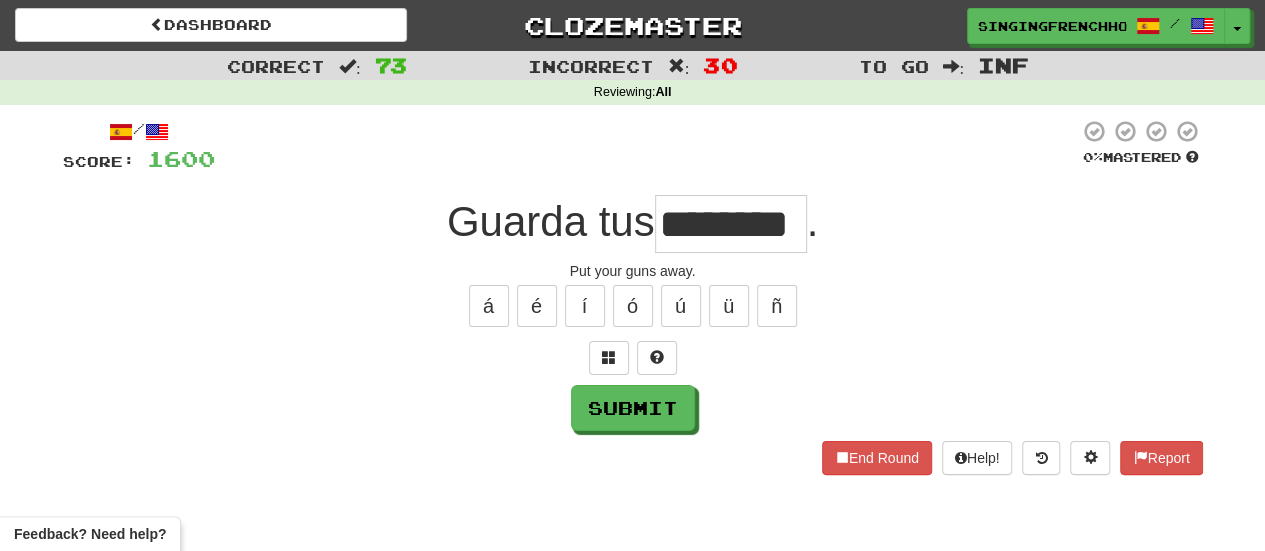type on "********" 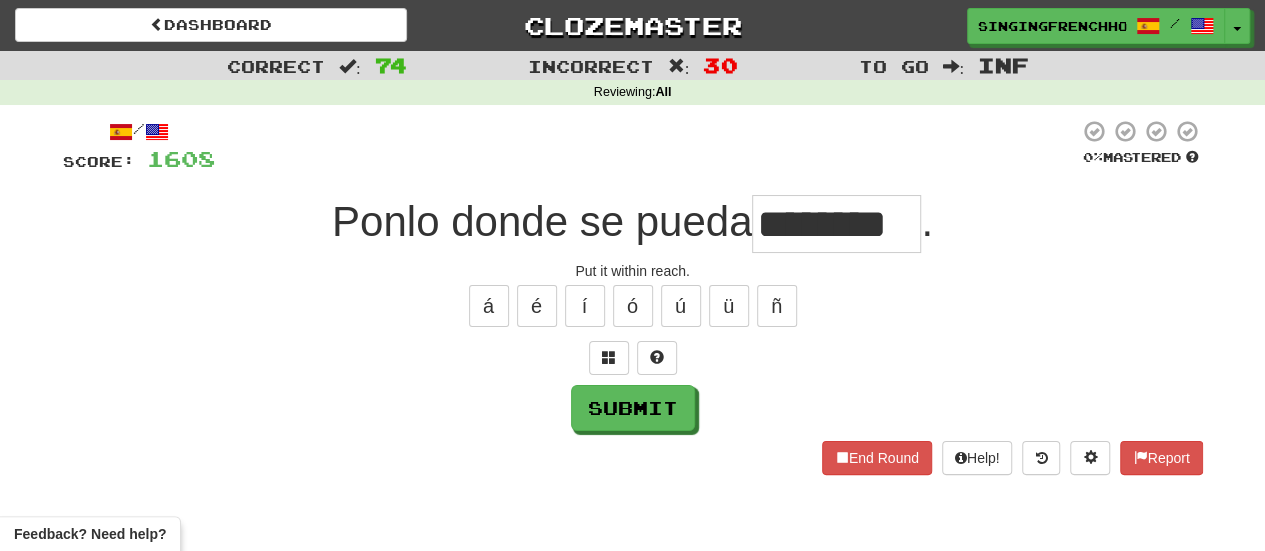 type on "********" 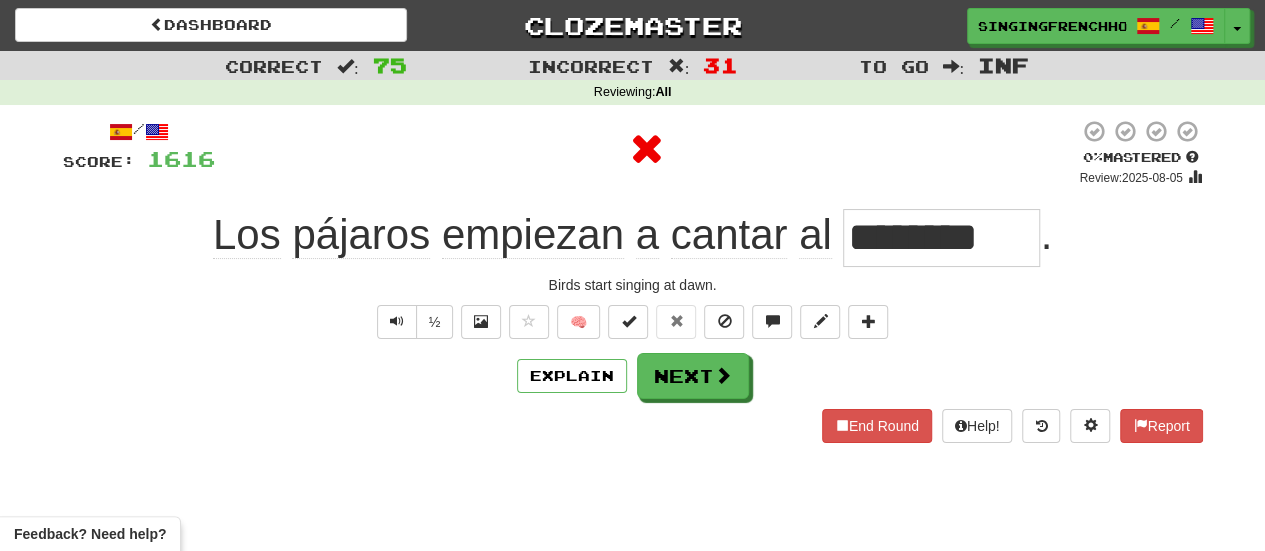 scroll, scrollTop: 0, scrollLeft: 0, axis: both 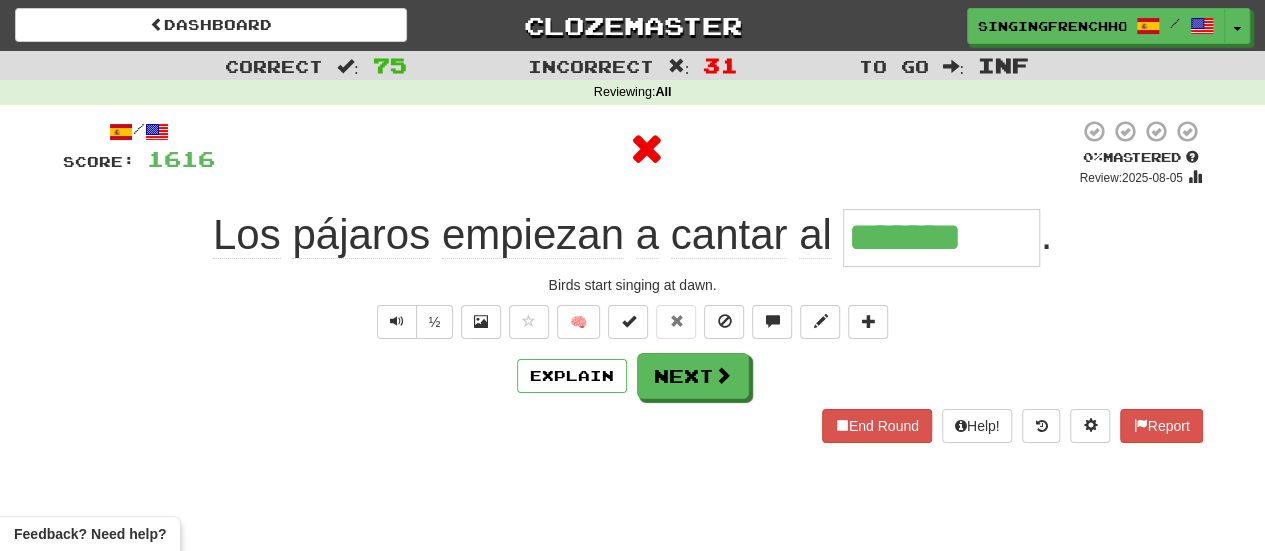 type on "********" 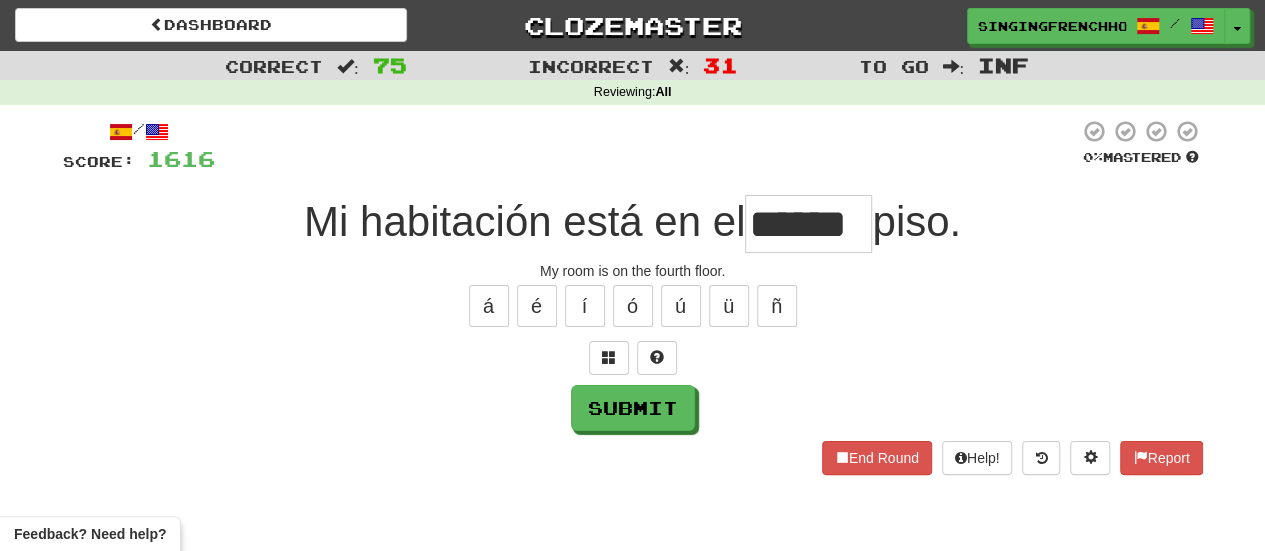 type on "******" 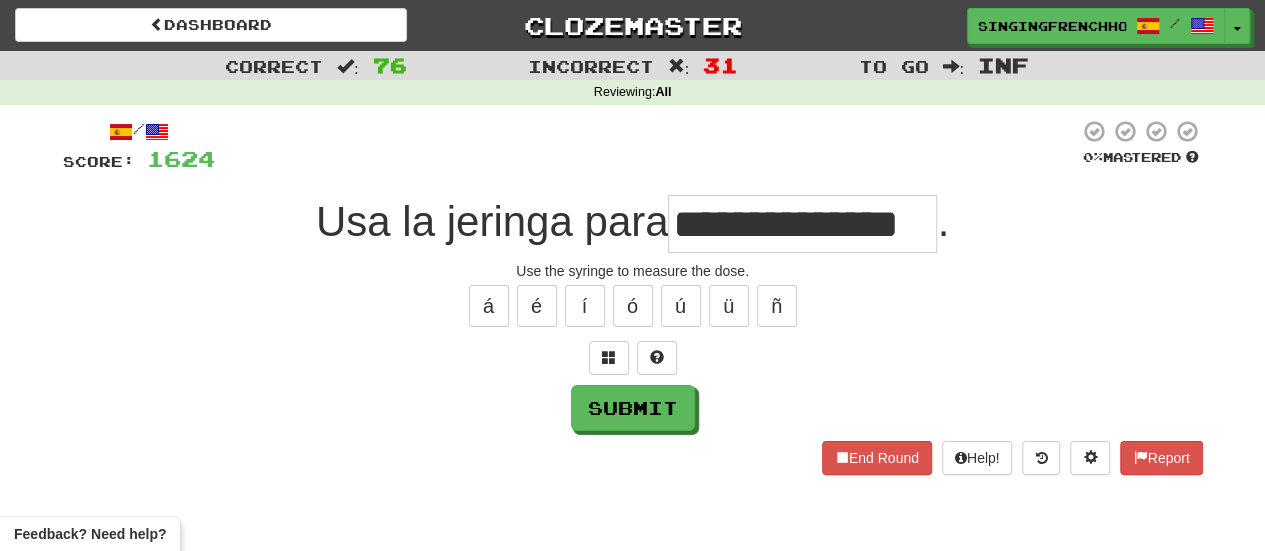 type on "**********" 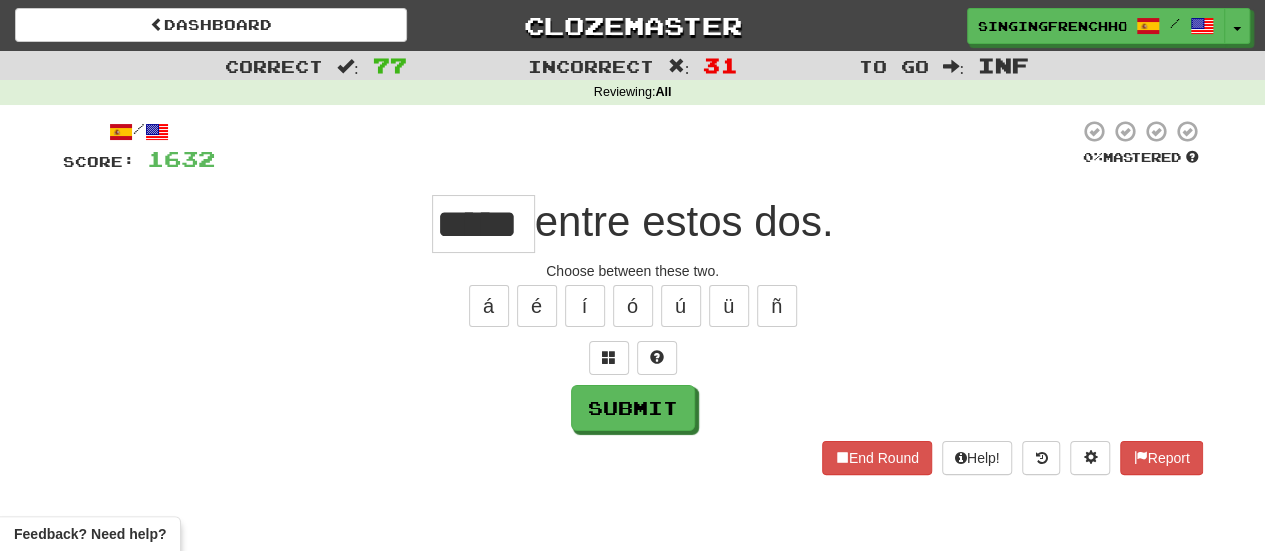 type on "*****" 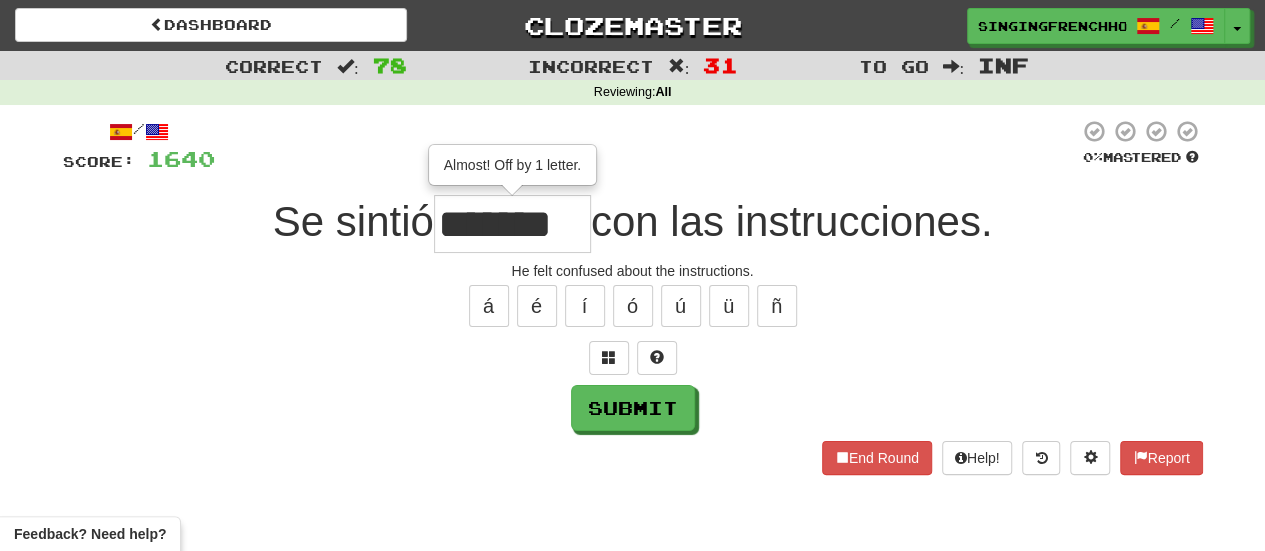 type on "*******" 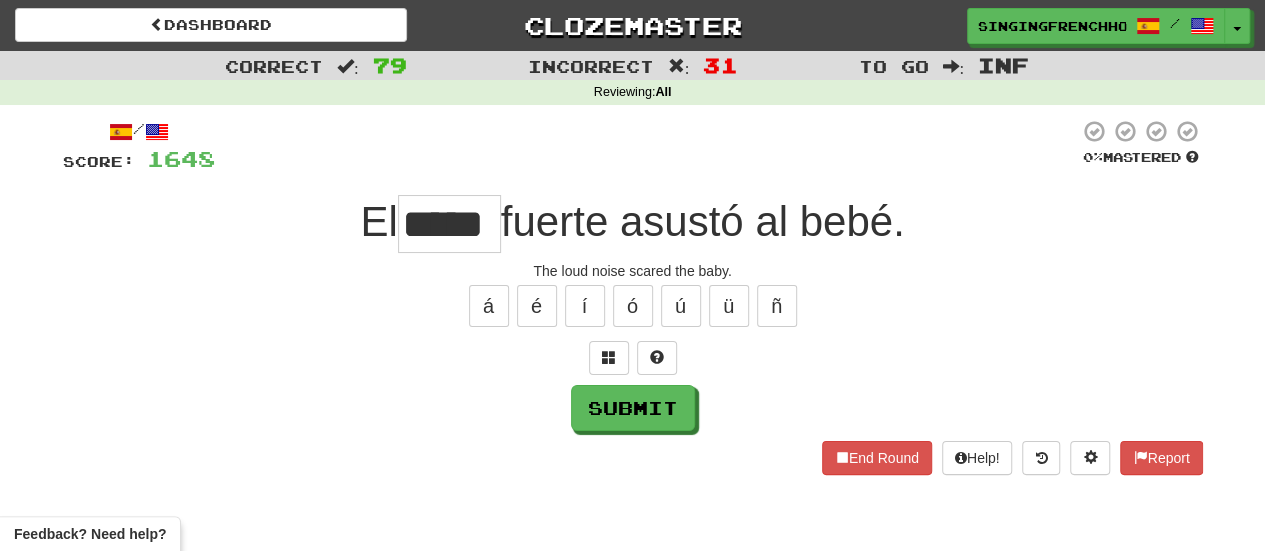 type on "*****" 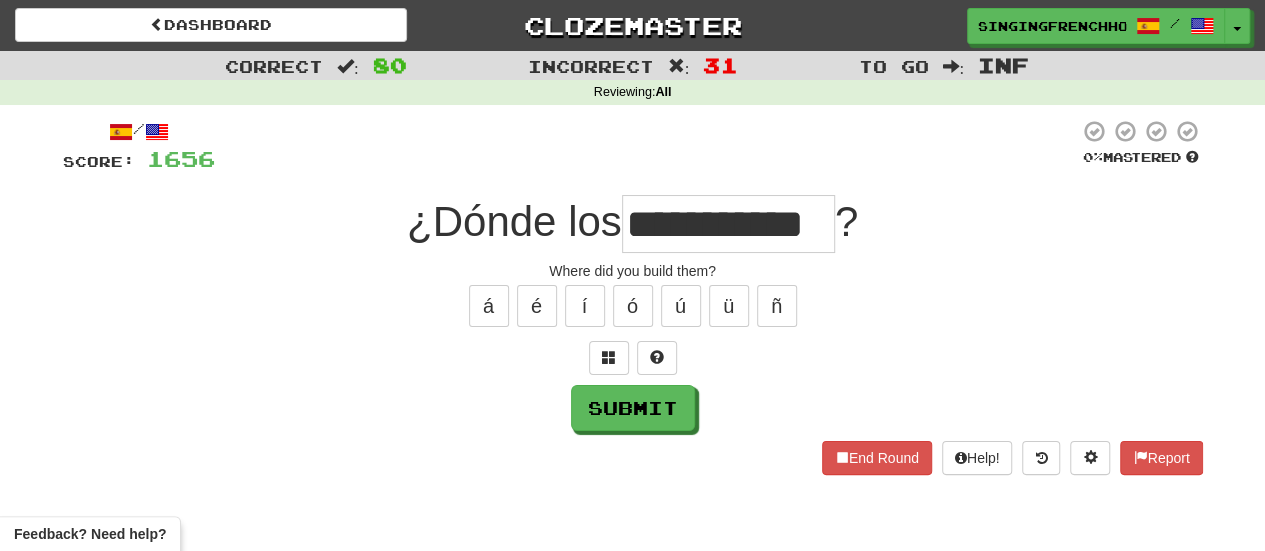 type on "**********" 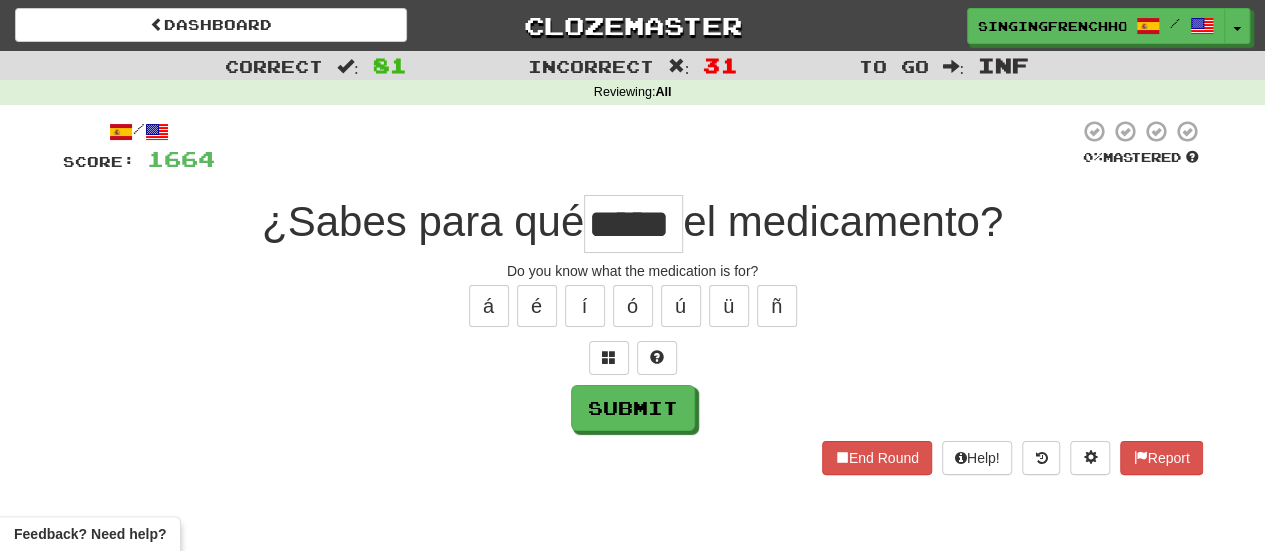 type on "*****" 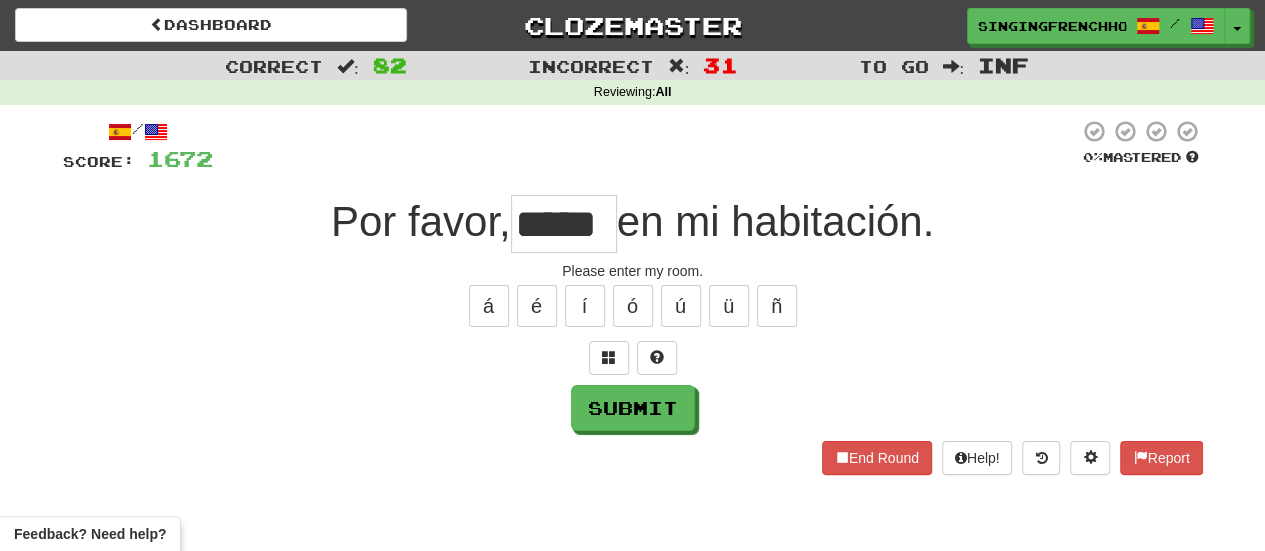 type on "*****" 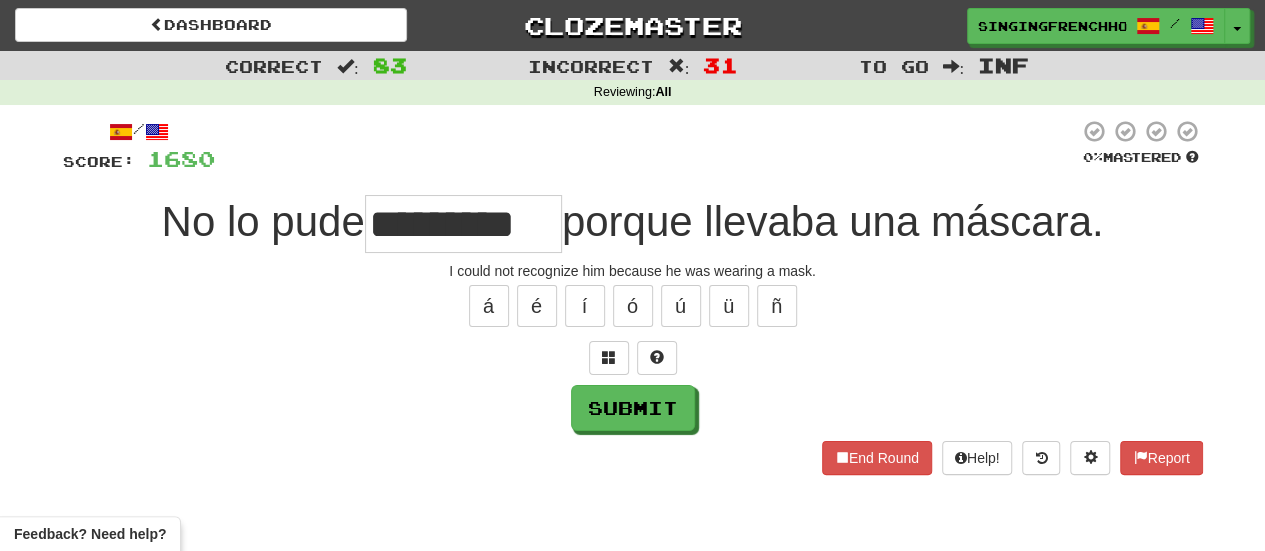 type on "*********" 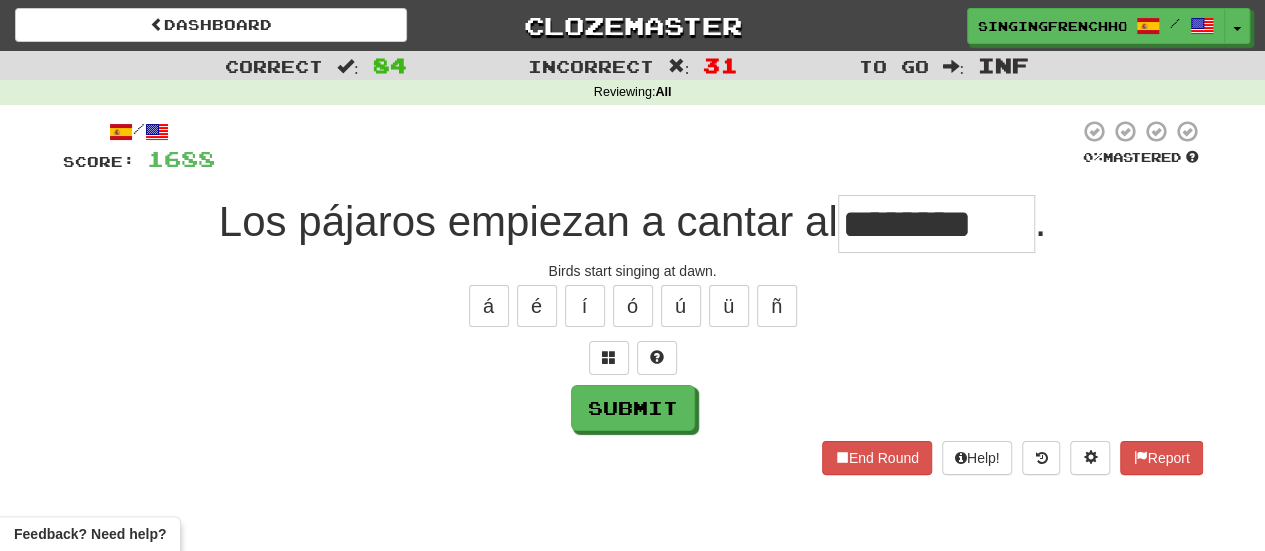 type on "********" 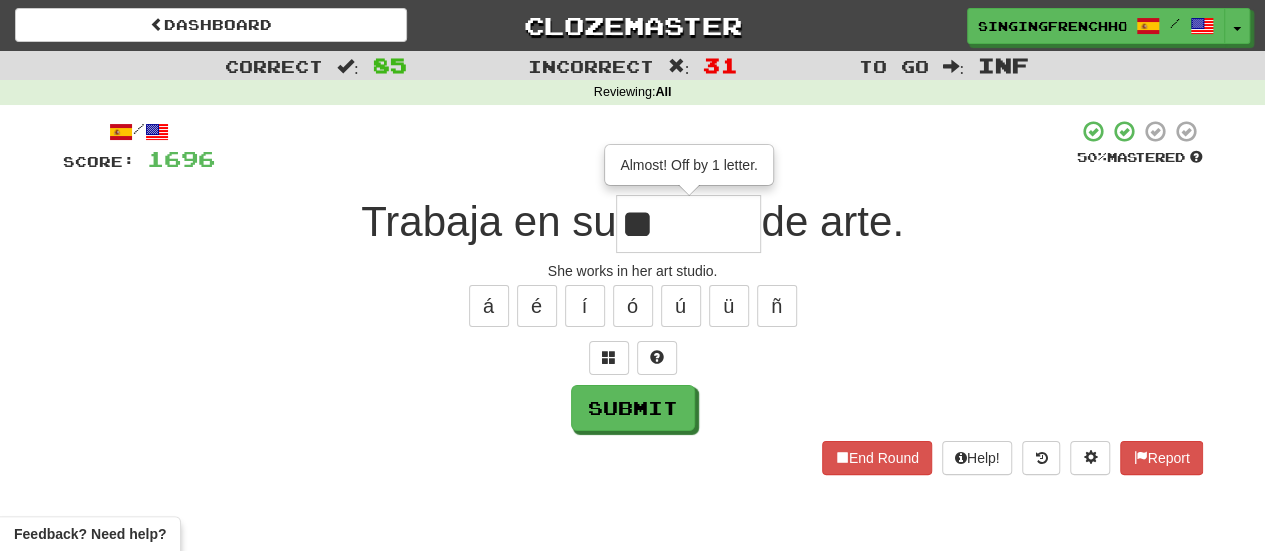 type on "*" 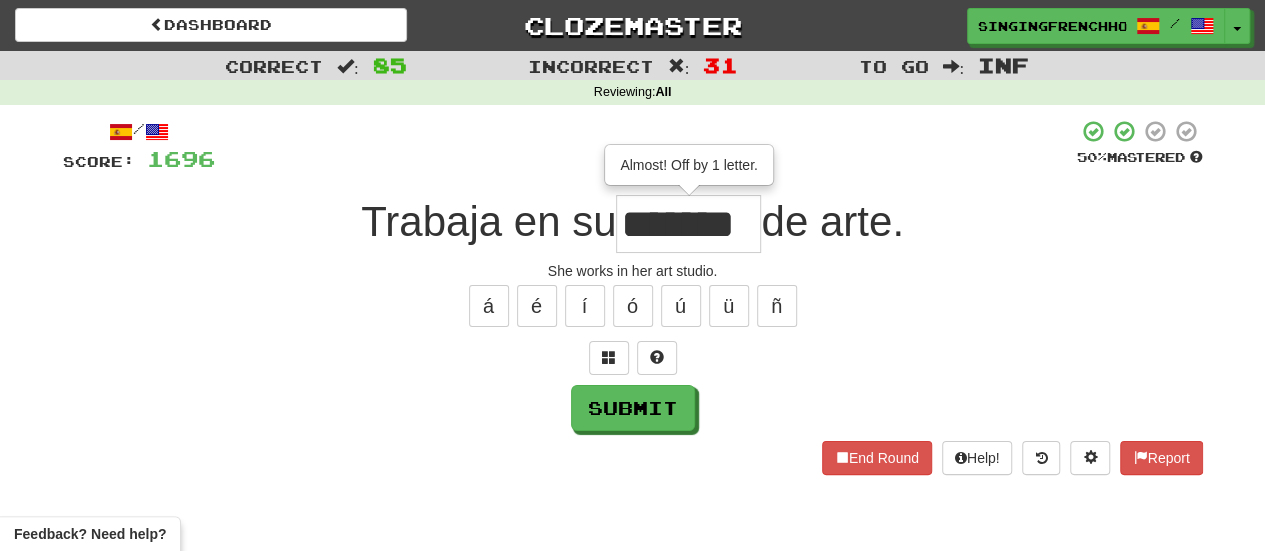type on "*******" 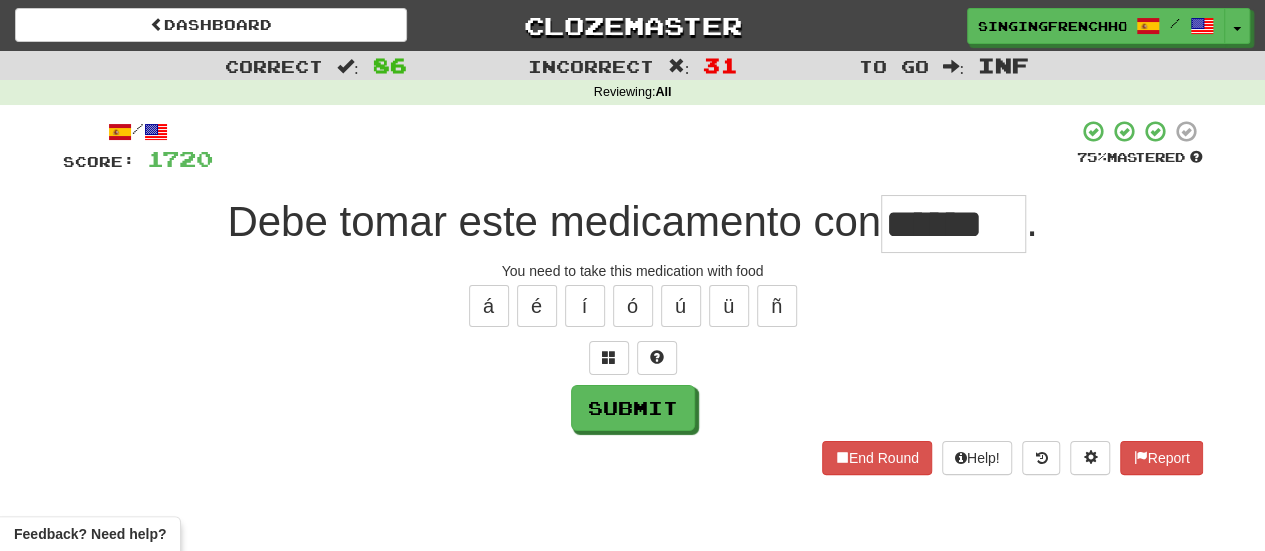 type on "******" 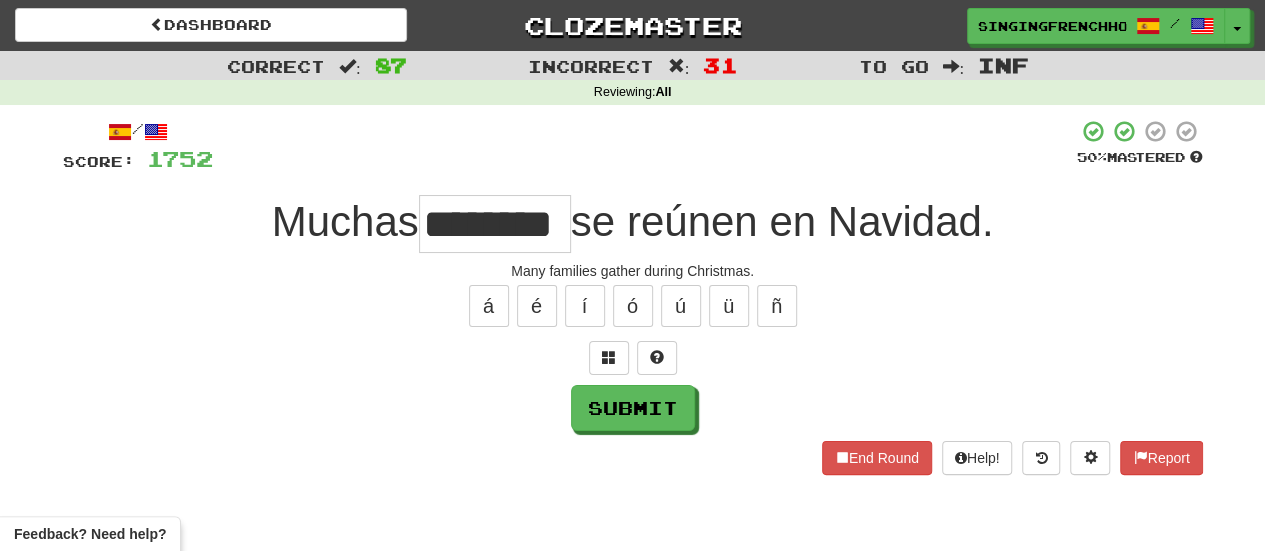 type on "********" 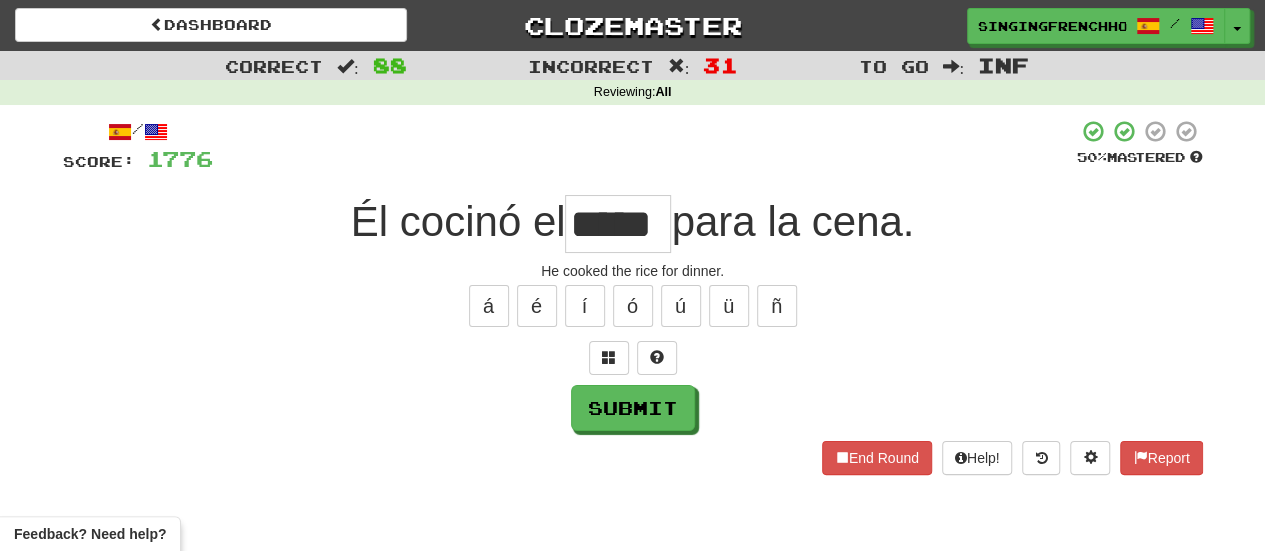 type on "*****" 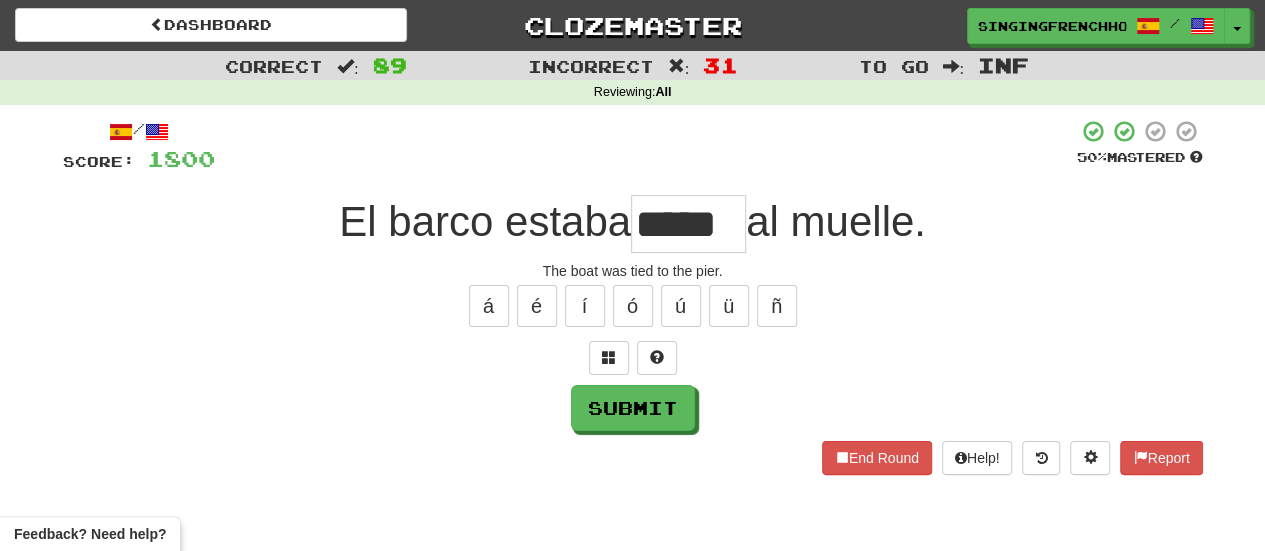 type on "*****" 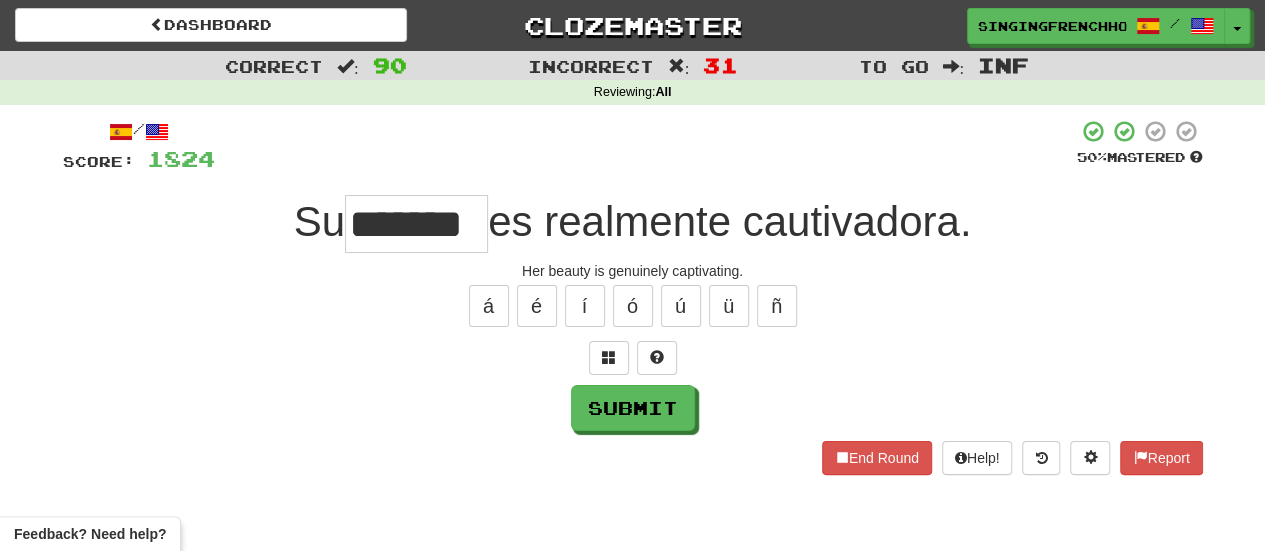 type on "*******" 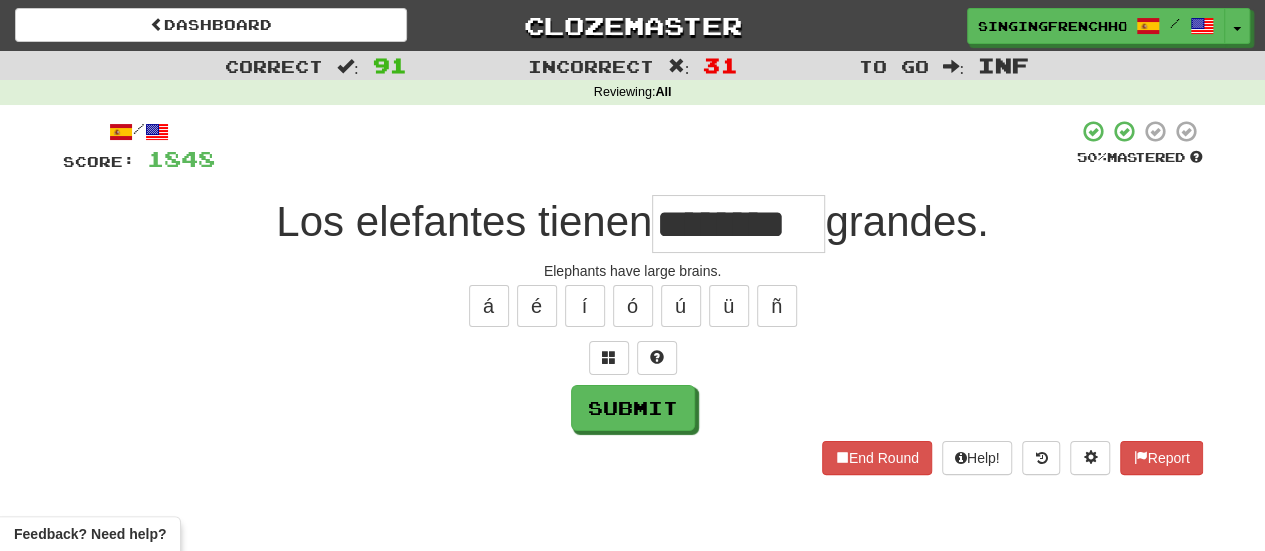 type on "********" 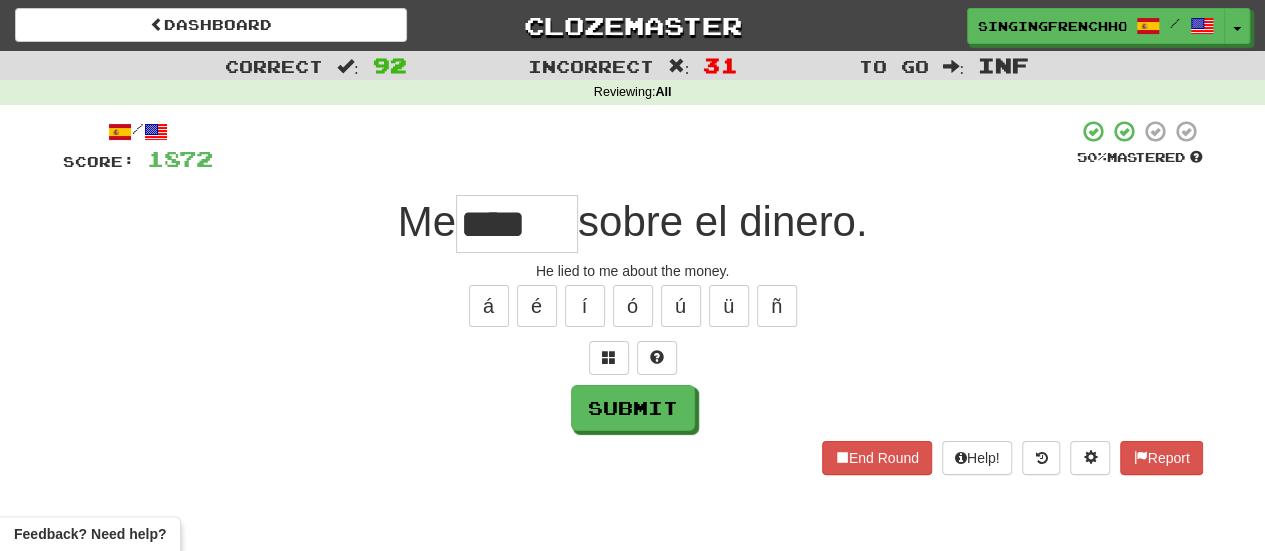 scroll, scrollTop: 0, scrollLeft: 0, axis: both 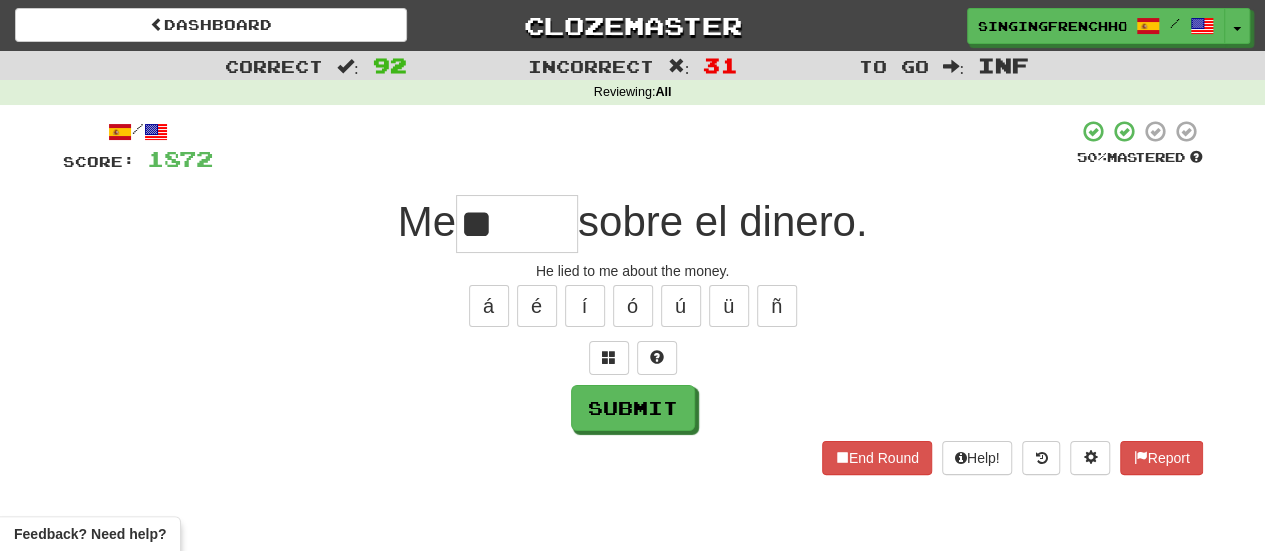 type on "*" 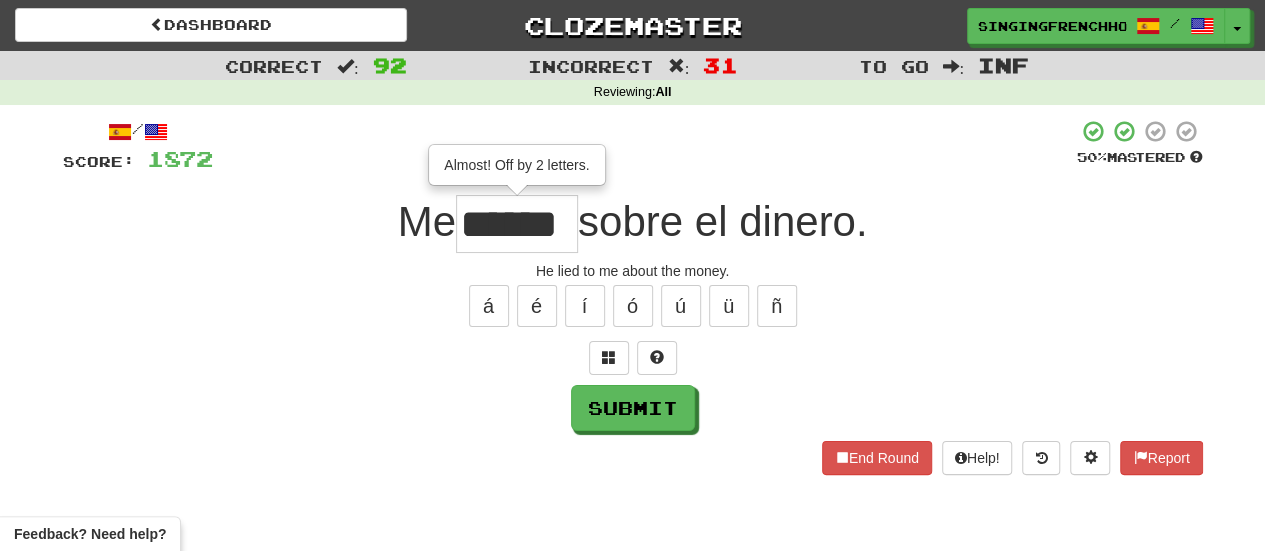 type on "******" 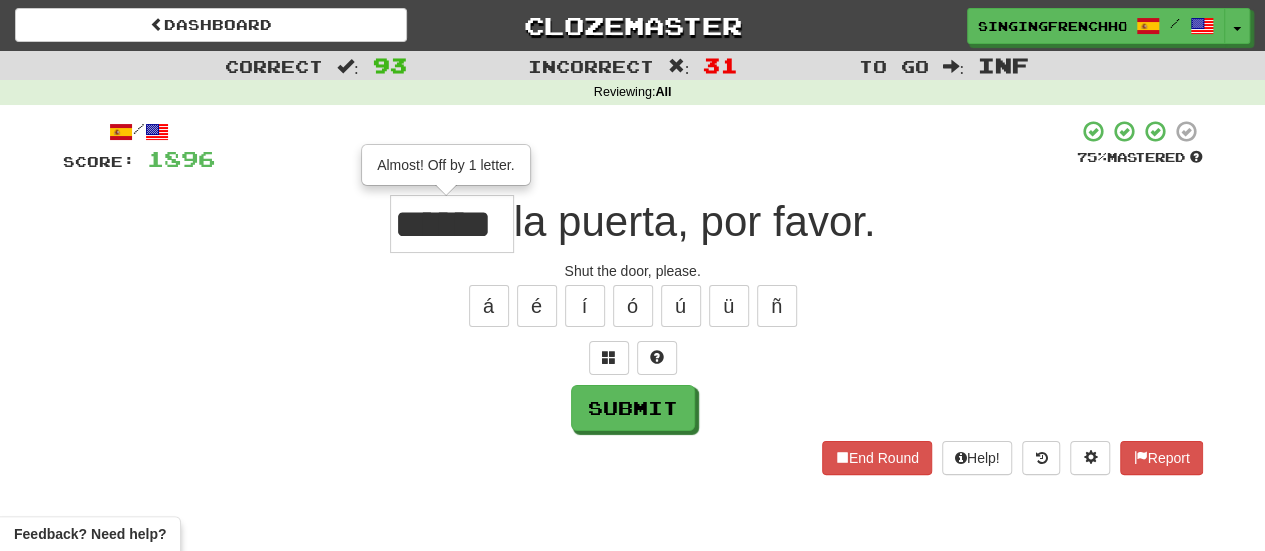 type on "******" 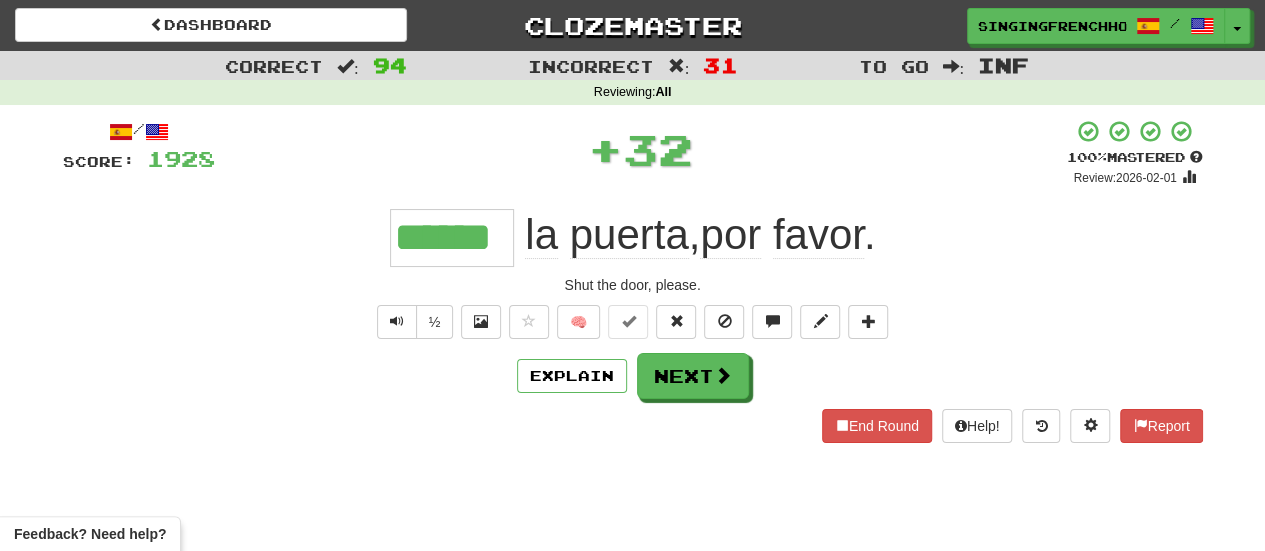 type 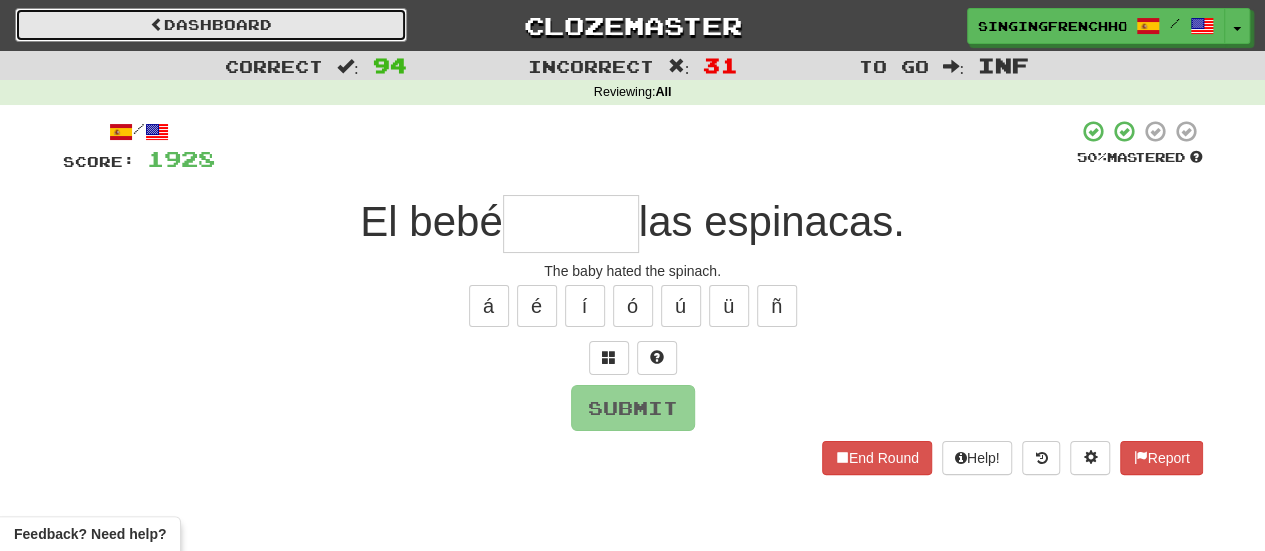 click on "Dashboard" at bounding box center (211, 25) 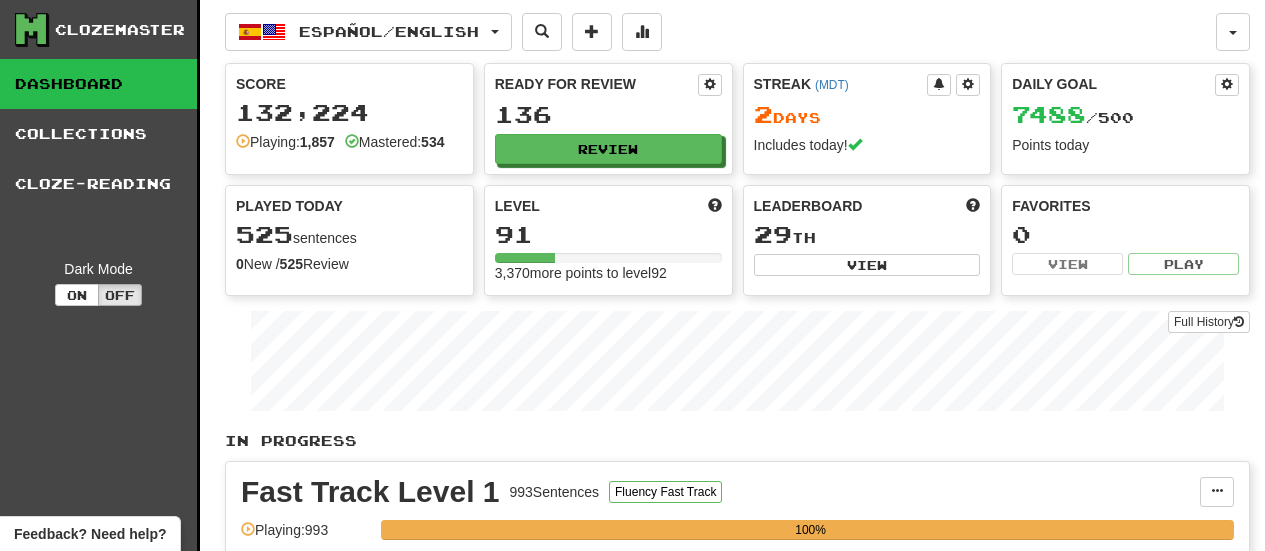 scroll, scrollTop: 0, scrollLeft: 0, axis: both 